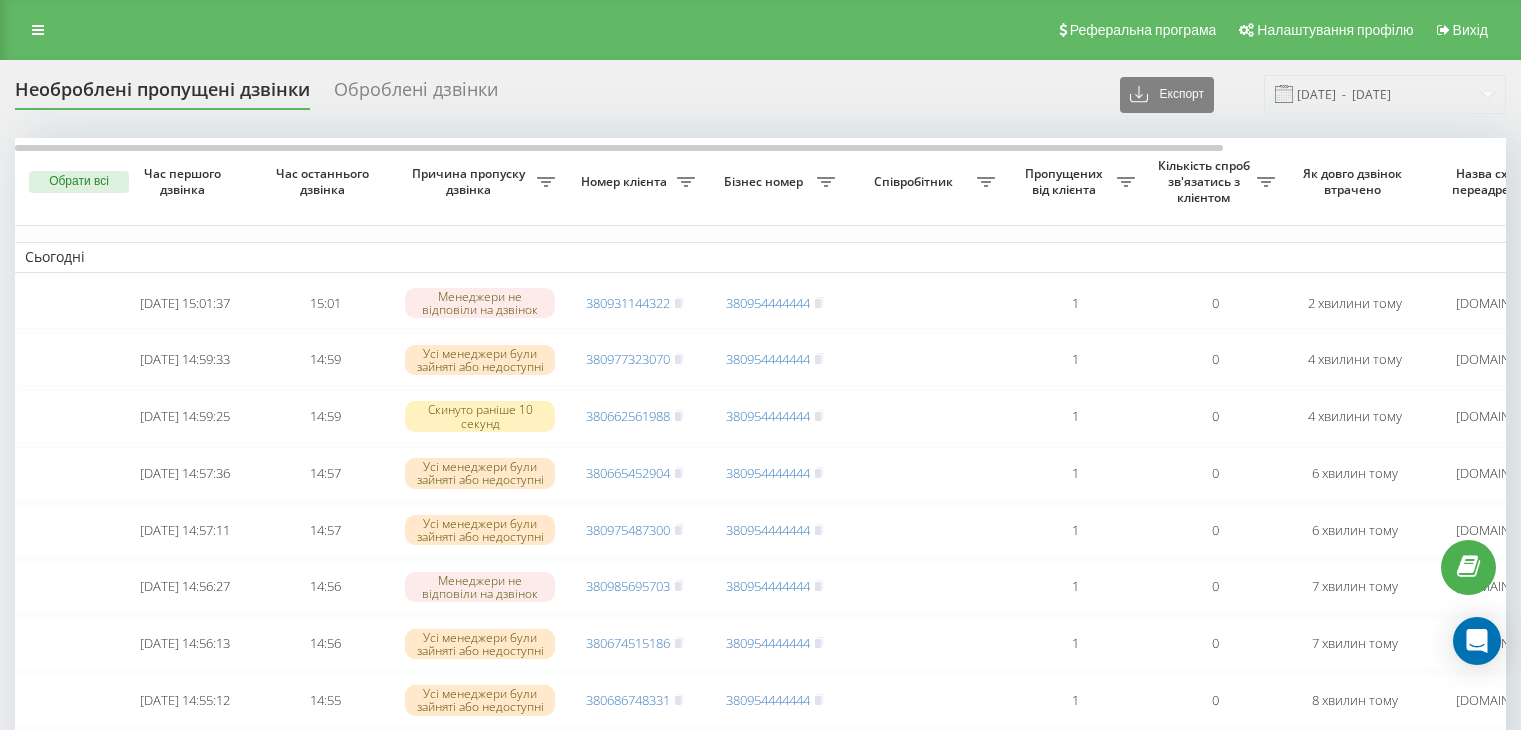 scroll, scrollTop: 0, scrollLeft: 0, axis: both 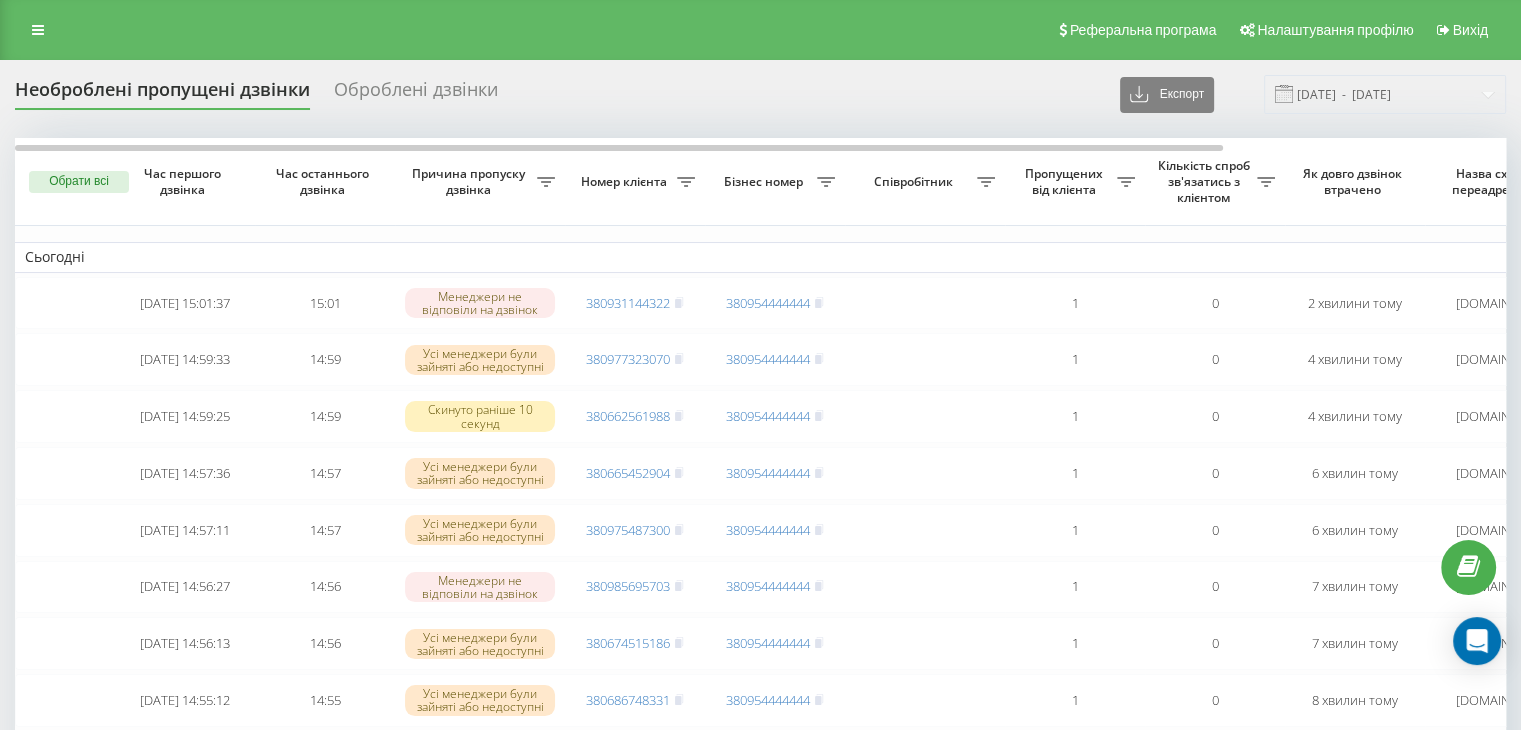 click on "Реферальна програма Налаштування профілю Вихід" at bounding box center [760, 30] 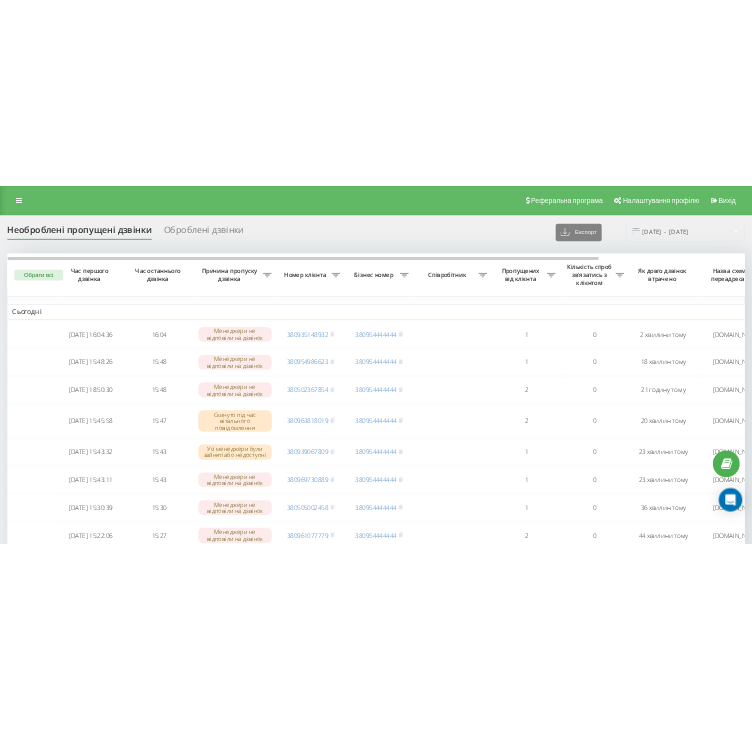 scroll, scrollTop: 0, scrollLeft: 0, axis: both 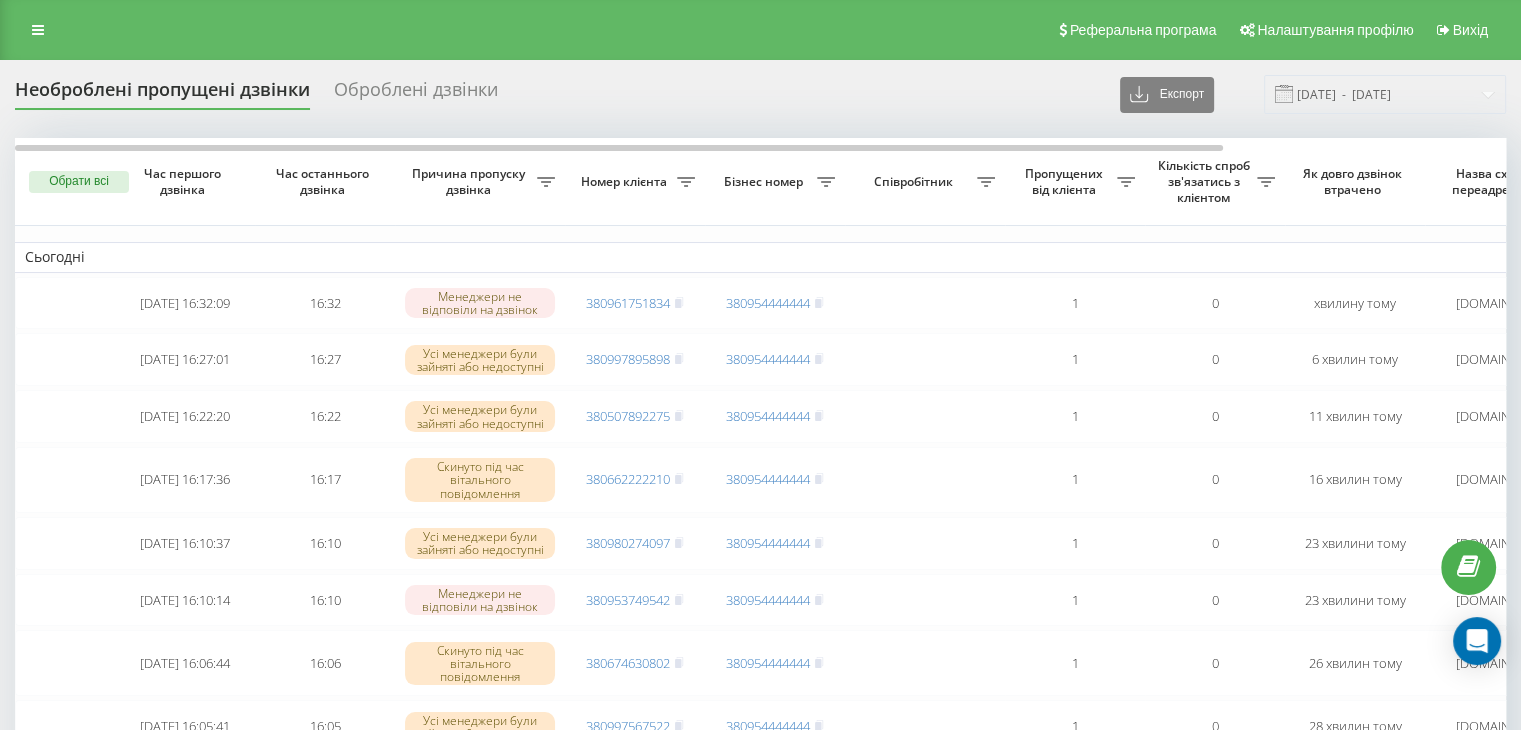click on "Необроблені пропущені дзвінки Оброблені дзвінки Експорт .csv .xlsx 12.07.2025  -  12.07.2025 Обрати всі Час першого дзвінка Час останнього дзвінка Причина пропуску дзвінка Номер клієнта Бізнес номер Співробітник Пропущених від клієнта Кількість спроб зв'язатись з клієнтом Як довго дзвінок втрачено Назва схеми переадресації Коментар до дзвінка Сьогодні 2025-07-12 16:32:09 16:32 Менеджери не відповіли на дзвінок 380961751834 380954444444 1 0 хвилину тому ukrpas.com.ua Обробити Не вдалося зв'язатися Зв'язався з клієнтом за допомогою іншого каналу Клієнт передзвонив сам з іншого номера 2025-07-12 16:27:01 1" at bounding box center (760, 3255) 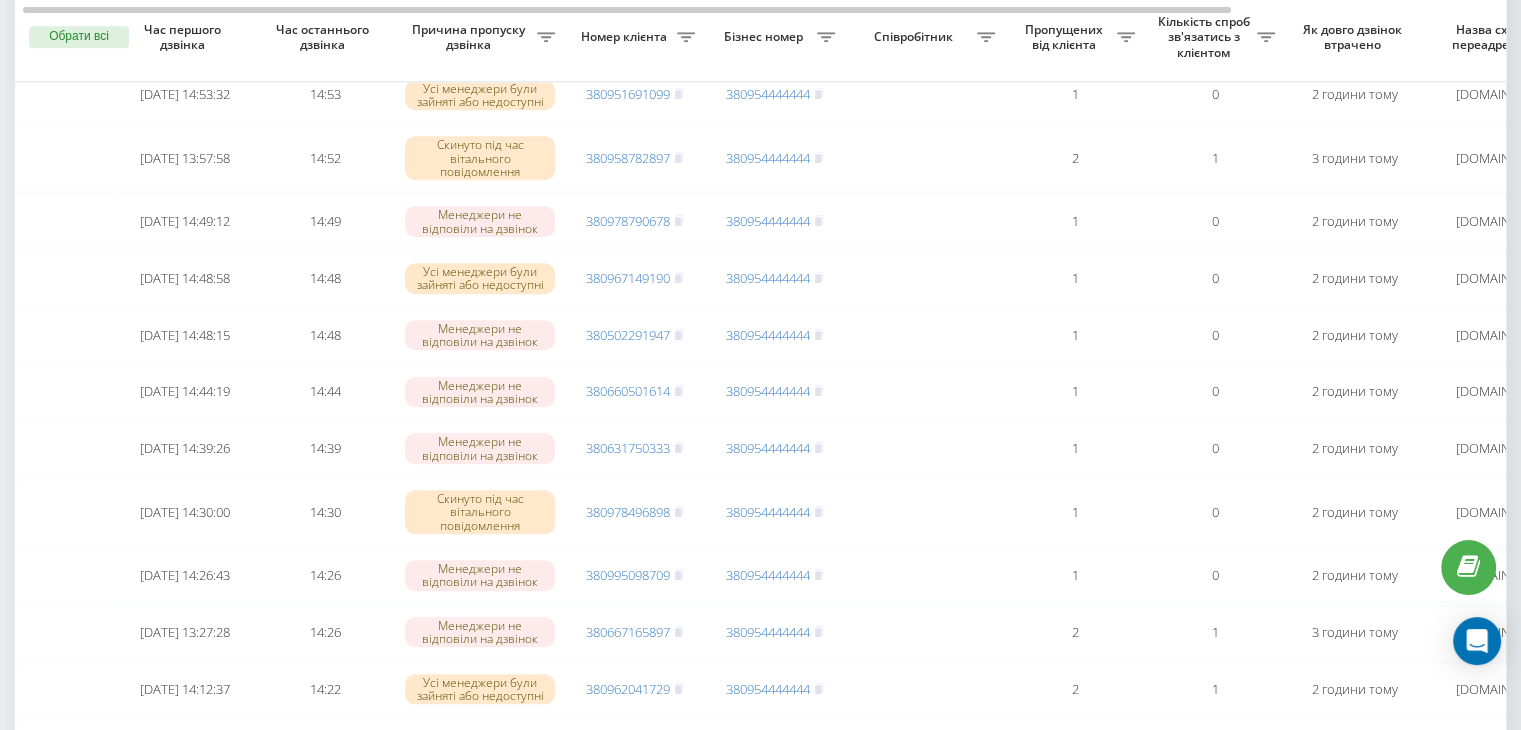 scroll, scrollTop: 1923, scrollLeft: 0, axis: vertical 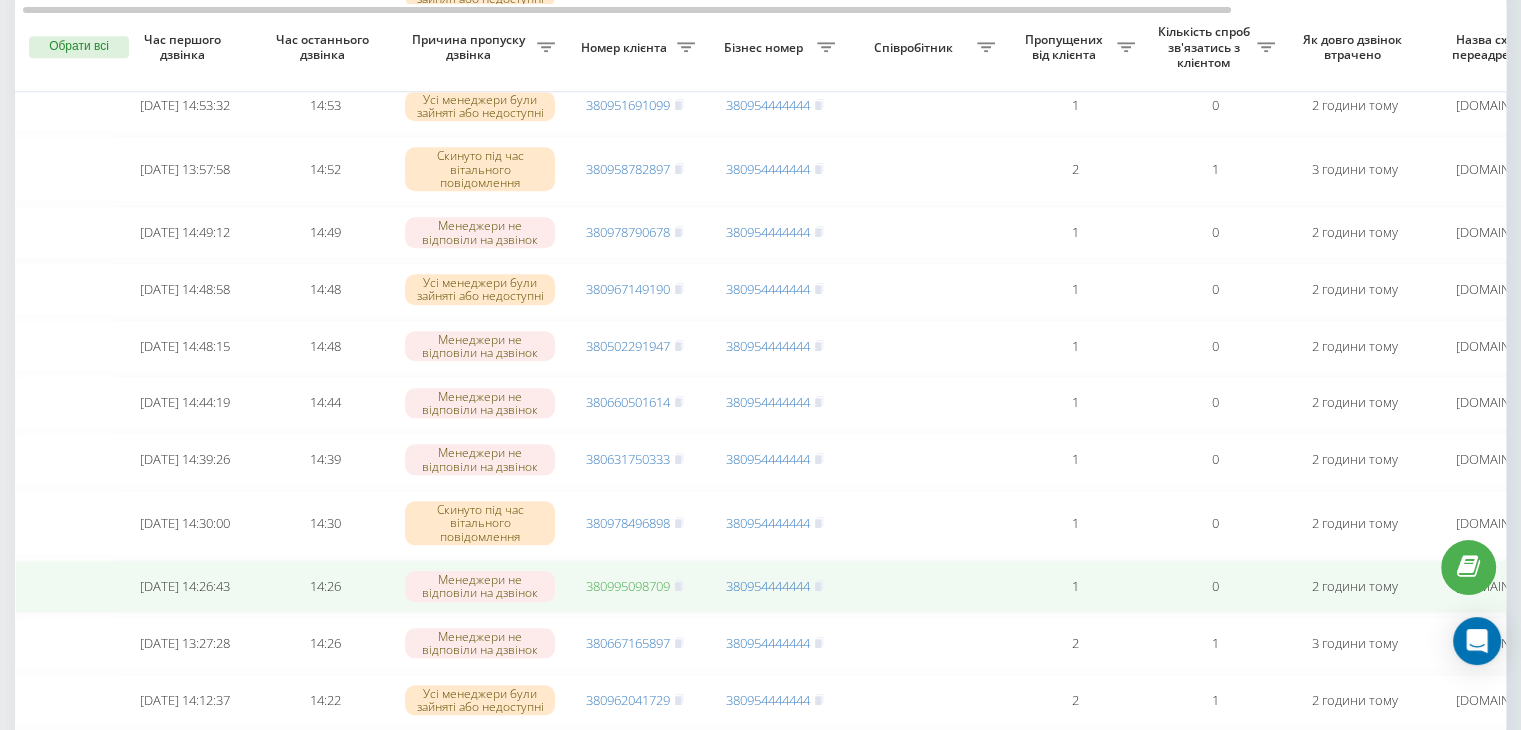 click on "380995098709" at bounding box center [628, 586] 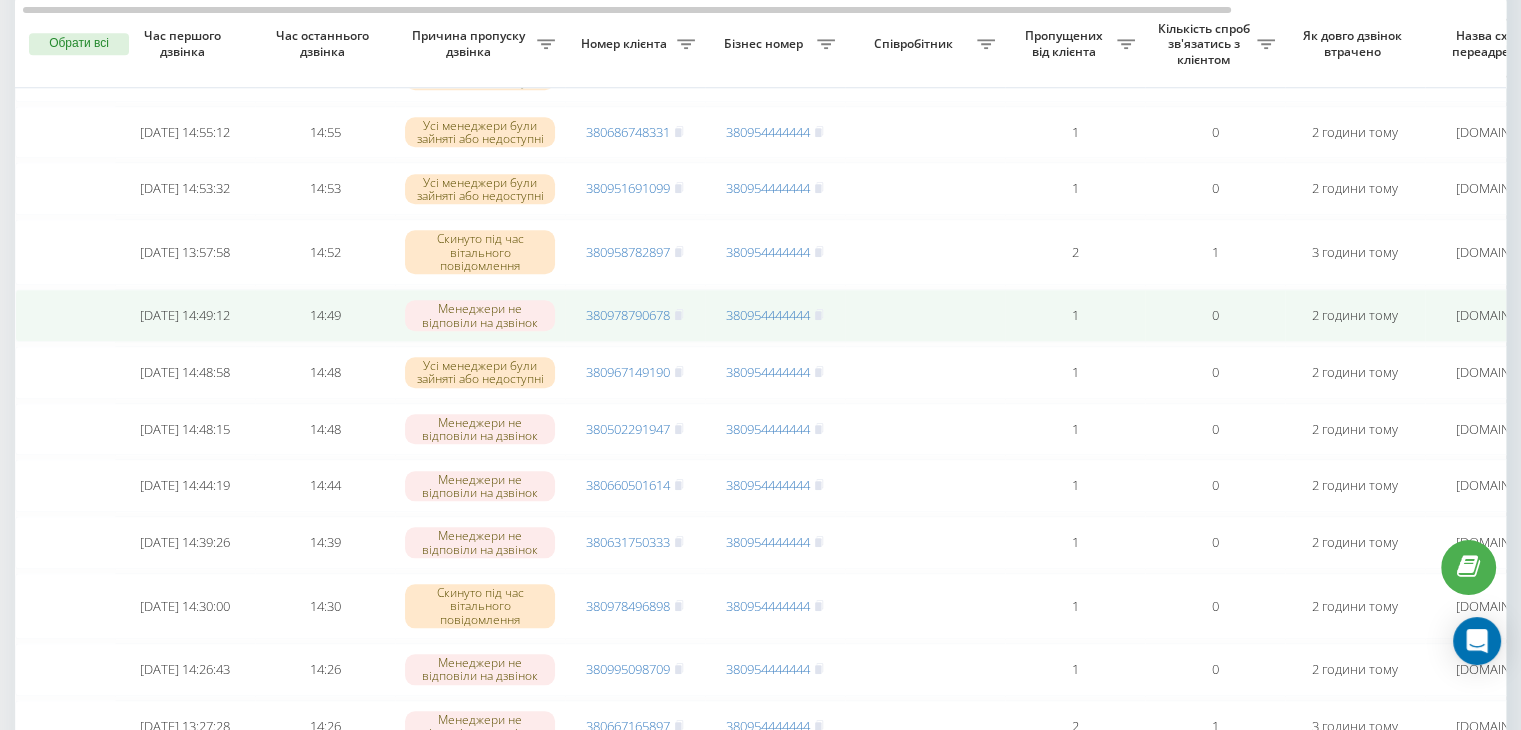 scroll, scrollTop: 1838, scrollLeft: 0, axis: vertical 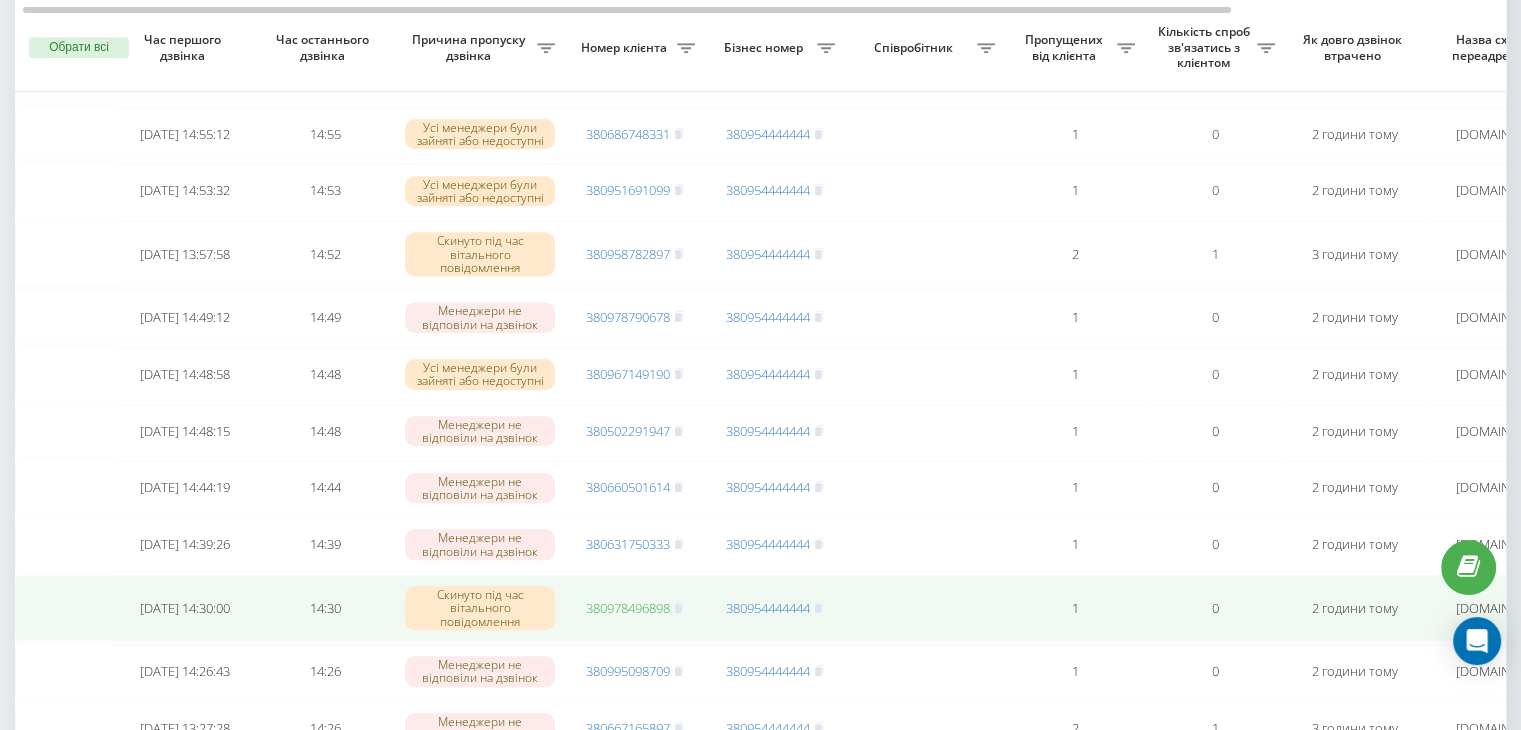 click on "380978496898" at bounding box center (628, 608) 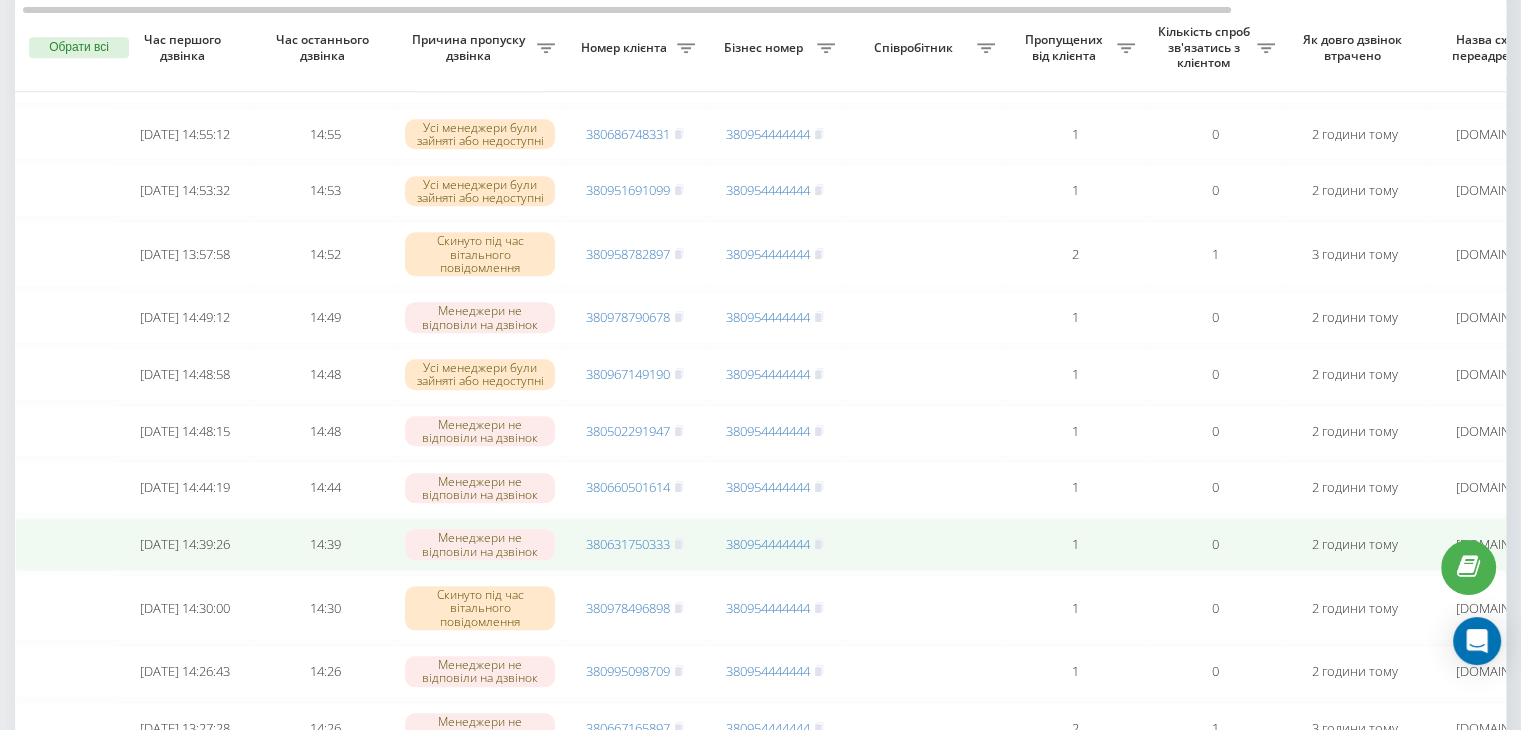 click on "380631750333" at bounding box center [635, 544] 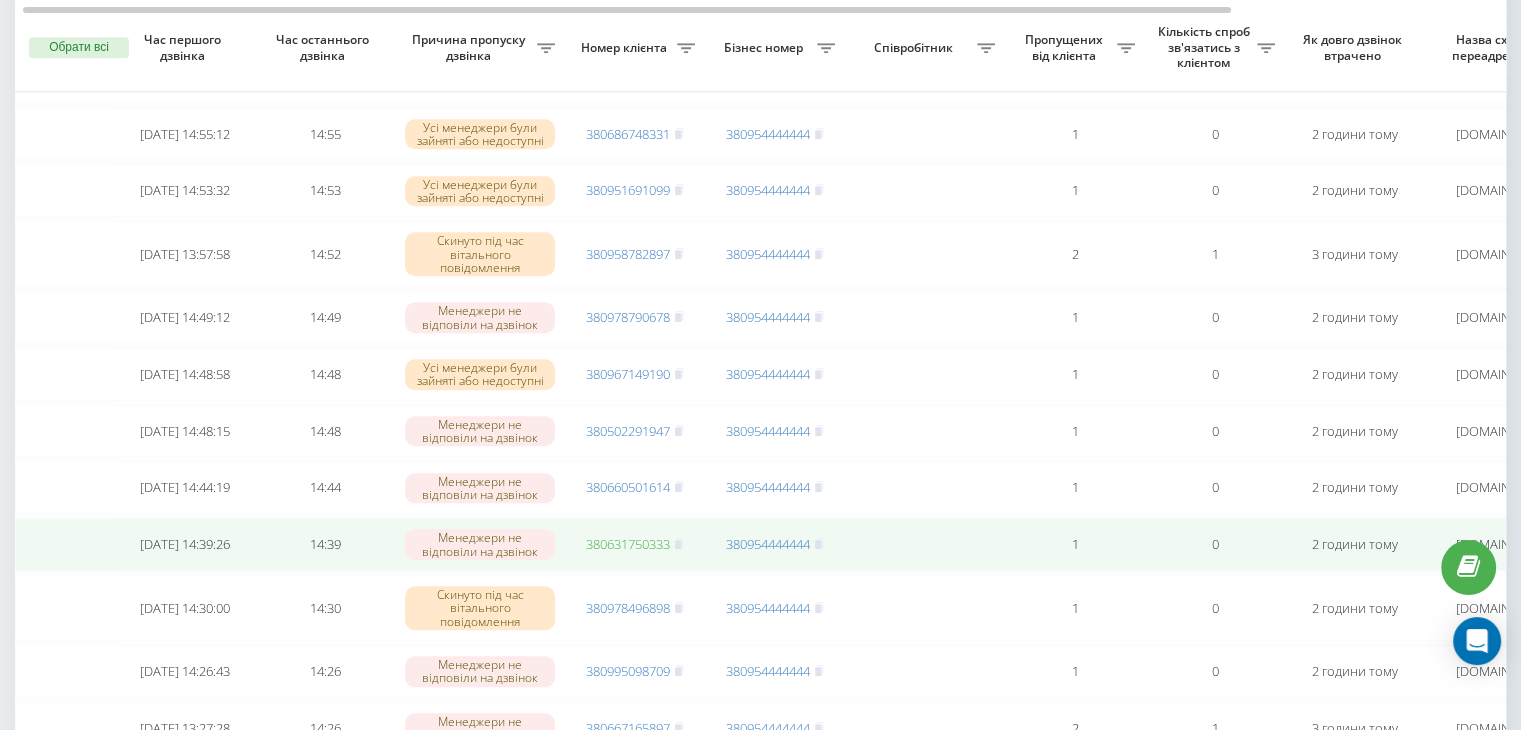 click on "380631750333" at bounding box center [628, 544] 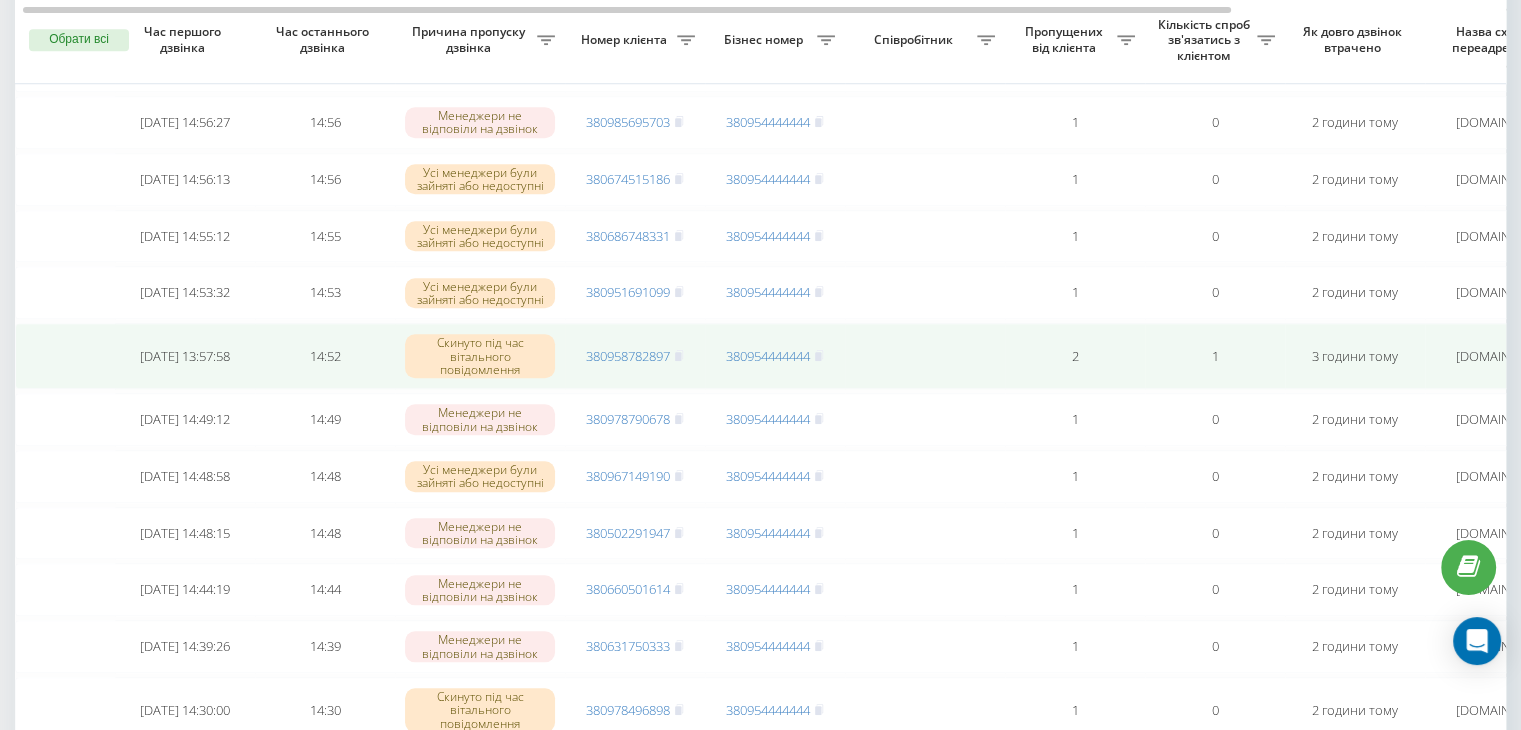 scroll, scrollTop: 1726, scrollLeft: 0, axis: vertical 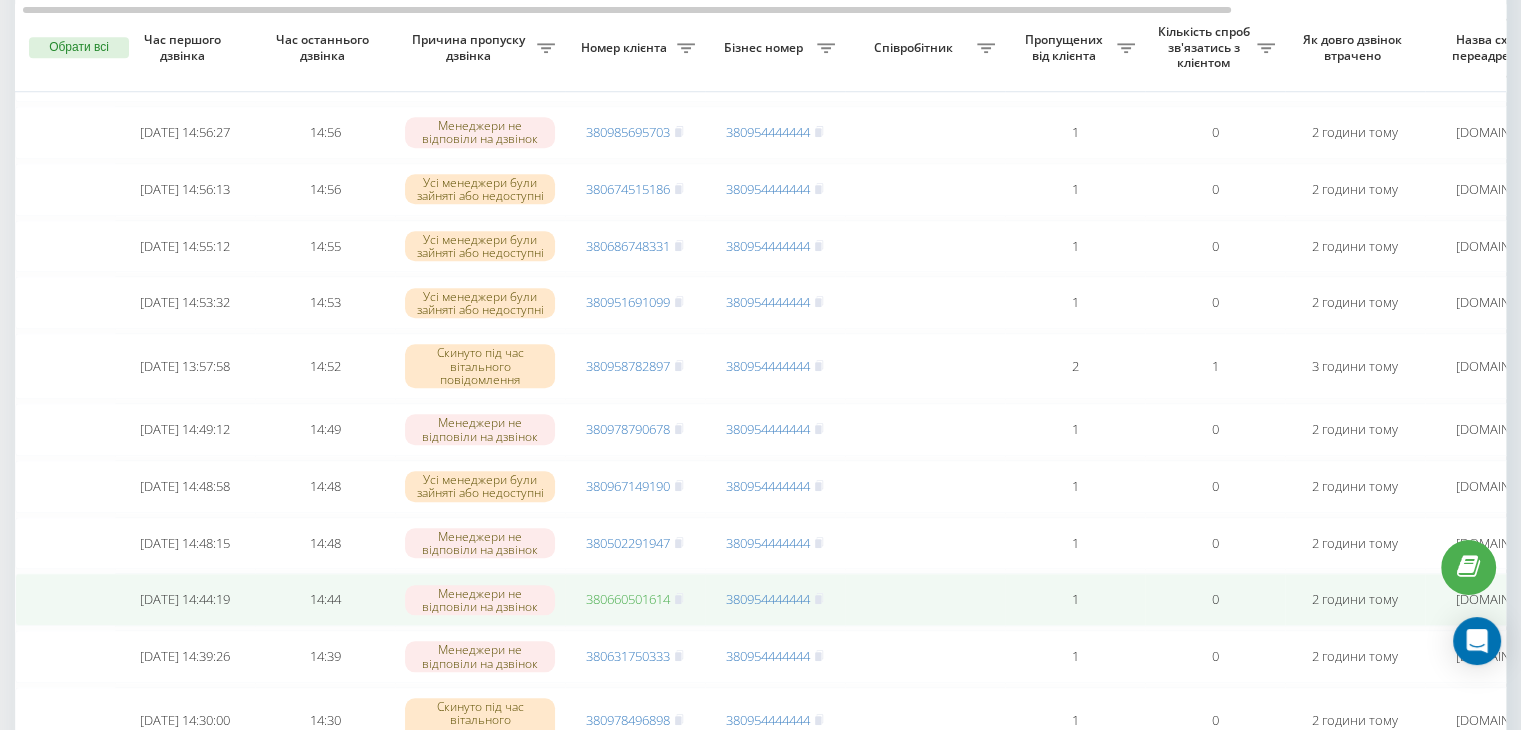 click on "380660501614" at bounding box center (628, 599) 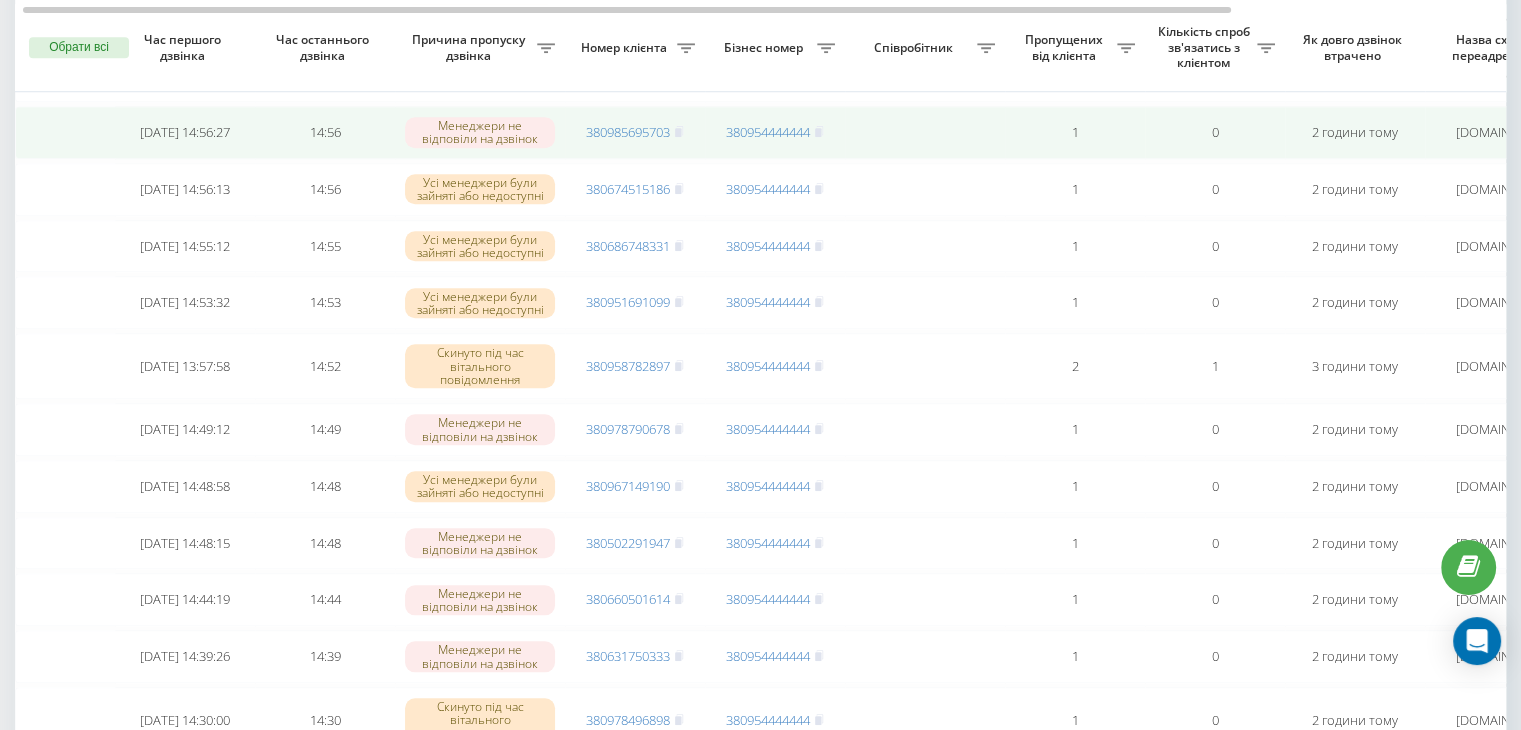 scroll, scrollTop: 1670, scrollLeft: 0, axis: vertical 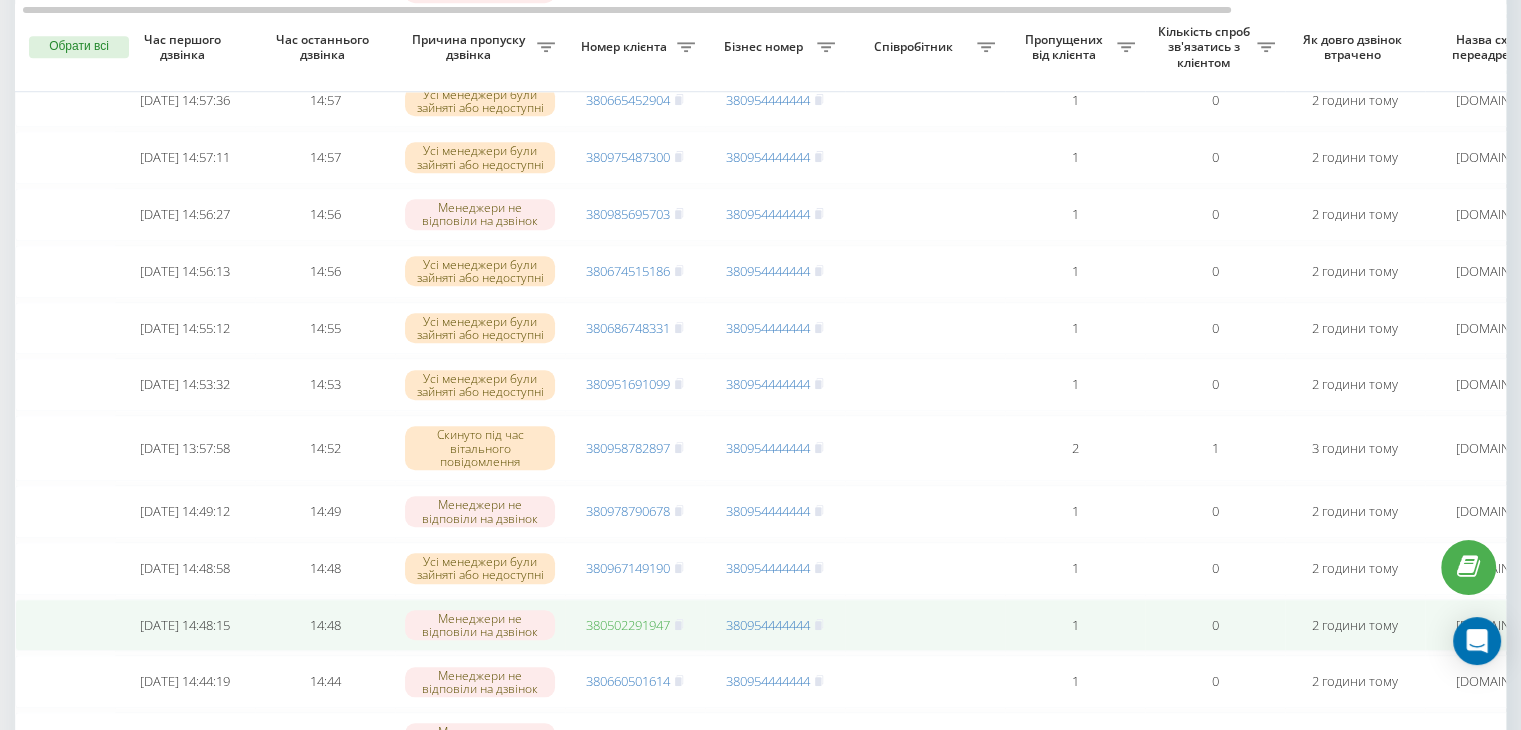 click on "380502291947" at bounding box center (628, 625) 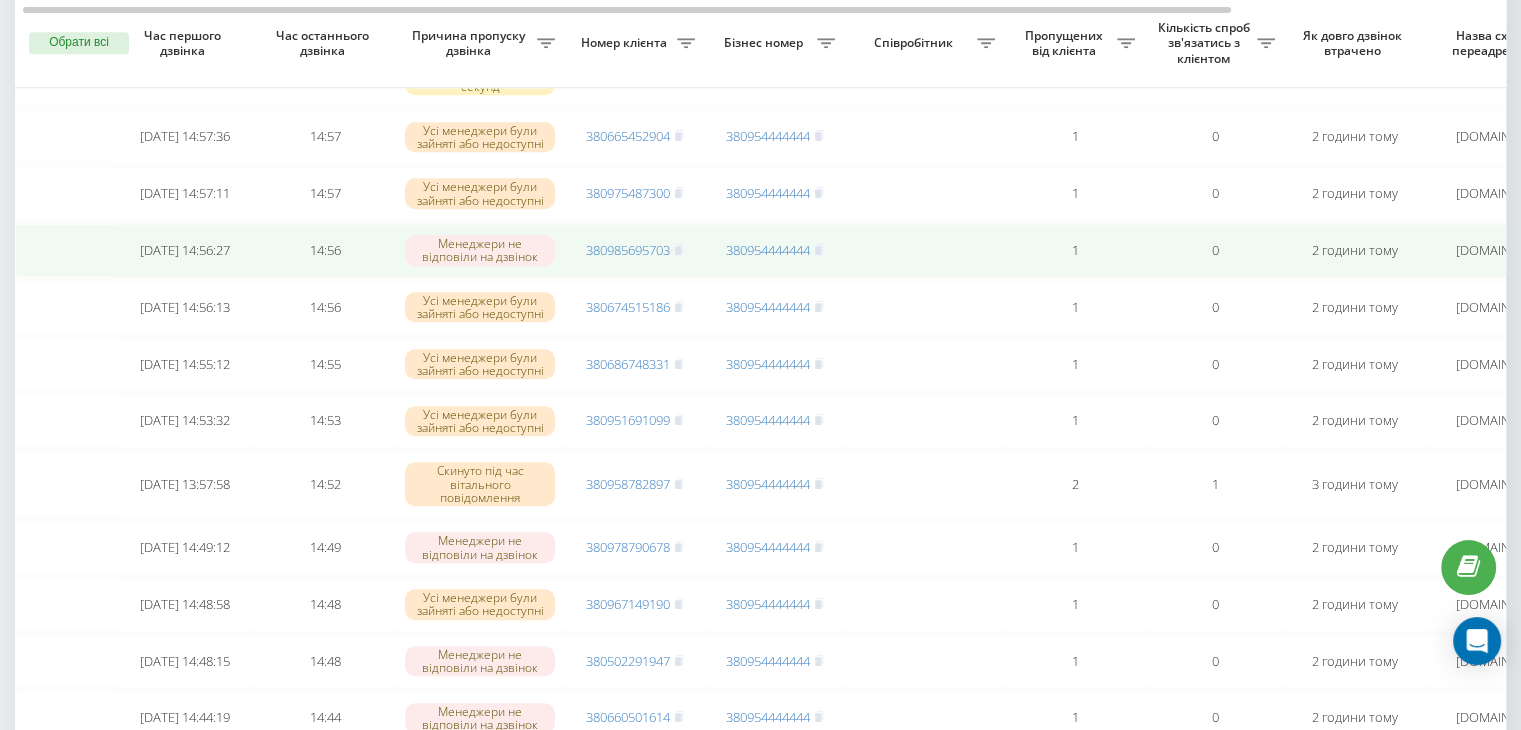 scroll, scrollTop: 1602, scrollLeft: 0, axis: vertical 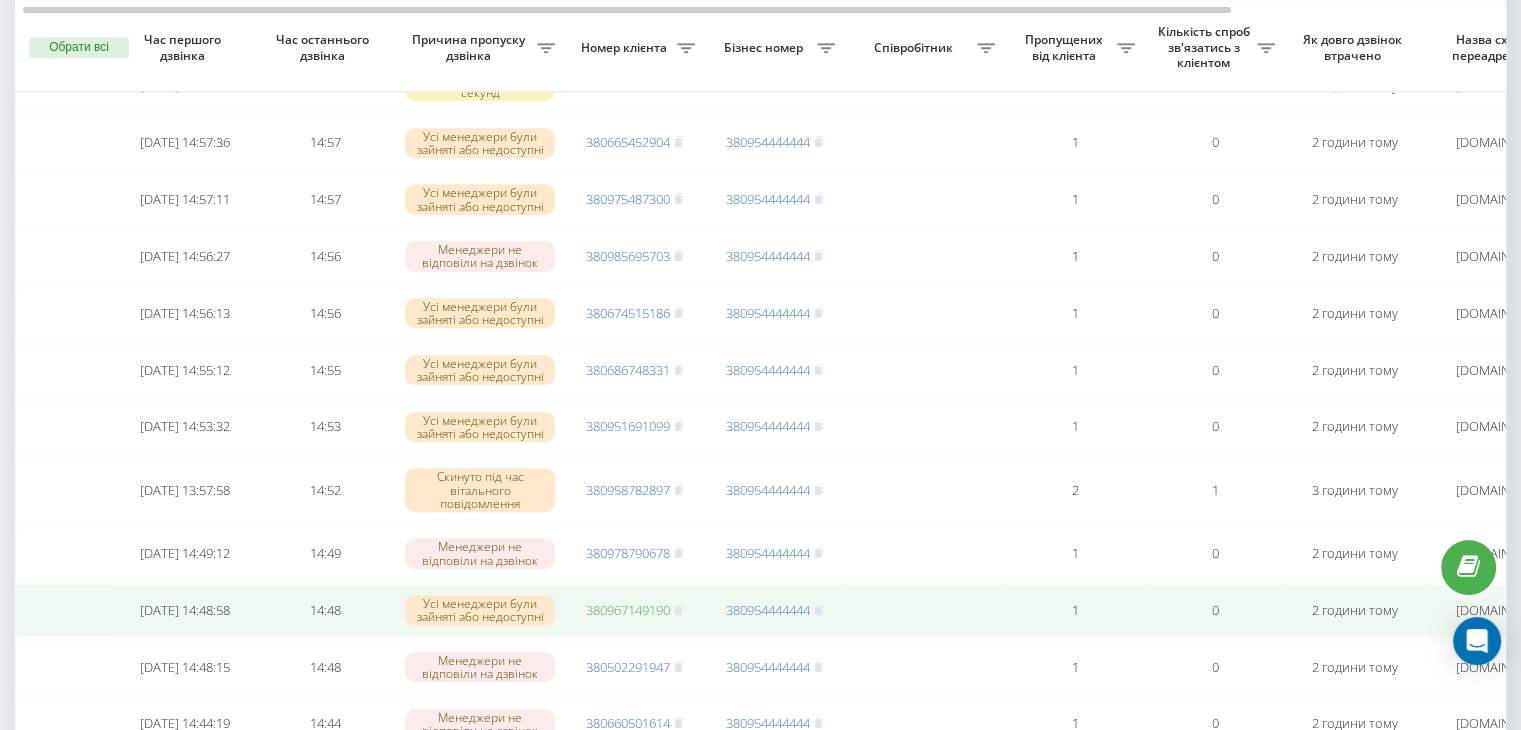 click on "380967149190" at bounding box center (628, 610) 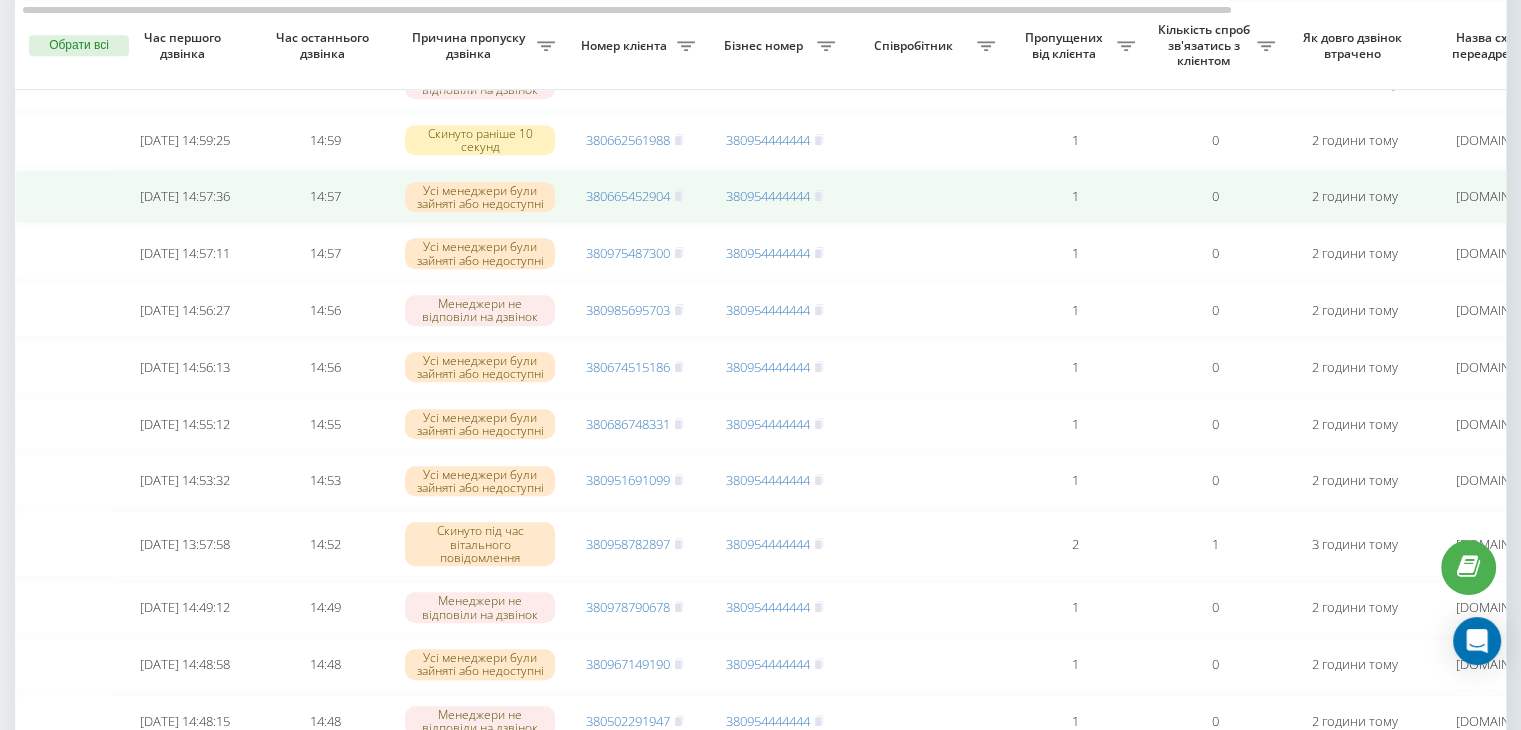 scroll, scrollTop: 1540, scrollLeft: 0, axis: vertical 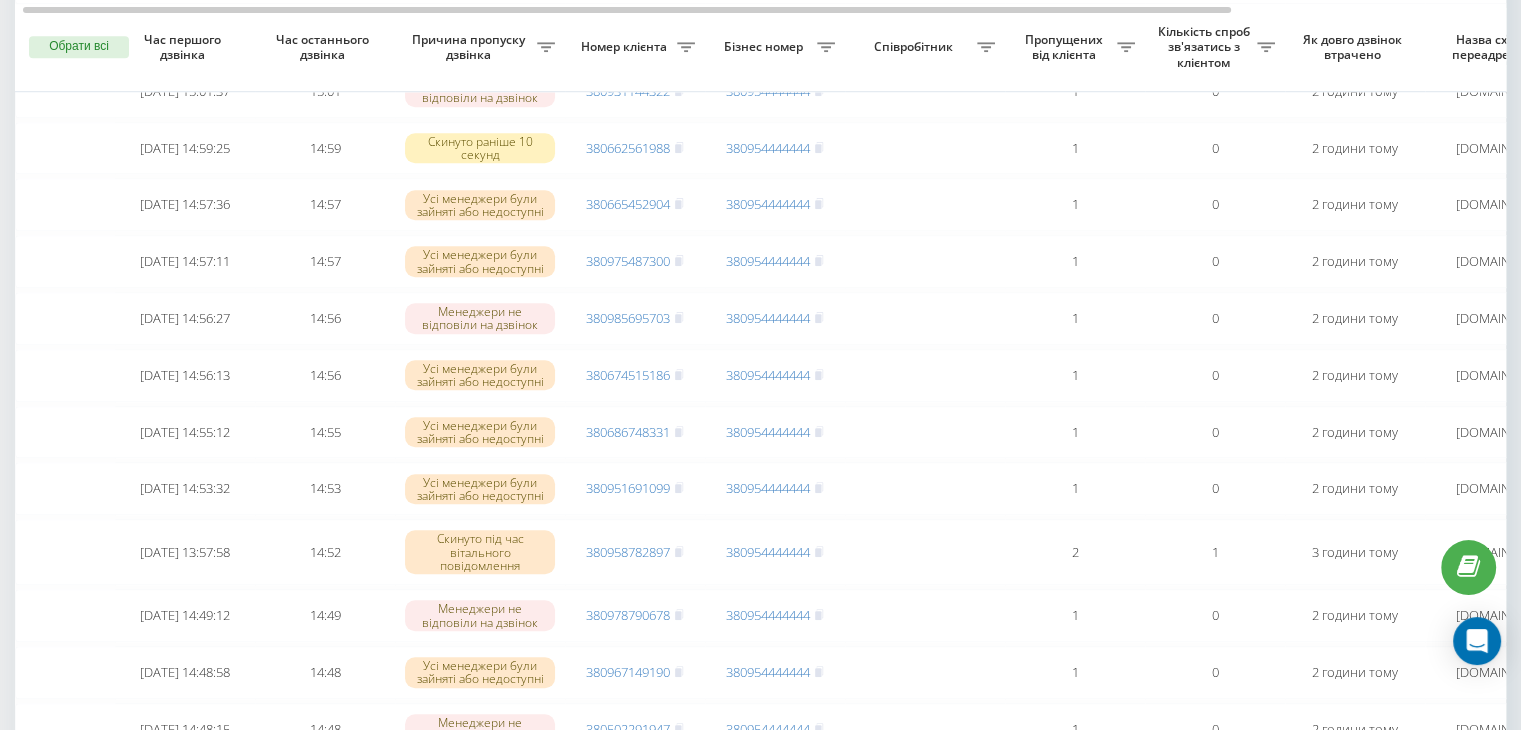 click on "Бізнес номер" at bounding box center [775, 48] 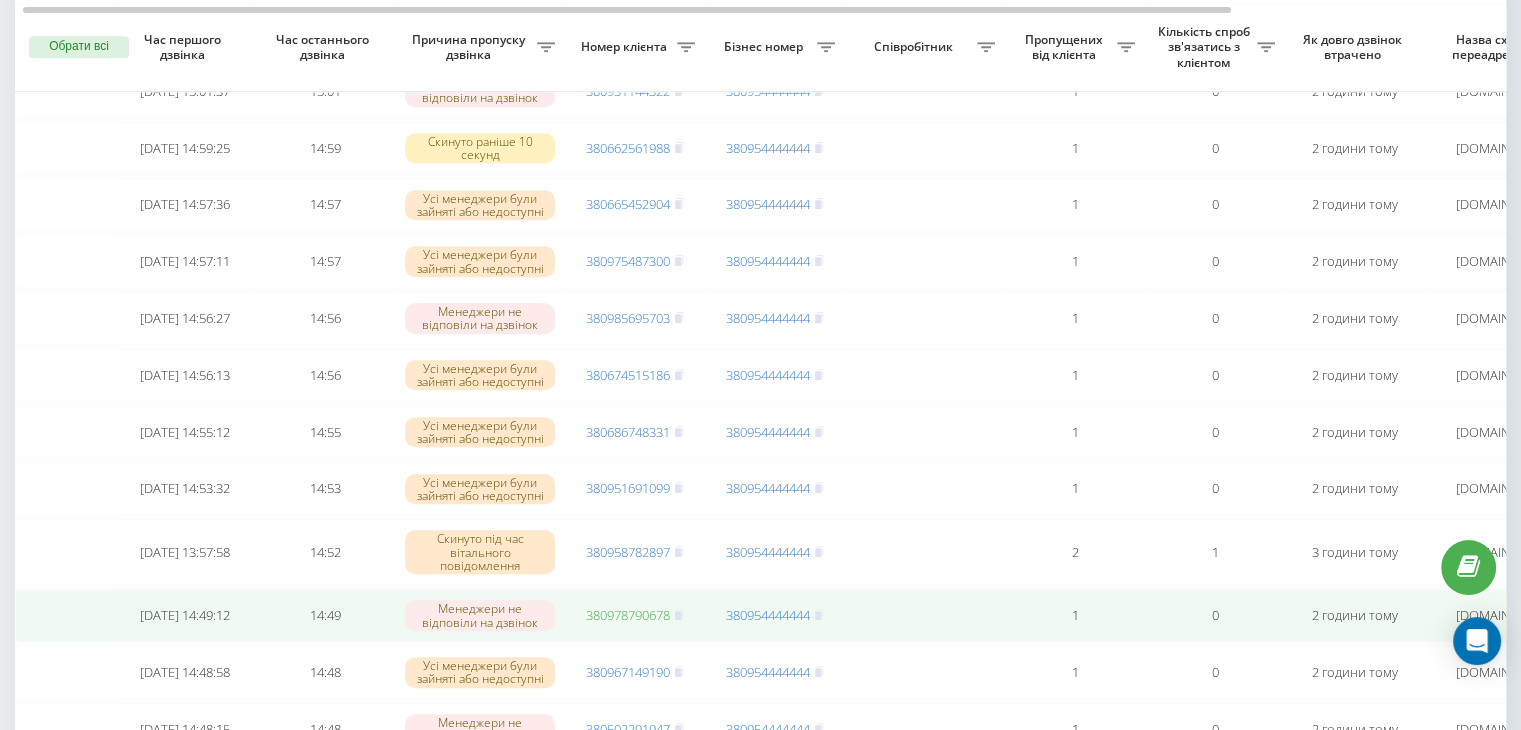 click on "380978790678" at bounding box center (628, 615) 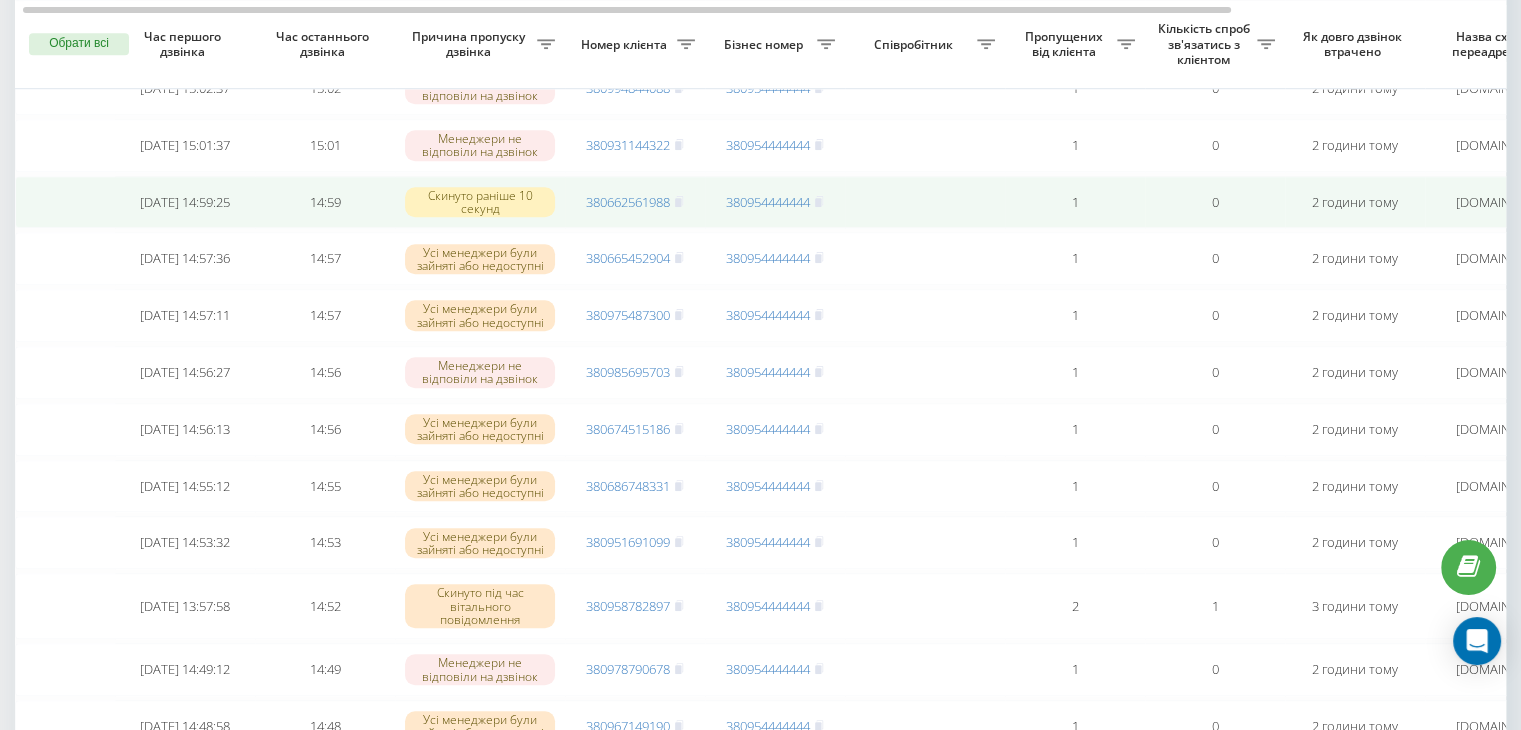 scroll, scrollTop: 1483, scrollLeft: 0, axis: vertical 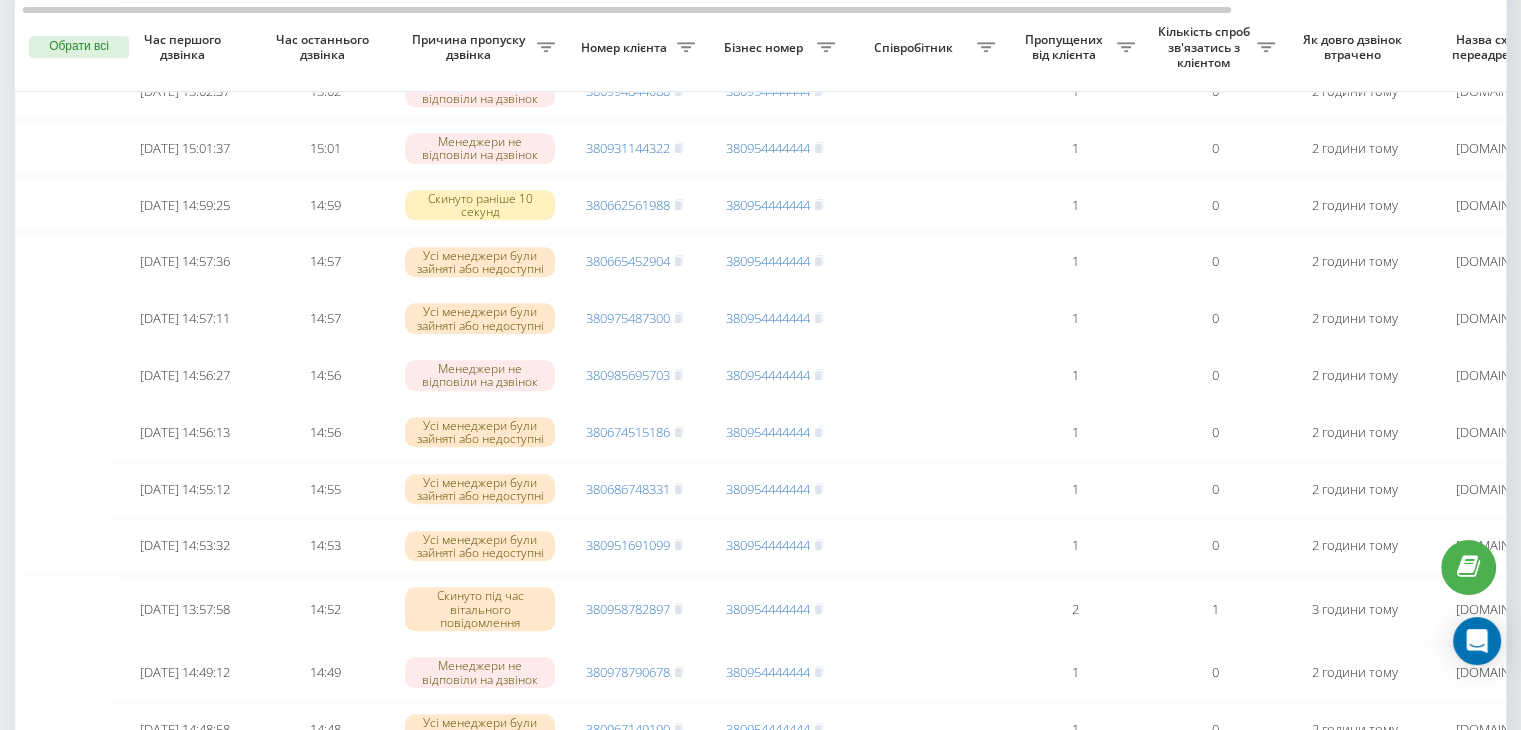 click on "Бізнес номер" at bounding box center [766, 48] 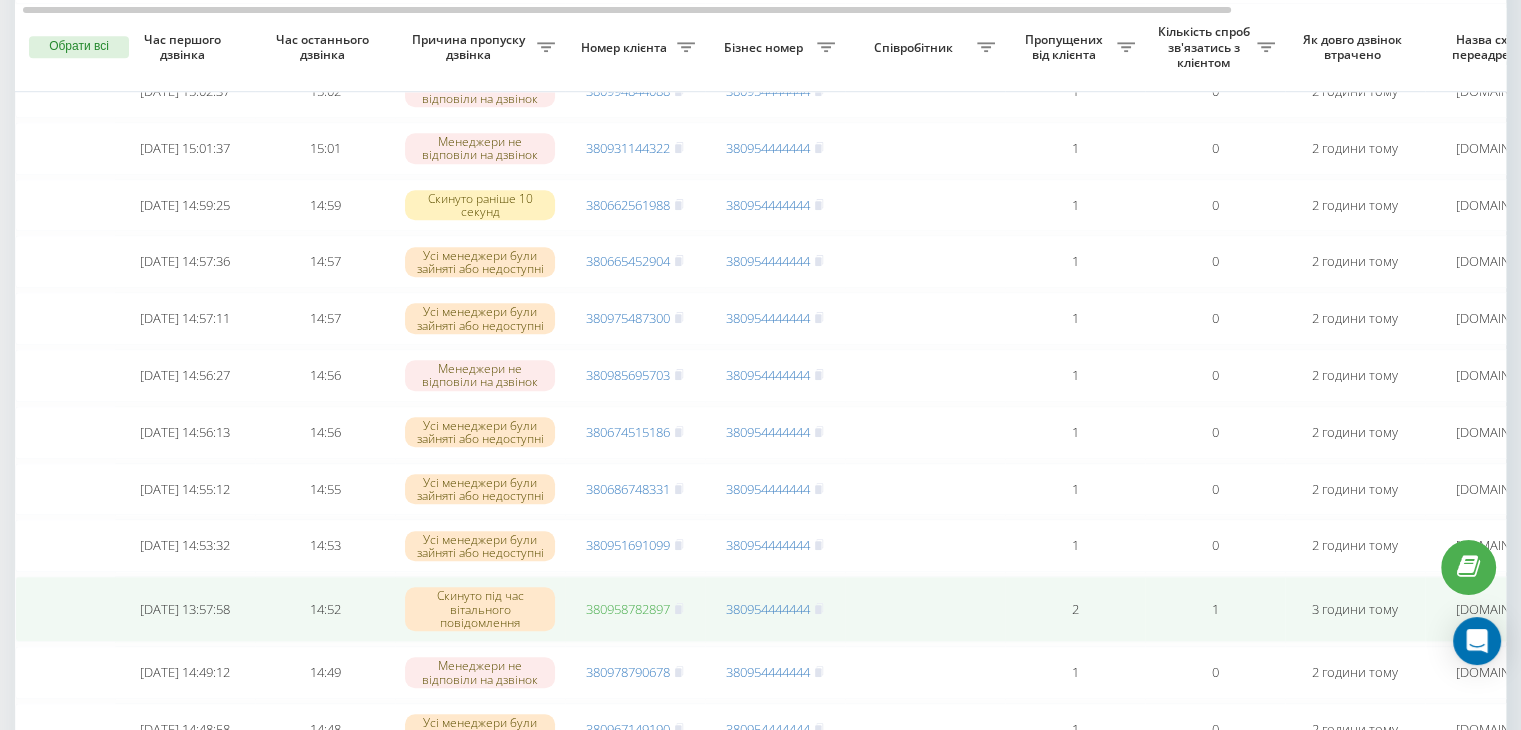 click on "380958782897" at bounding box center [628, 609] 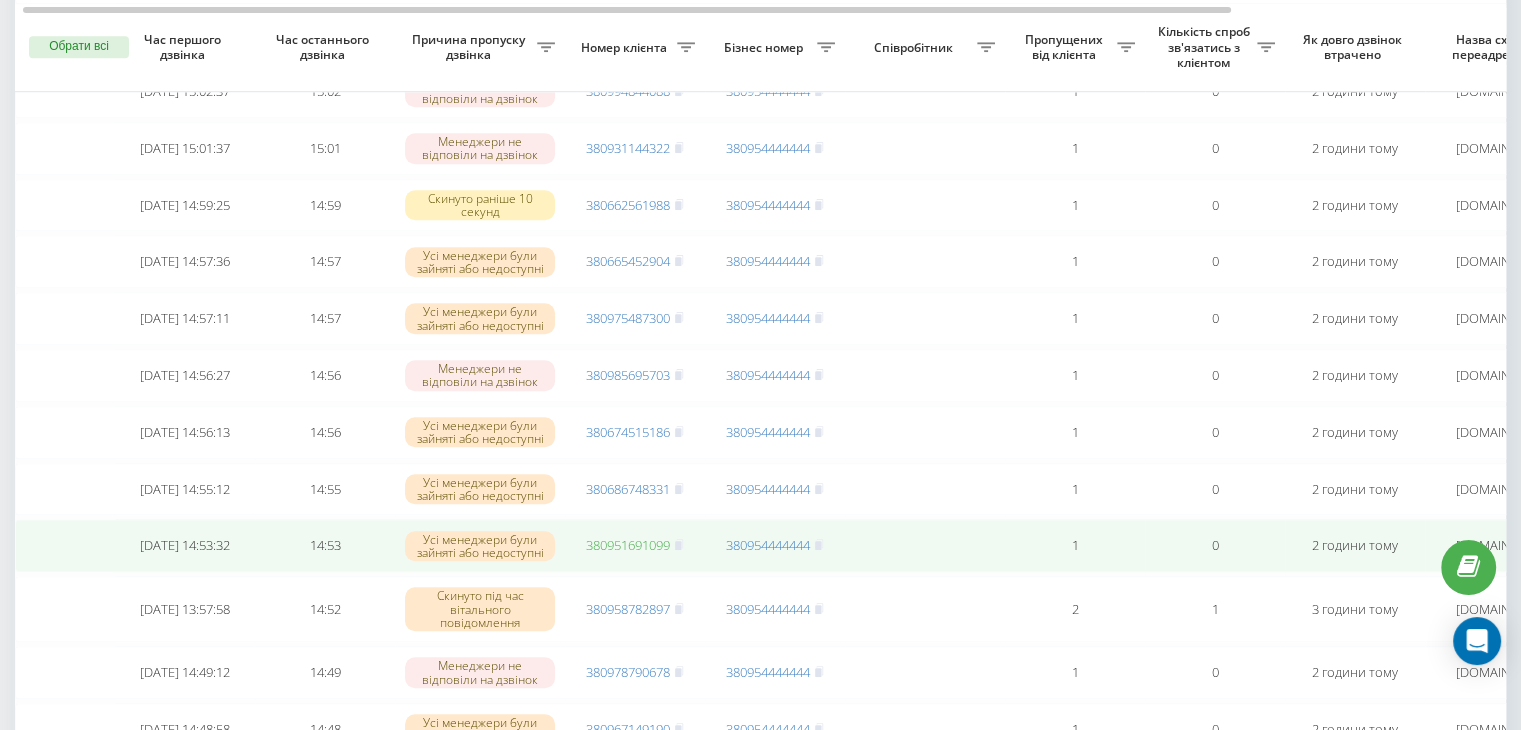 click on "380951691099" at bounding box center [628, 545] 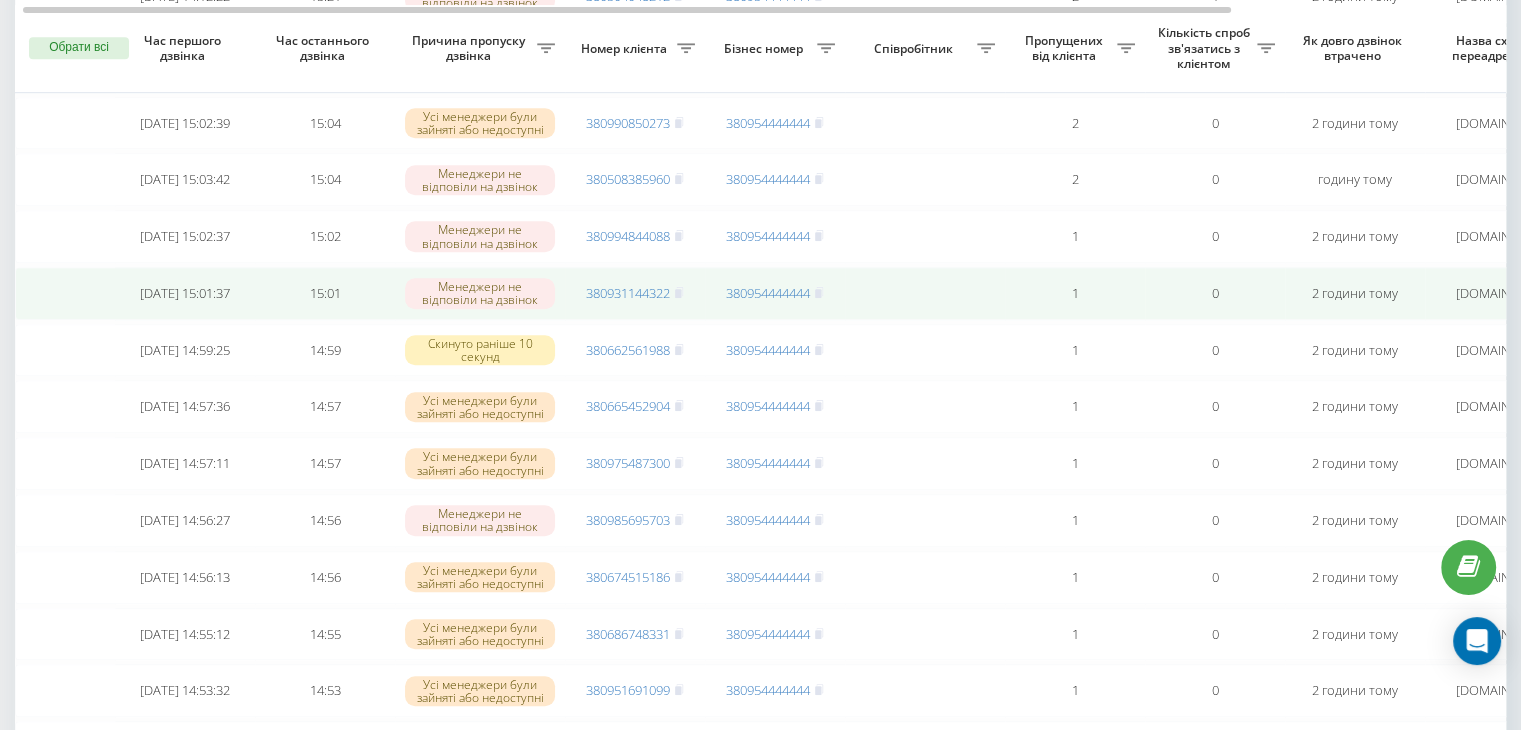 scroll, scrollTop: 1339, scrollLeft: 0, axis: vertical 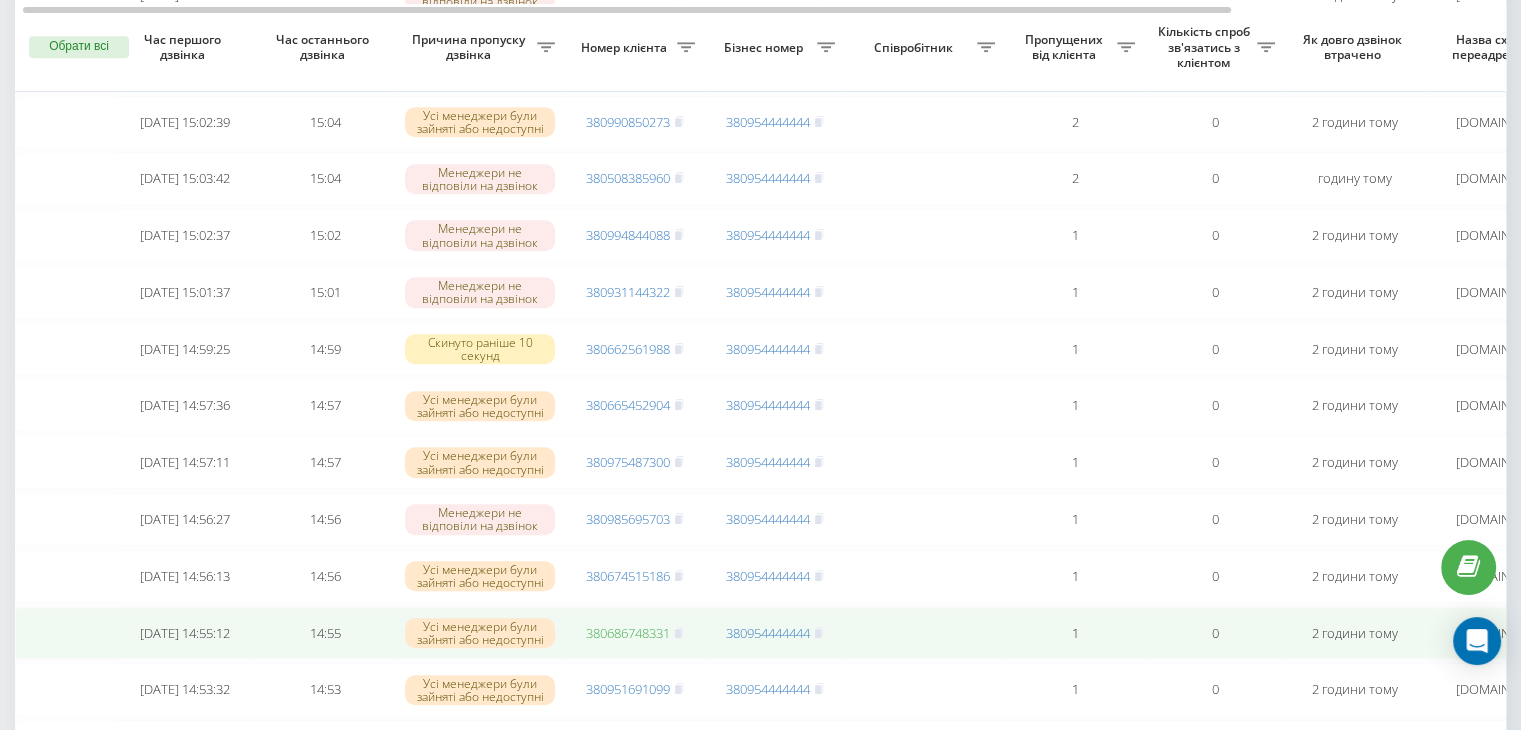 click on "380686748331" at bounding box center [628, 633] 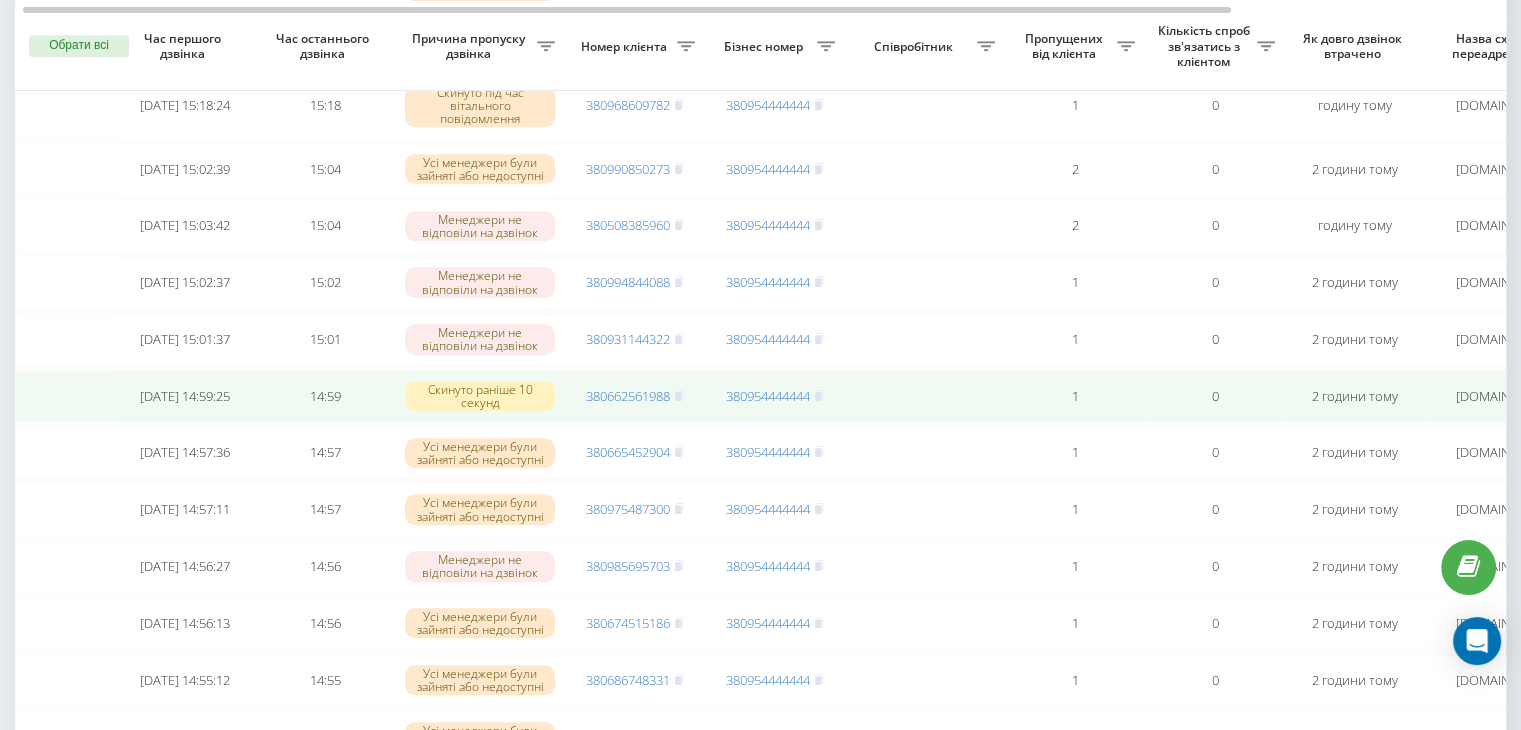scroll, scrollTop: 1290, scrollLeft: 0, axis: vertical 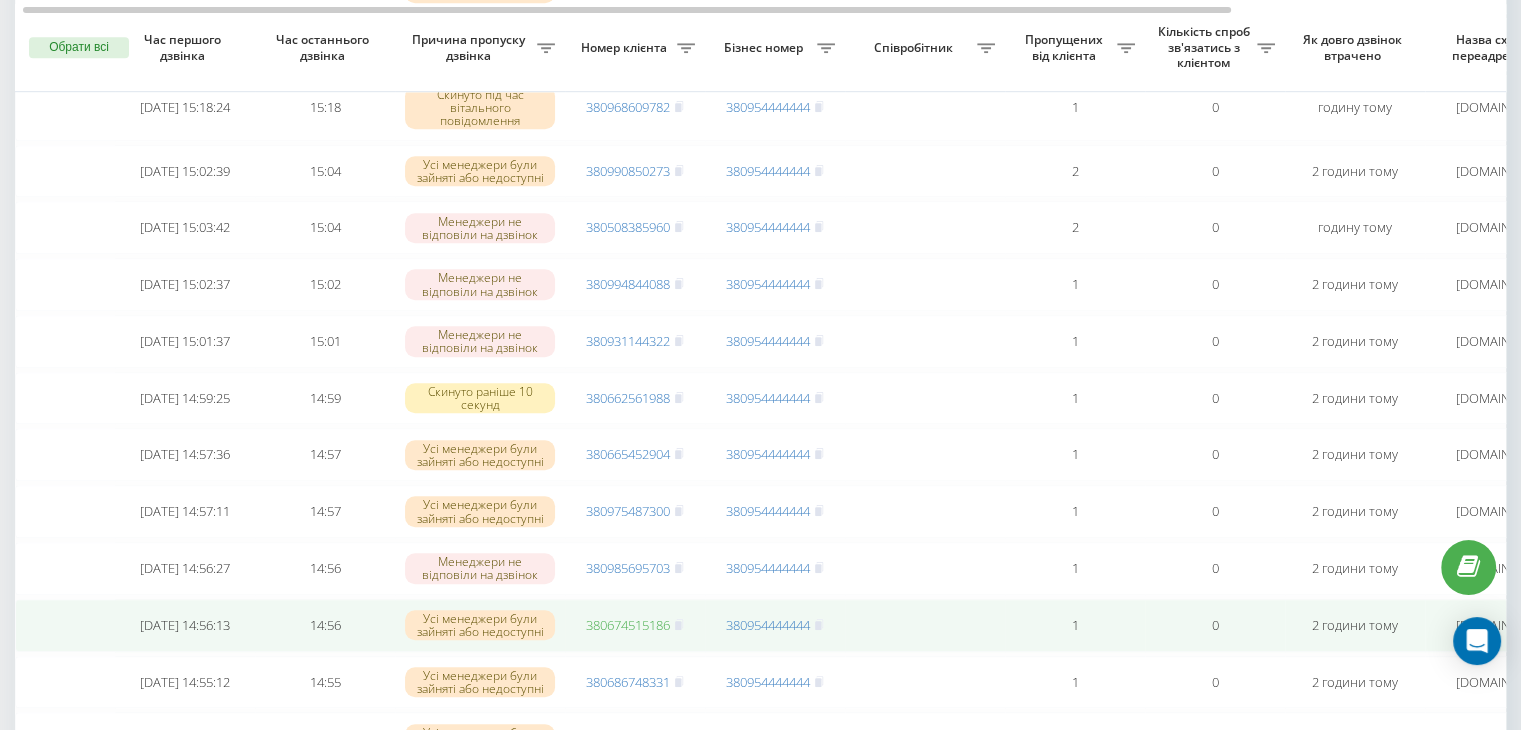 click on "380674515186" at bounding box center [628, 625] 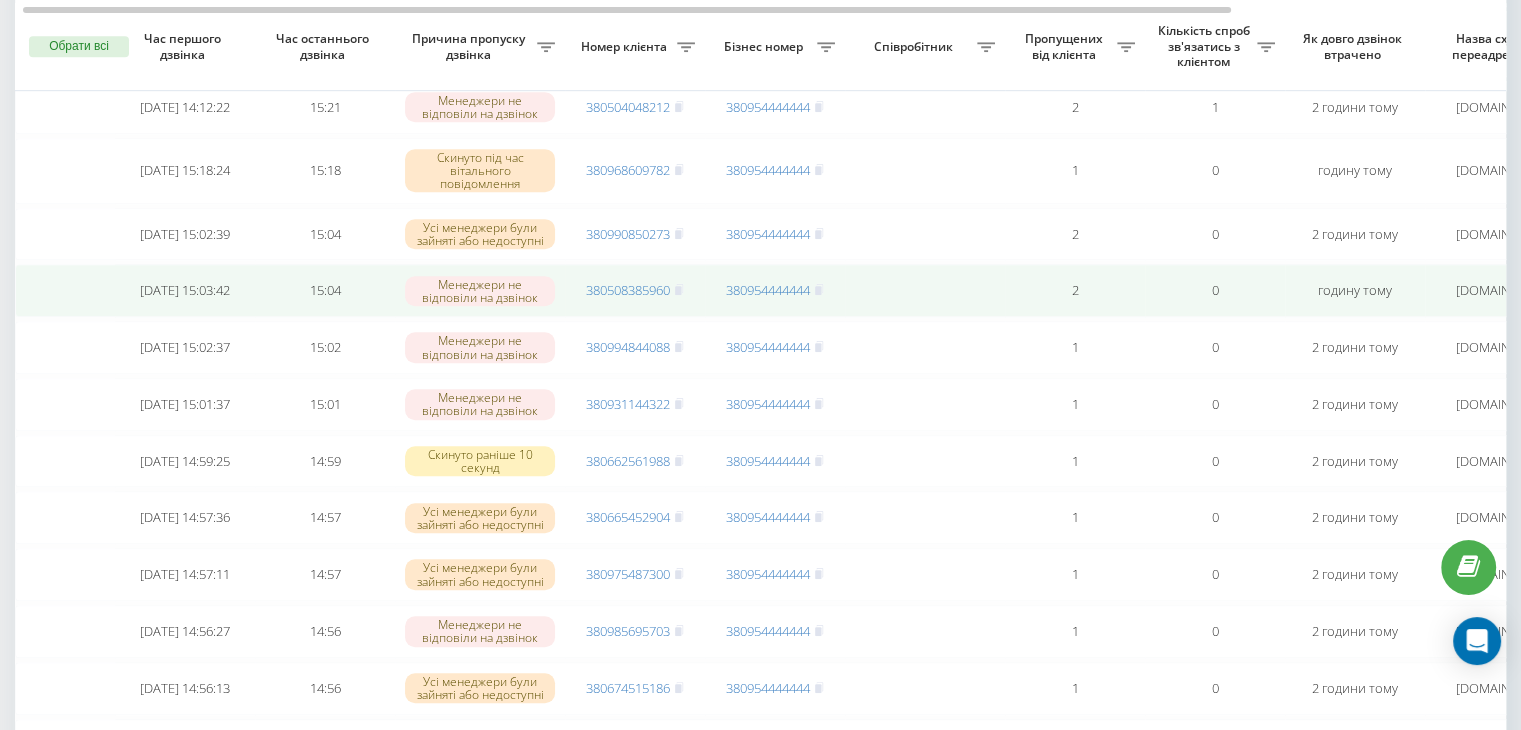 scroll, scrollTop: 1226, scrollLeft: 0, axis: vertical 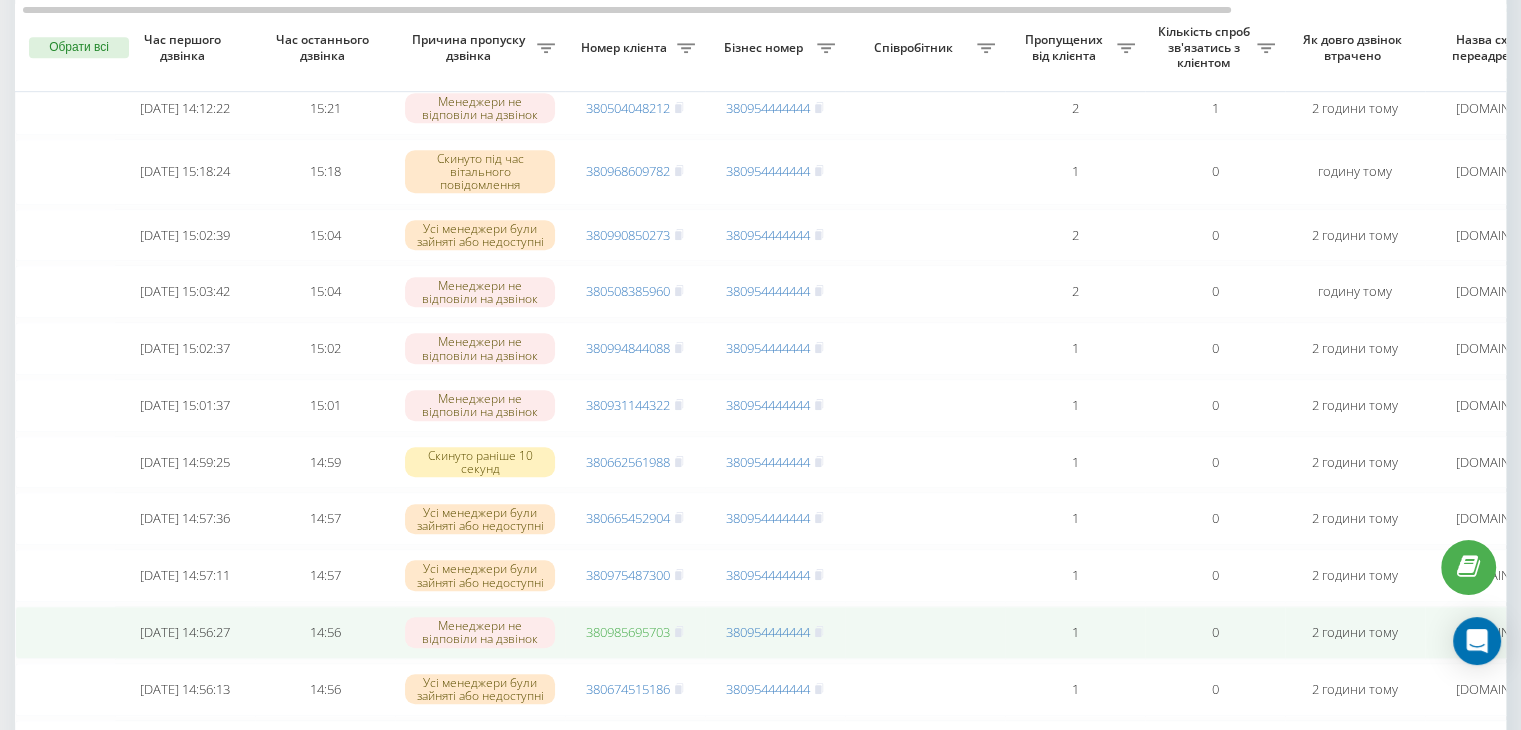 click on "380985695703" at bounding box center (628, 632) 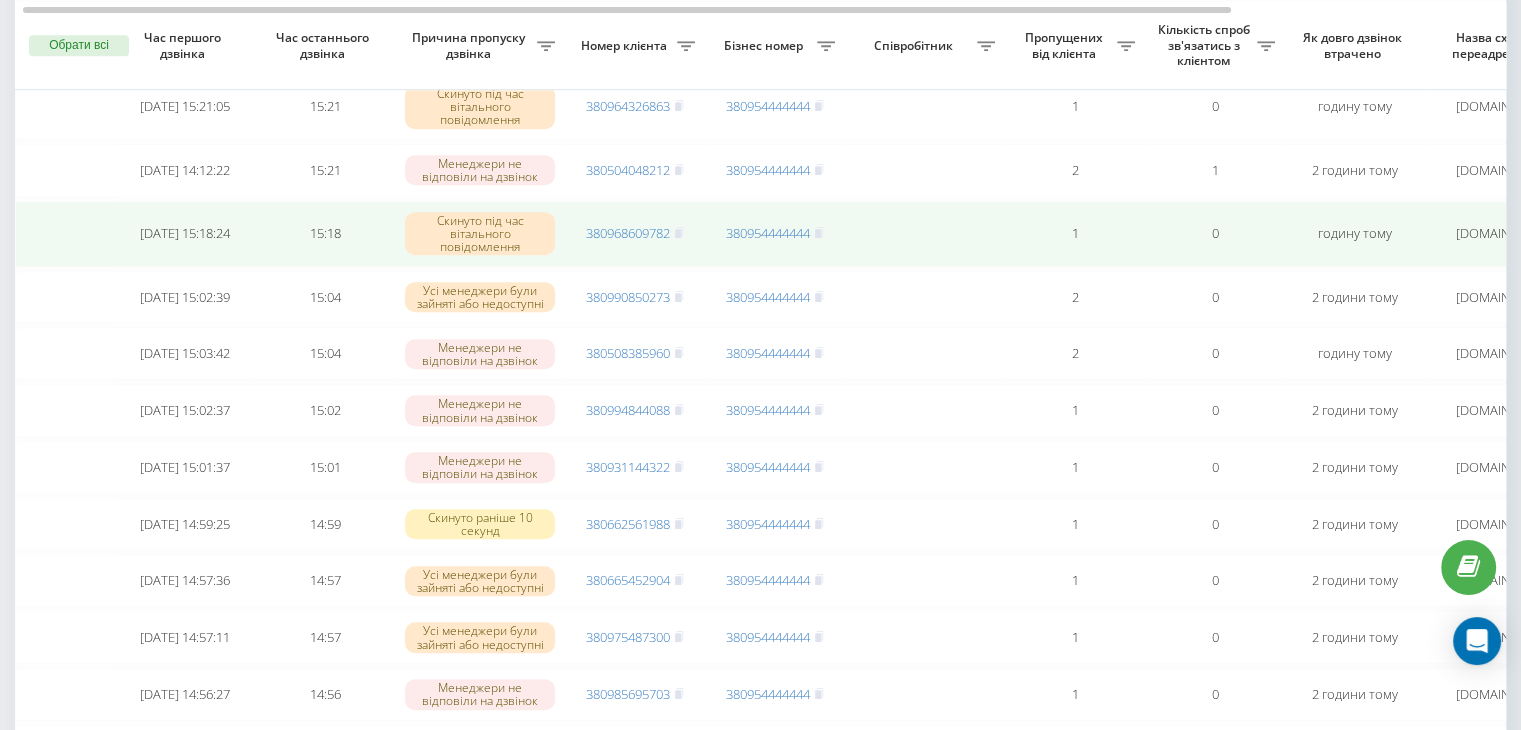 scroll, scrollTop: 1162, scrollLeft: 0, axis: vertical 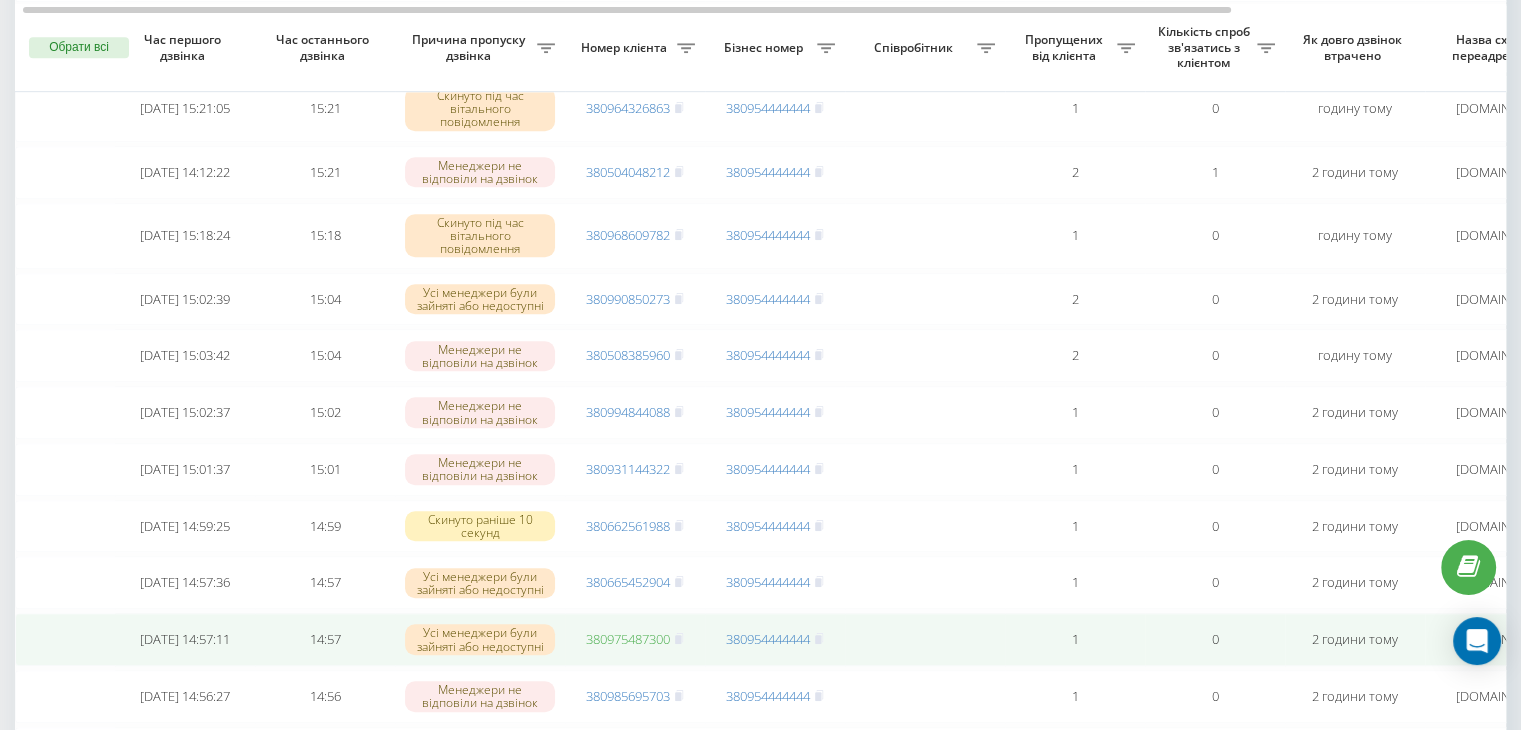 click on "380975487300" at bounding box center (628, 639) 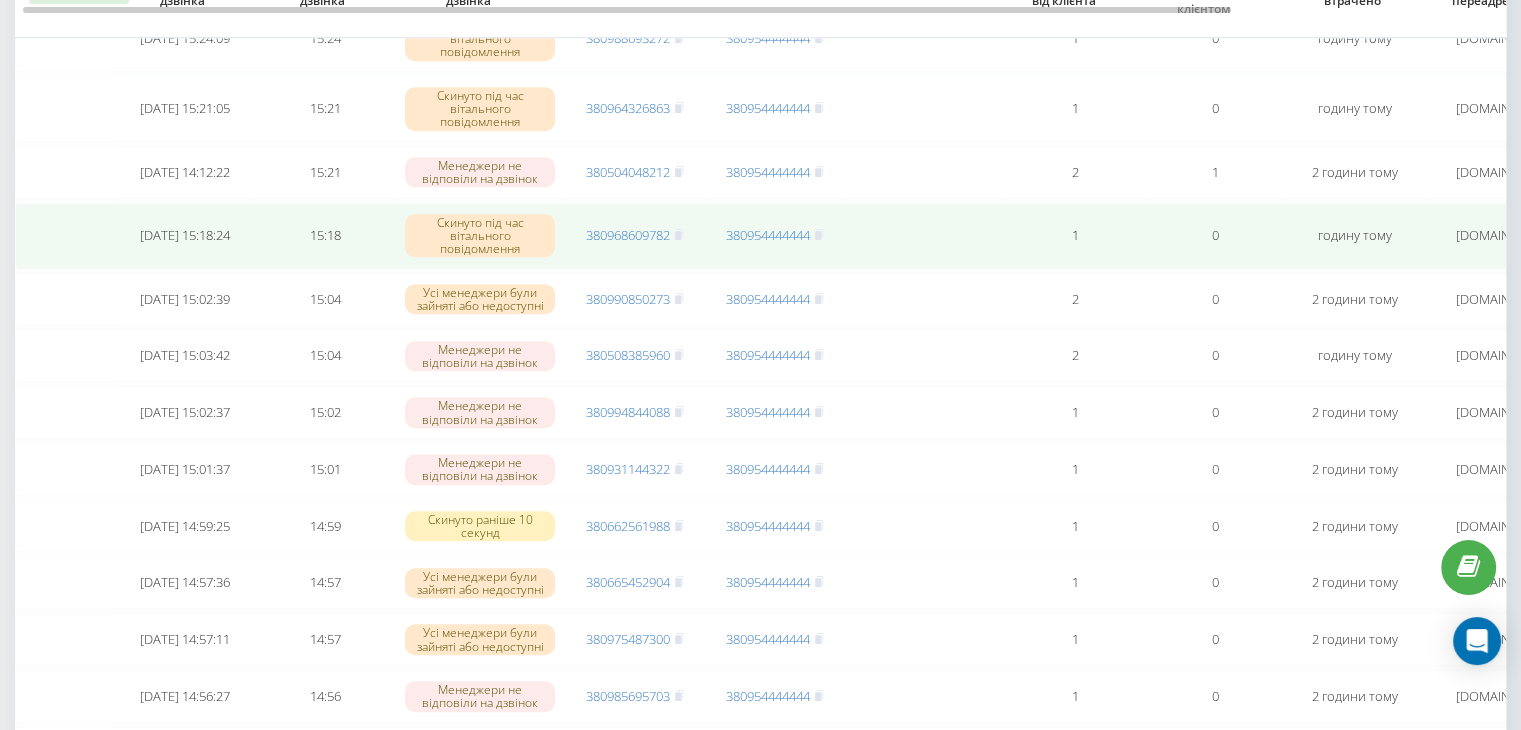 scroll, scrollTop: 1098, scrollLeft: 0, axis: vertical 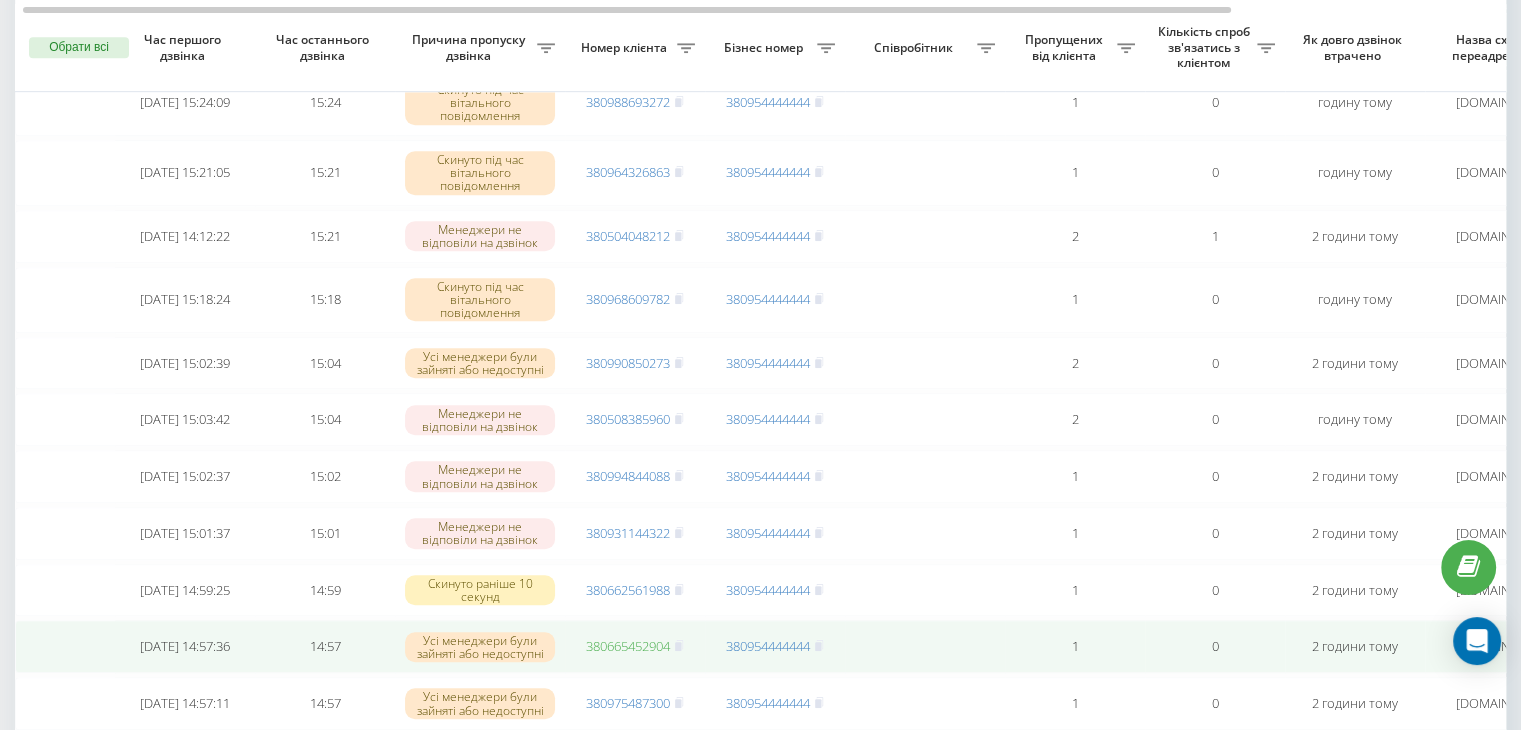 click on "380665452904" at bounding box center (628, 646) 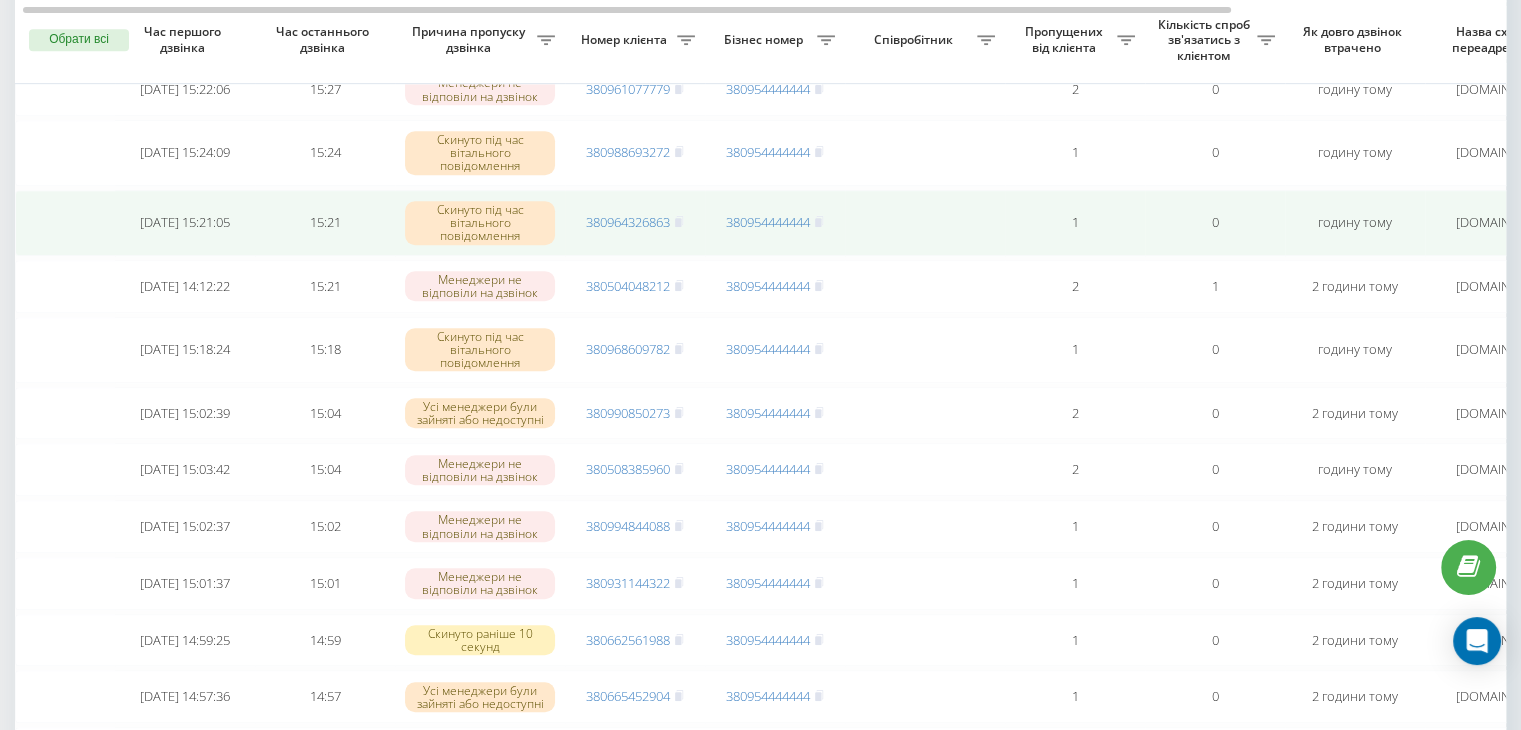 scroll, scrollTop: 1040, scrollLeft: 0, axis: vertical 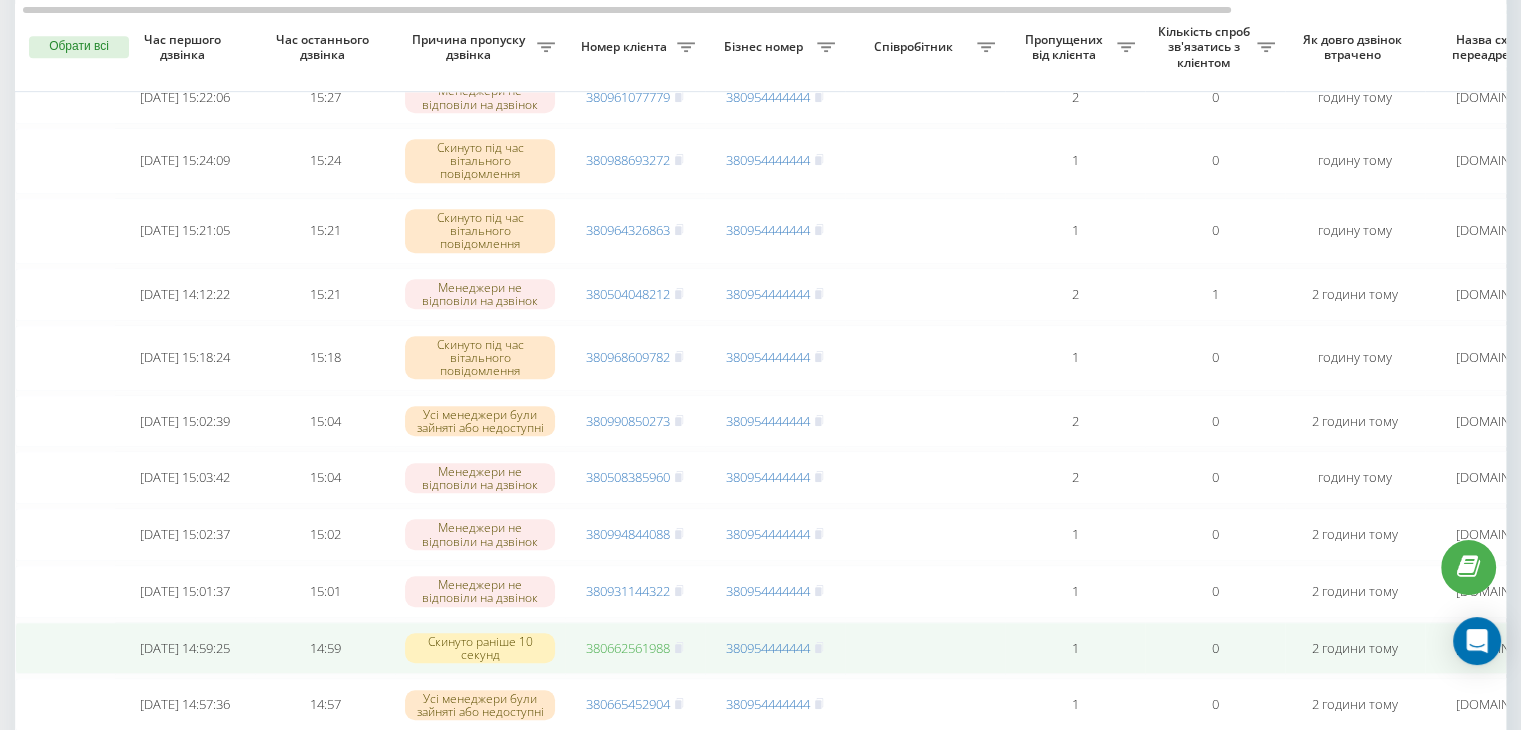 click on "380662561988" at bounding box center (628, 648) 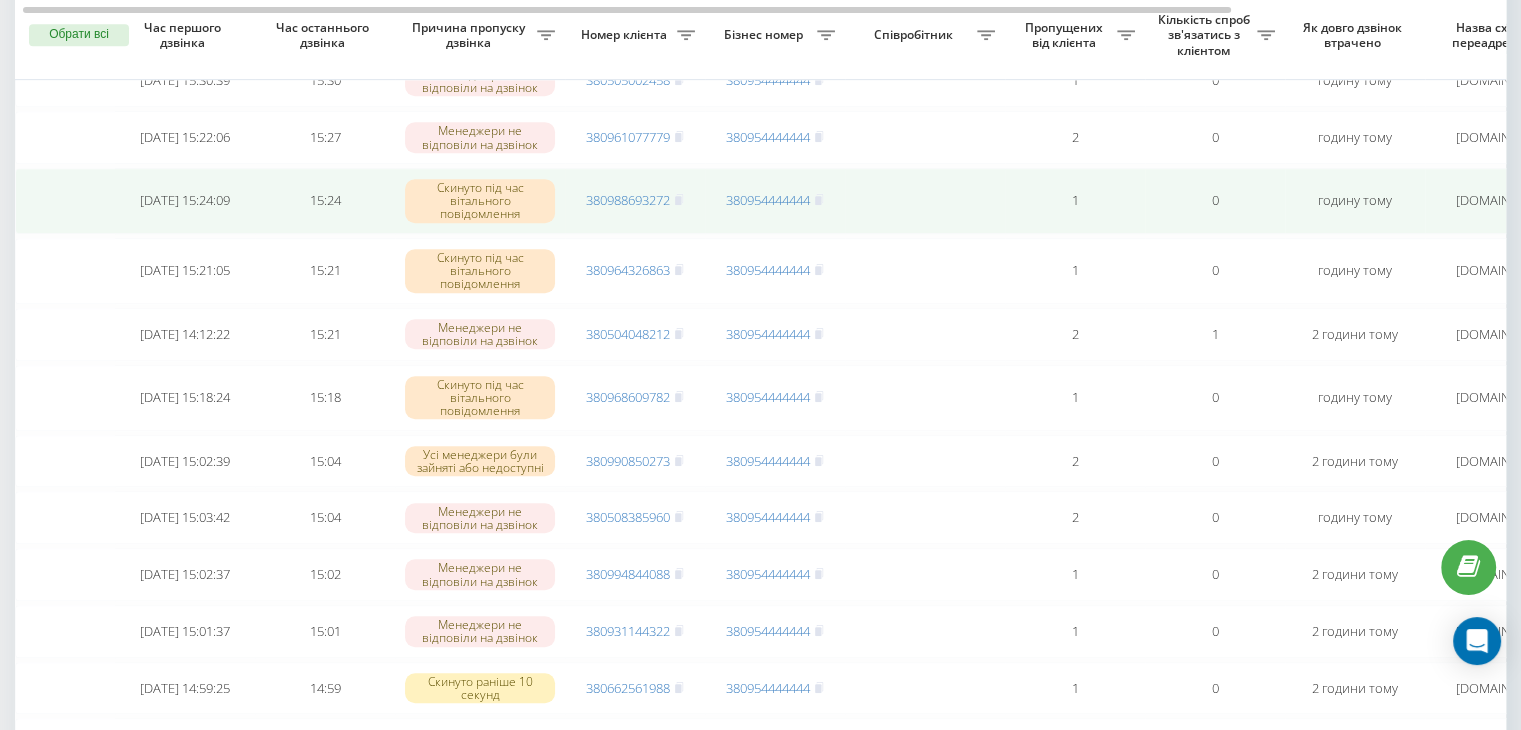 scroll, scrollTop: 979, scrollLeft: 0, axis: vertical 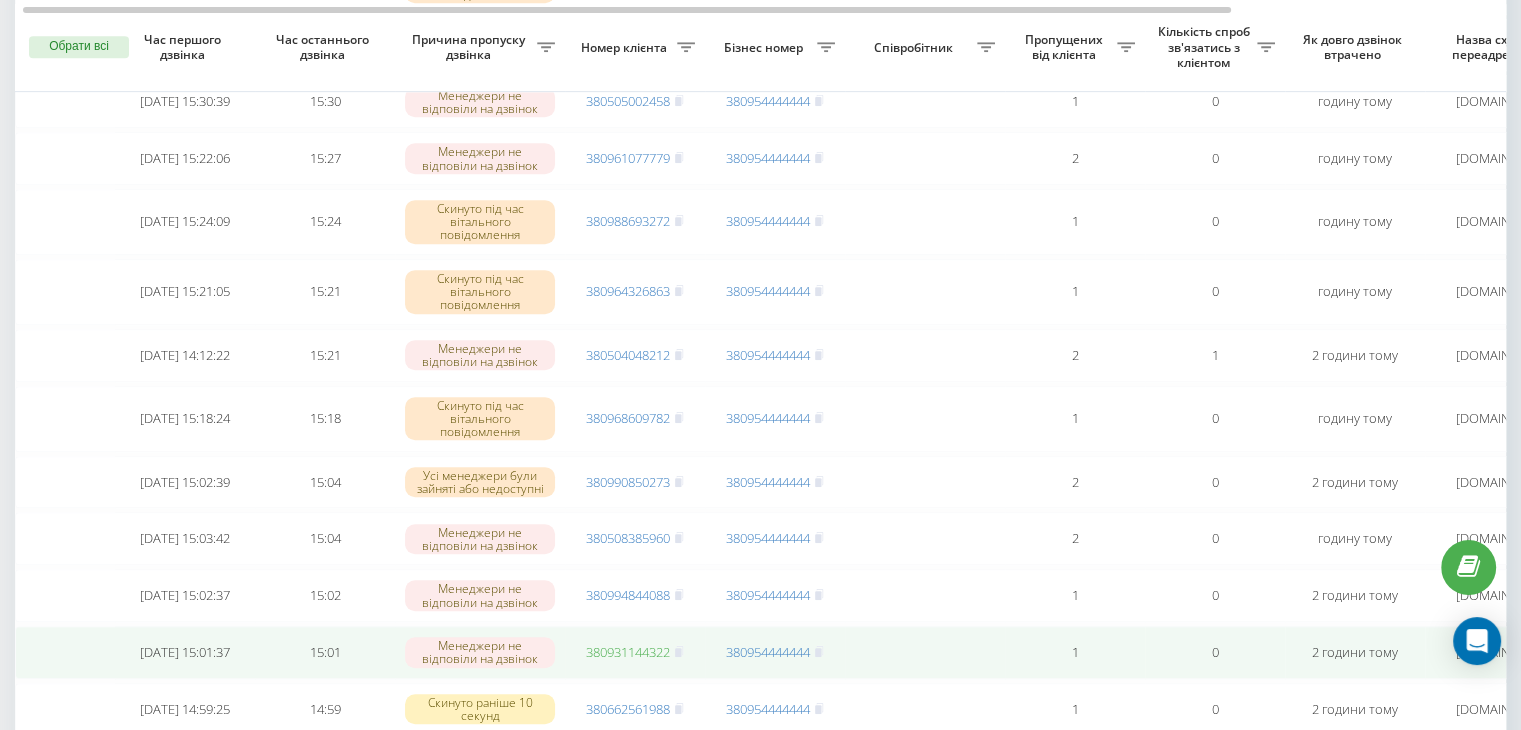 click on "380931144322" at bounding box center [628, 652] 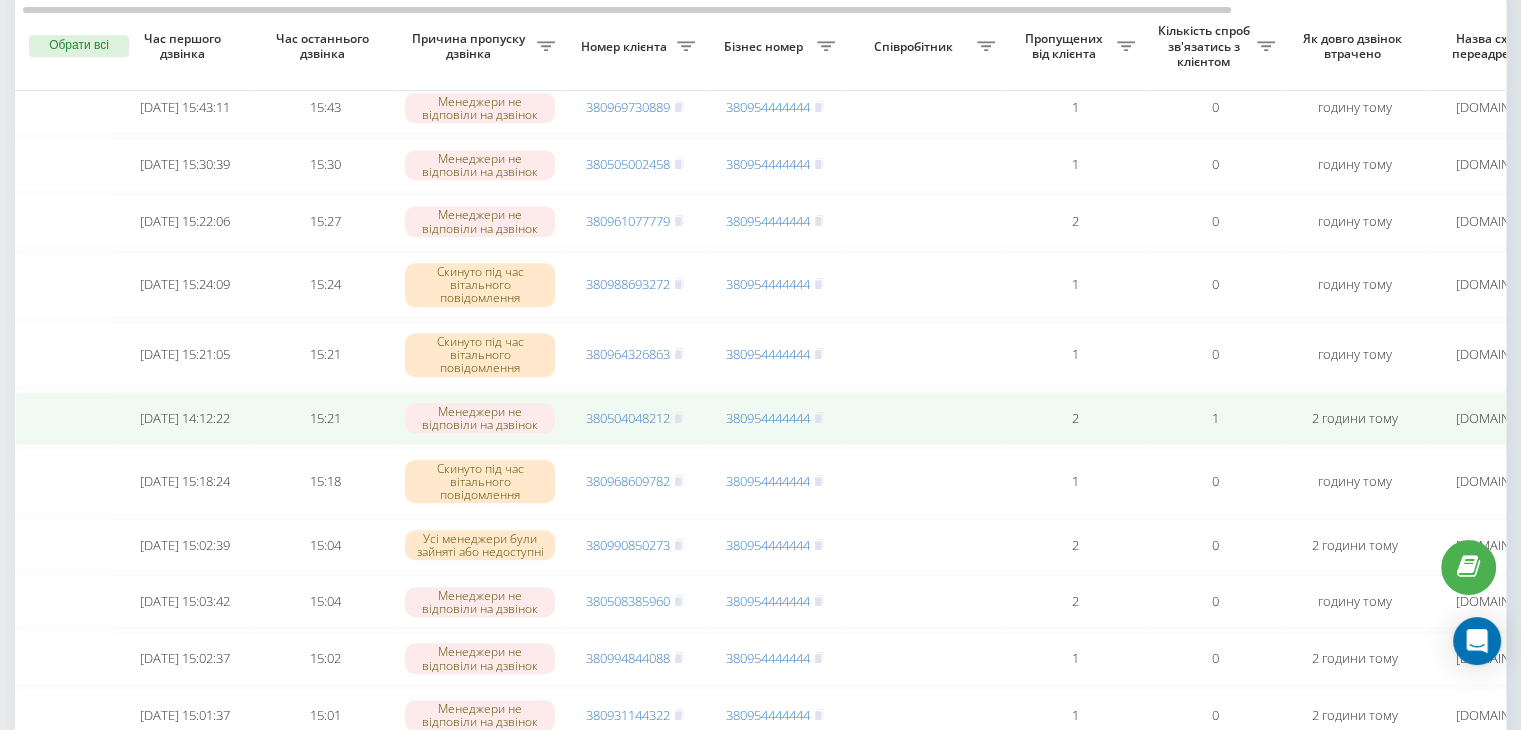 scroll, scrollTop: 915, scrollLeft: 0, axis: vertical 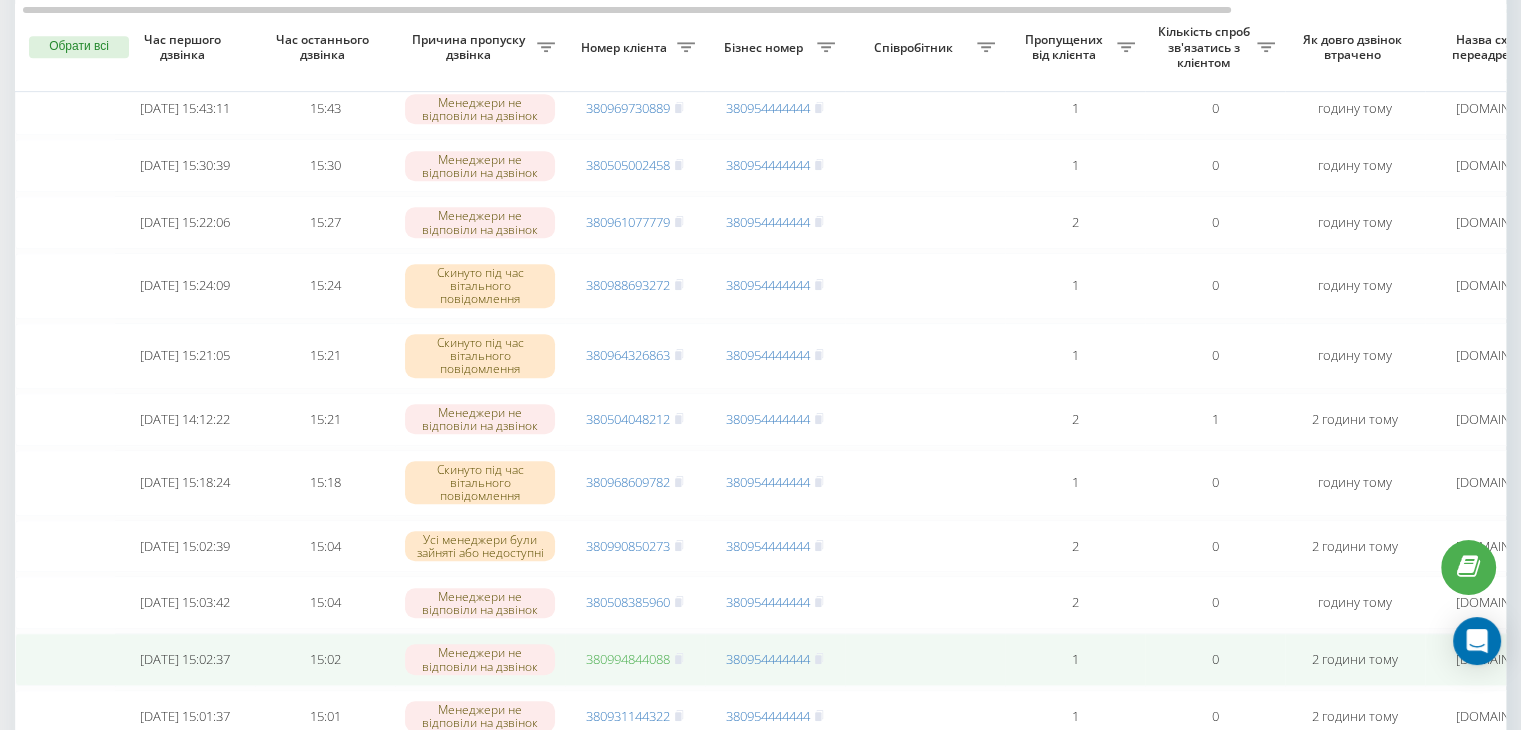 click on "380994844088" at bounding box center (628, 659) 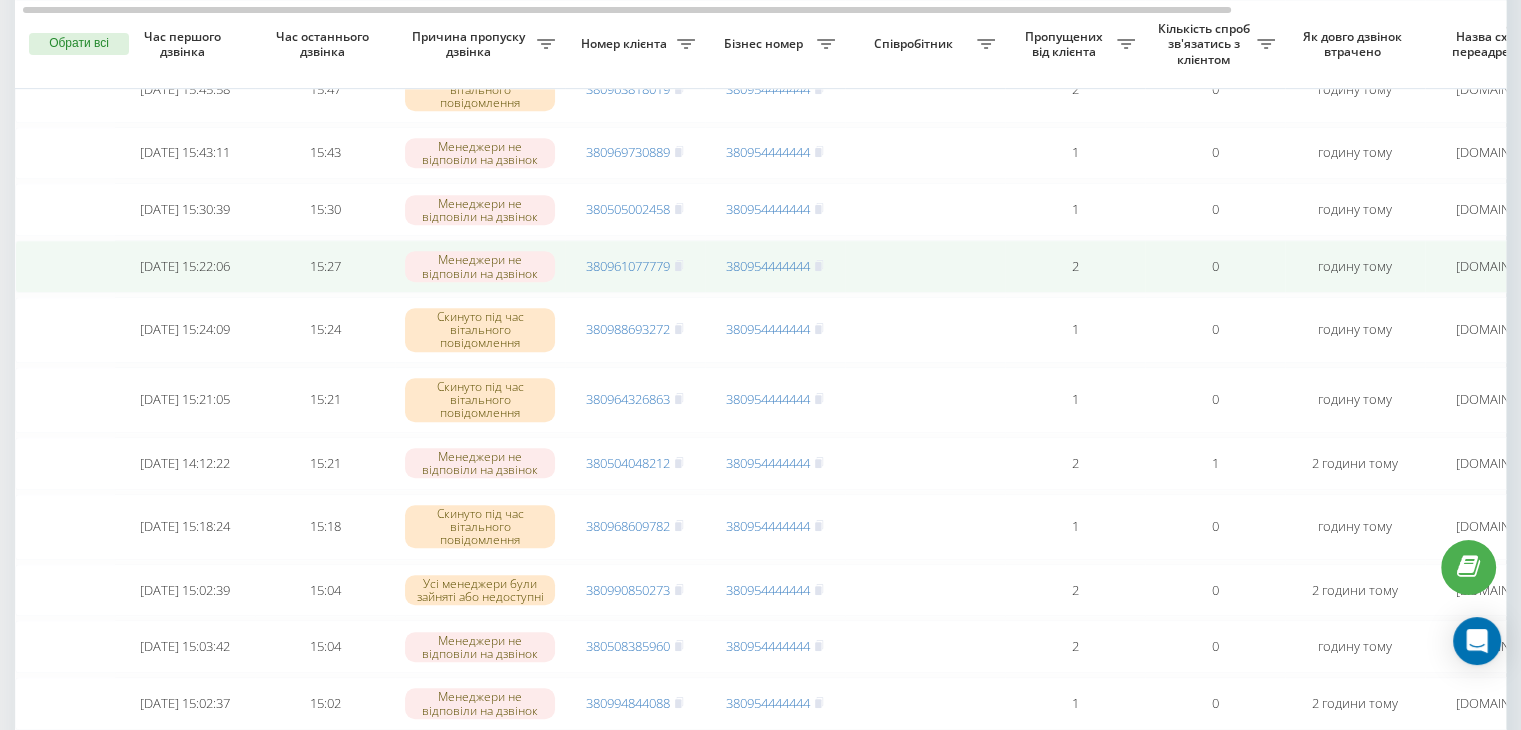 scroll, scrollTop: 864, scrollLeft: 0, axis: vertical 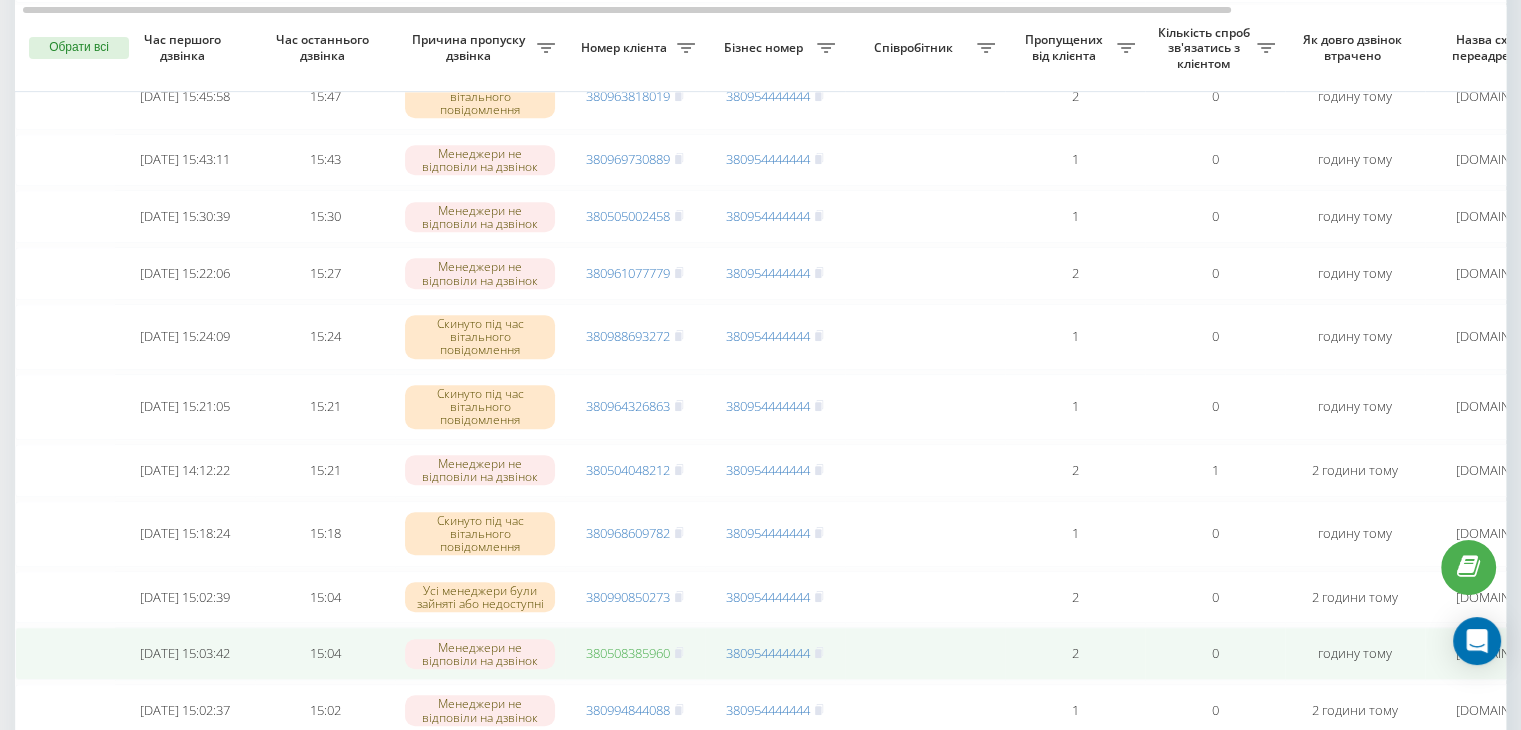 click on "380508385960" at bounding box center [628, 653] 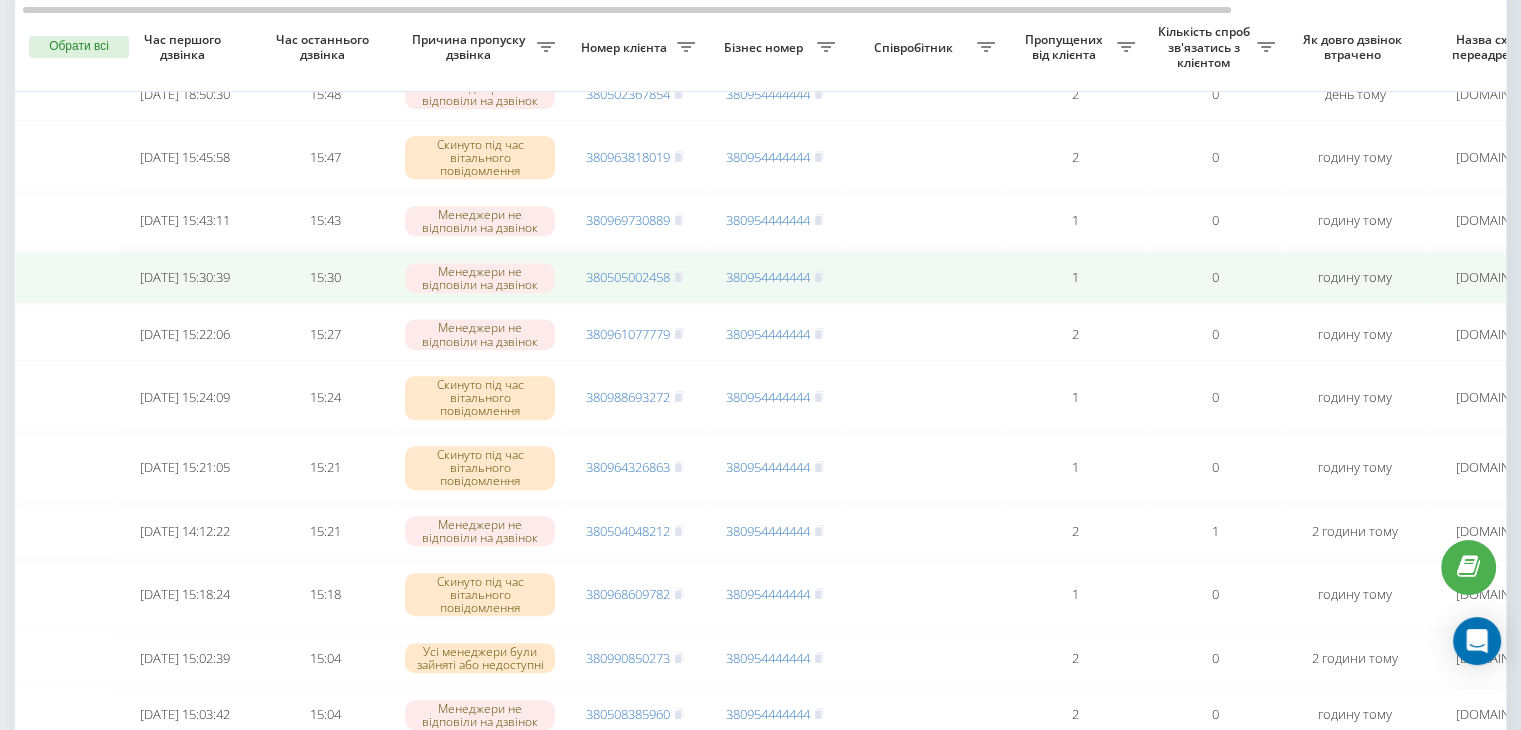 scroll, scrollTop: 804, scrollLeft: 0, axis: vertical 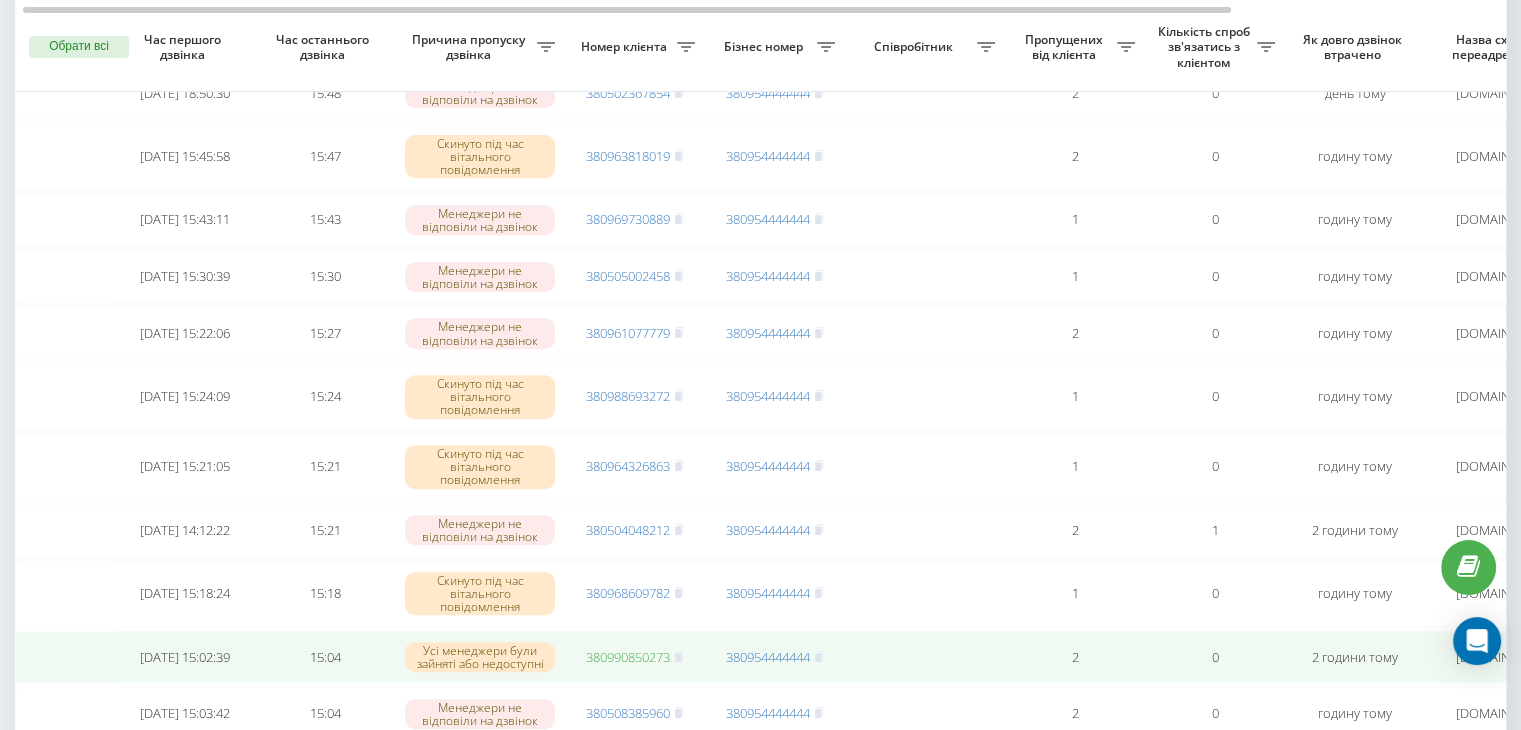 click on "380990850273" at bounding box center [628, 657] 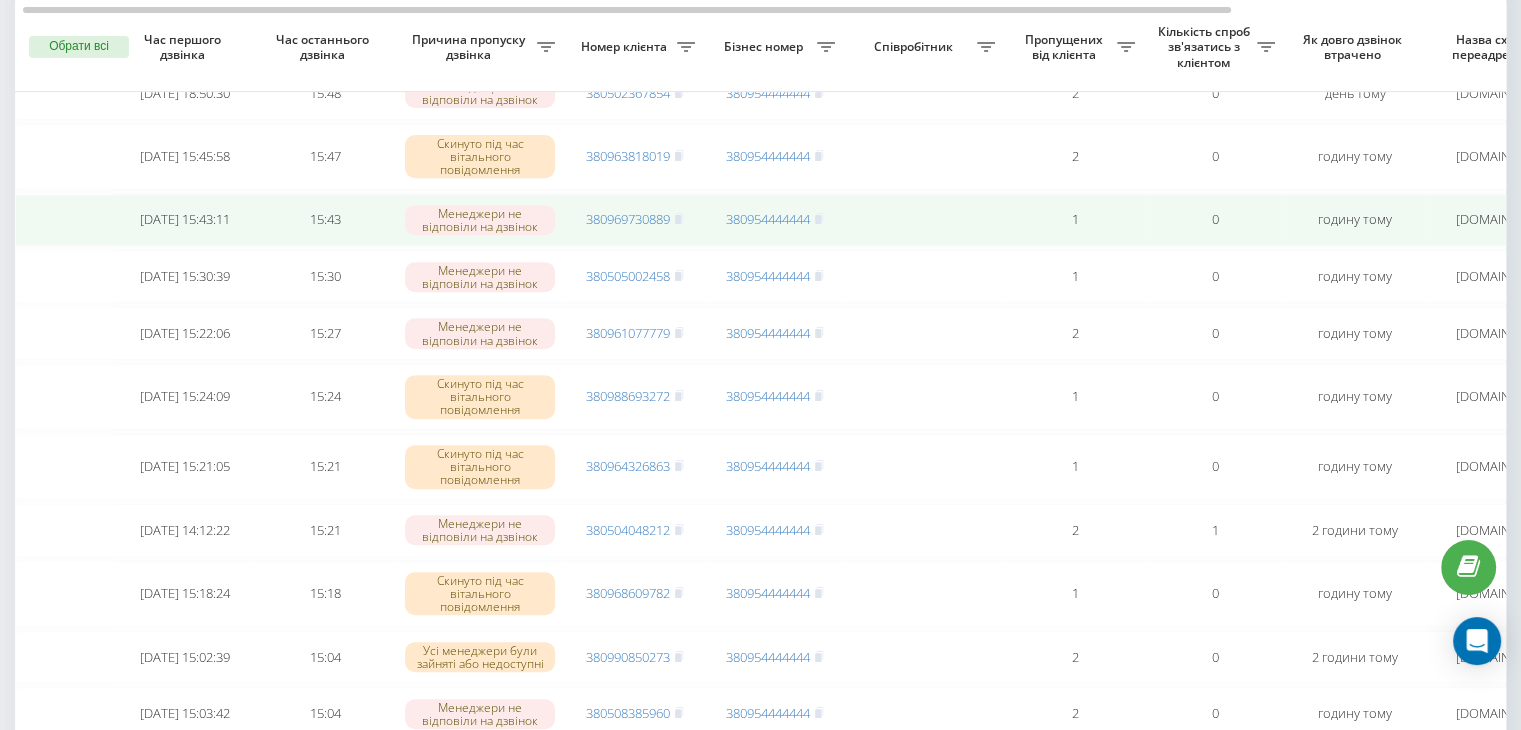 scroll, scrollTop: 778, scrollLeft: 0, axis: vertical 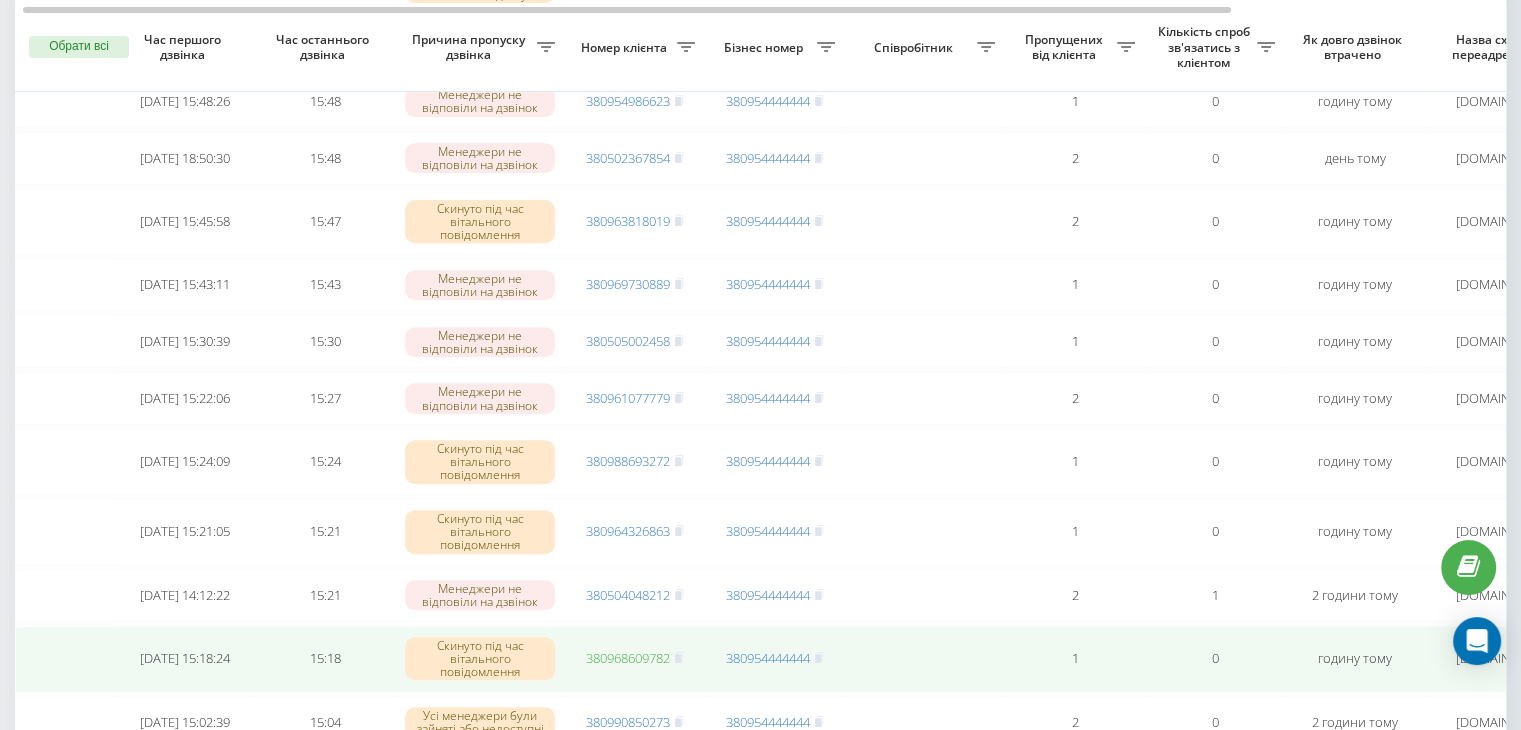 click on "380968609782" at bounding box center [628, 658] 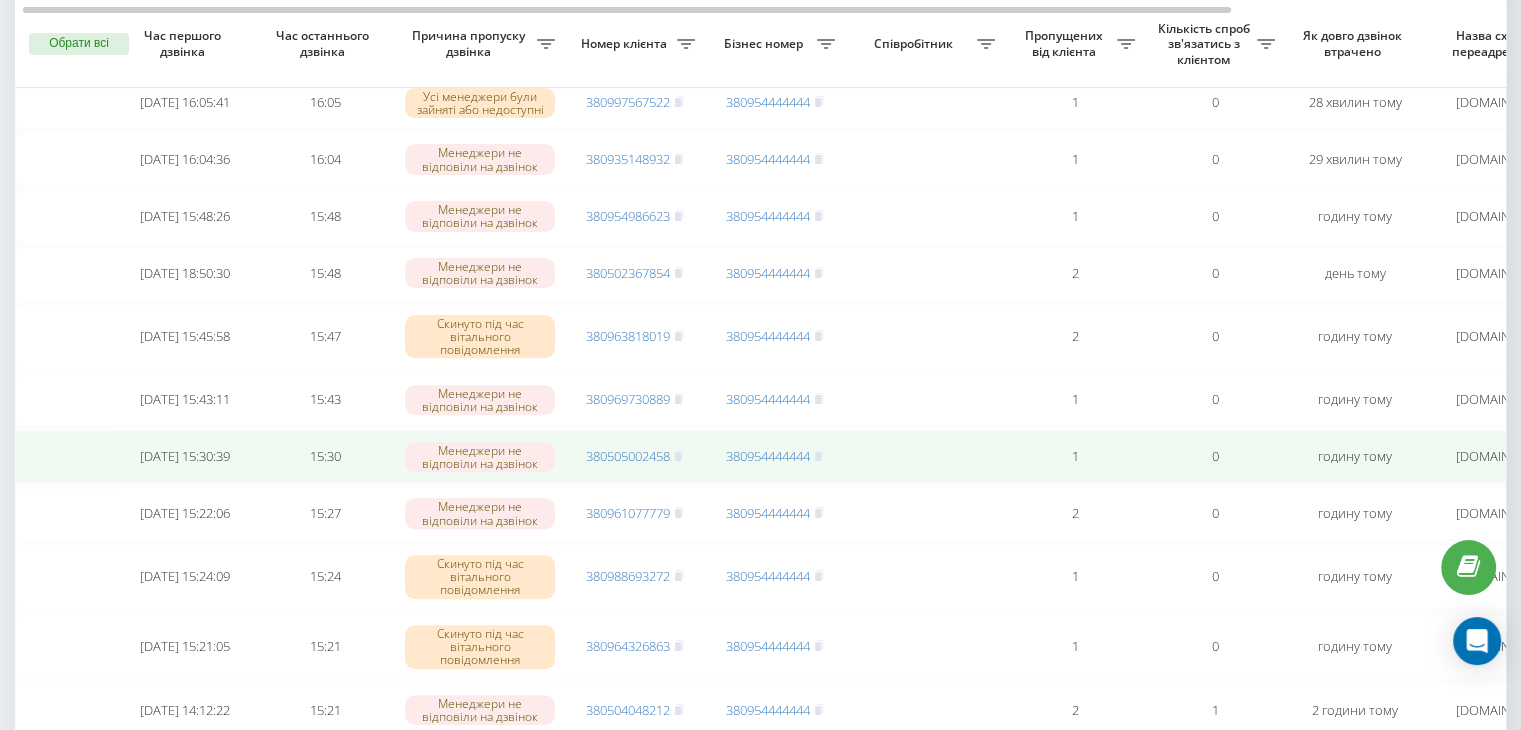 scroll, scrollTop: 620, scrollLeft: 0, axis: vertical 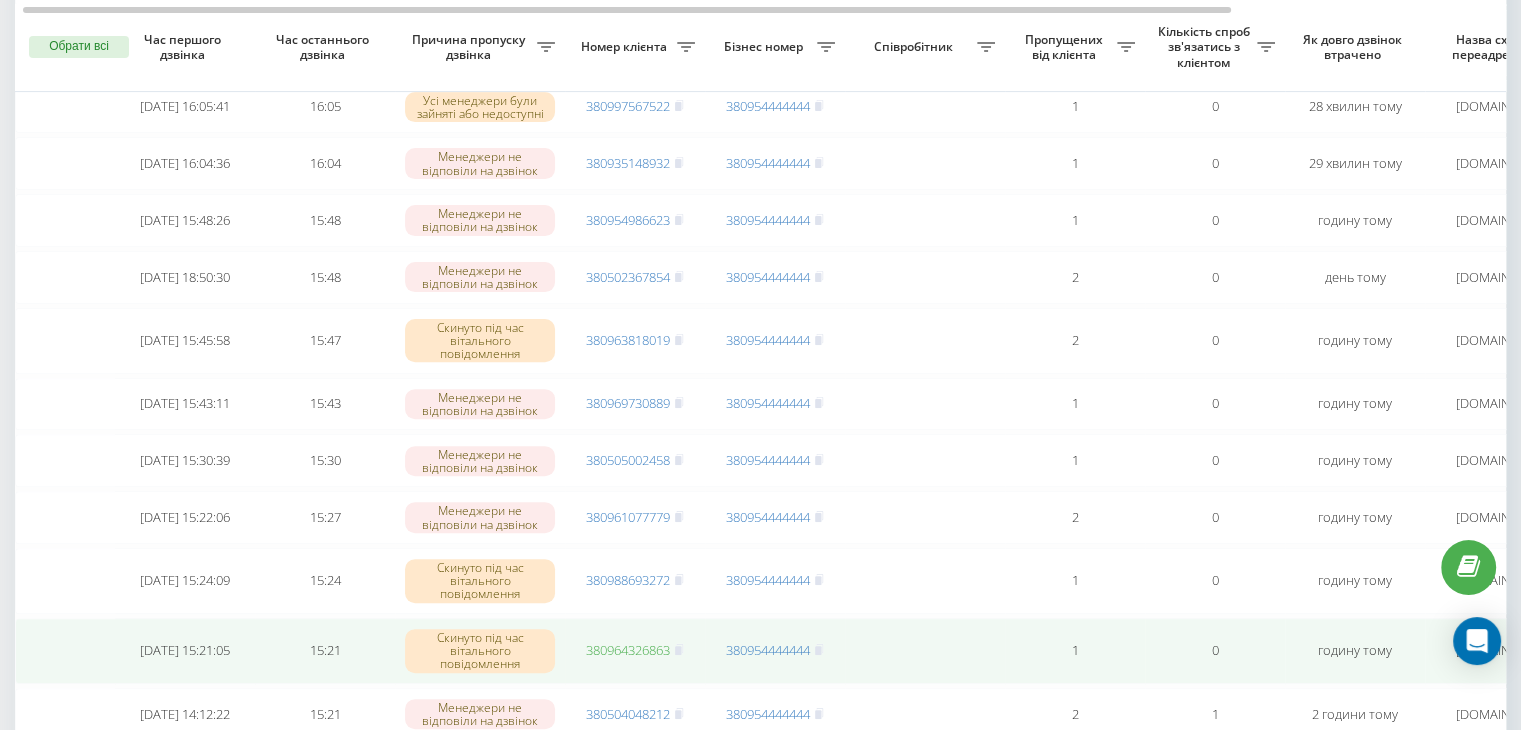 click on "380964326863" at bounding box center [628, 650] 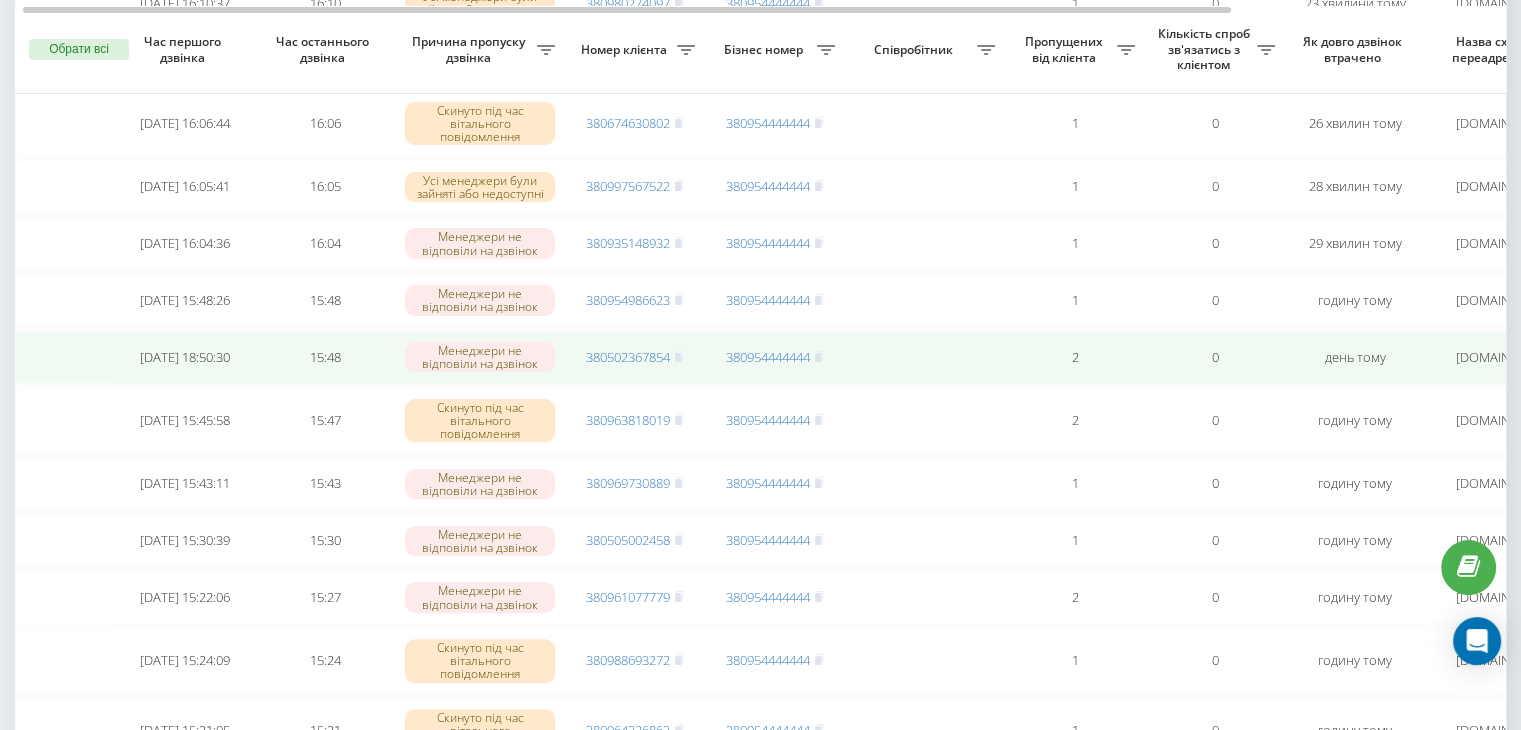scroll, scrollTop: 542, scrollLeft: 0, axis: vertical 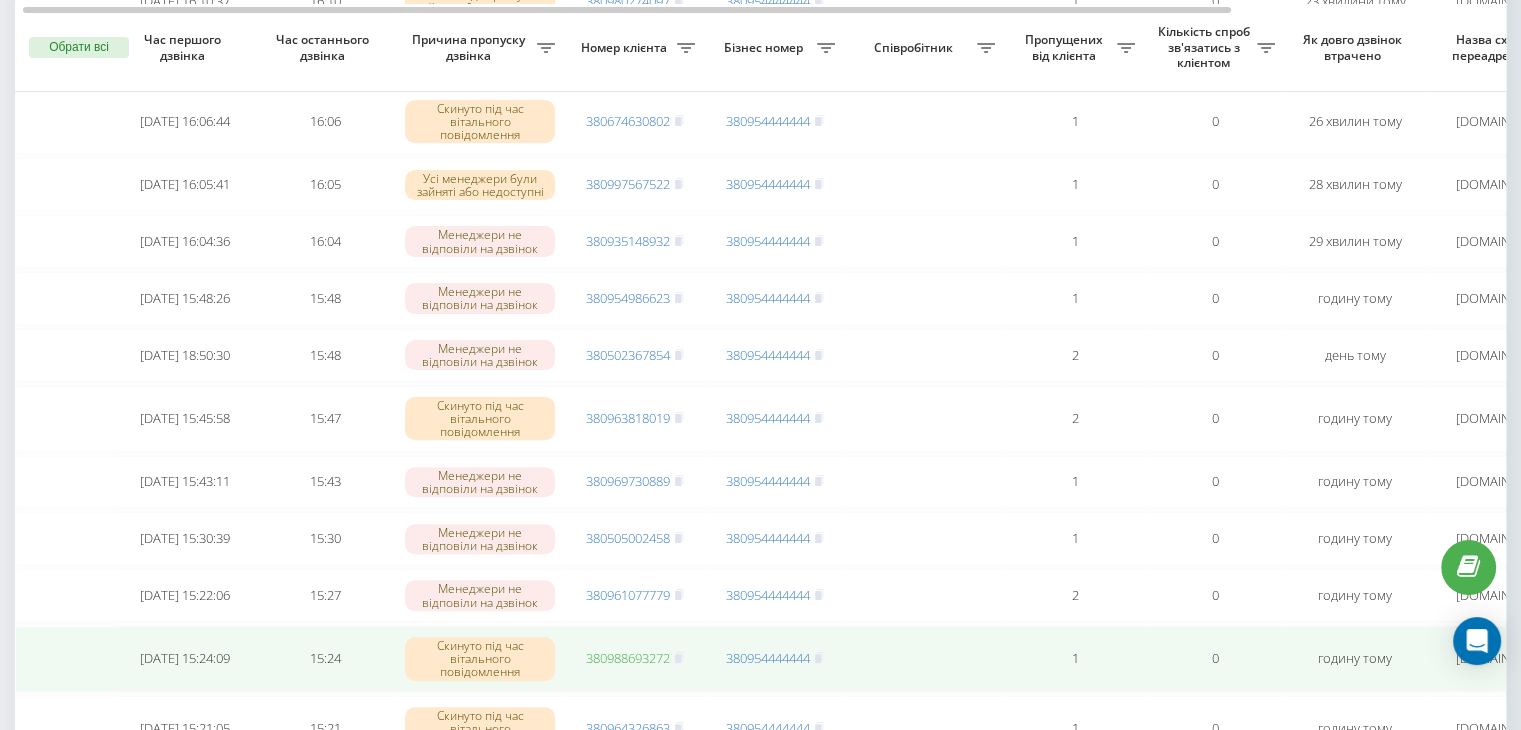 click on "380988693272" at bounding box center [628, 658] 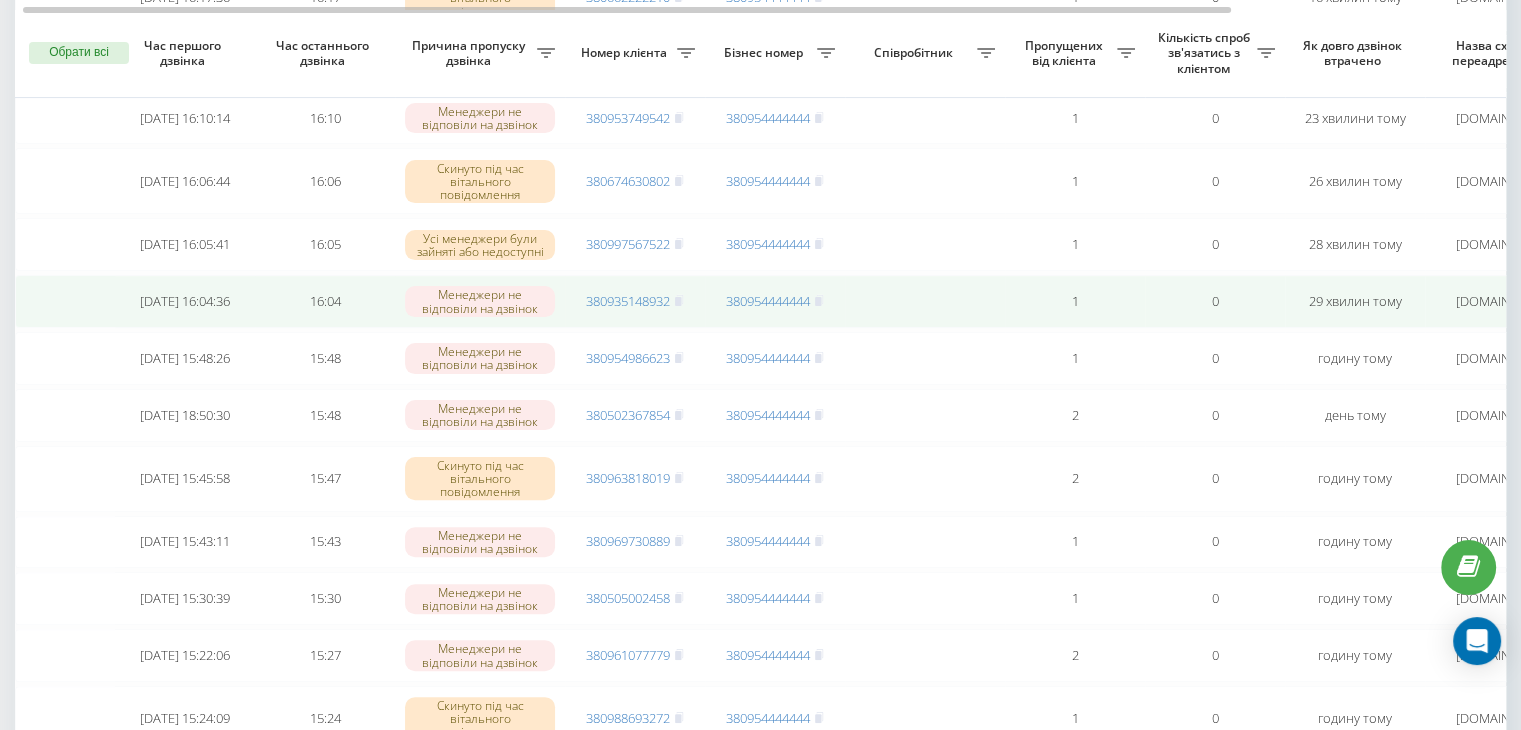 scroll, scrollTop: 474, scrollLeft: 0, axis: vertical 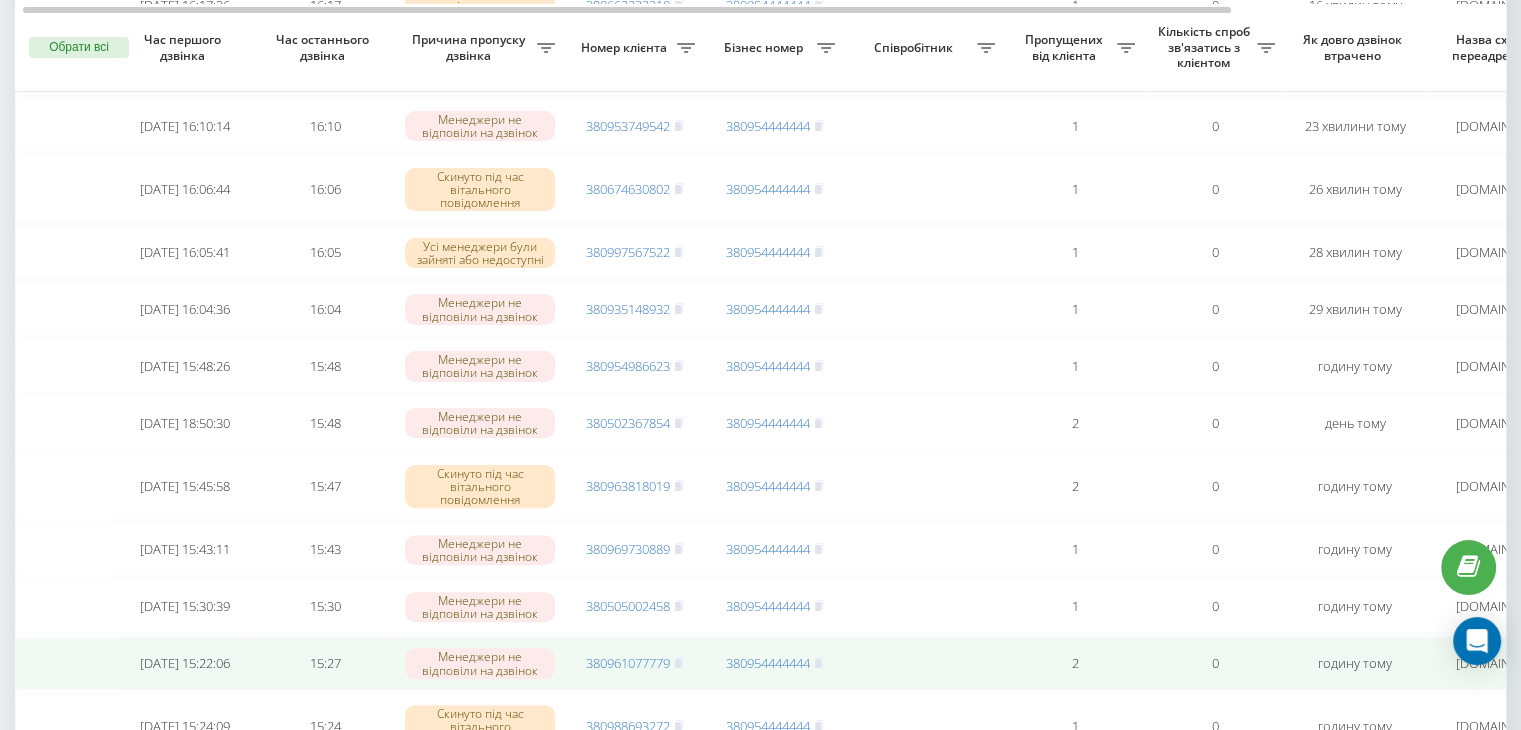 click on "2" at bounding box center [1075, 663] 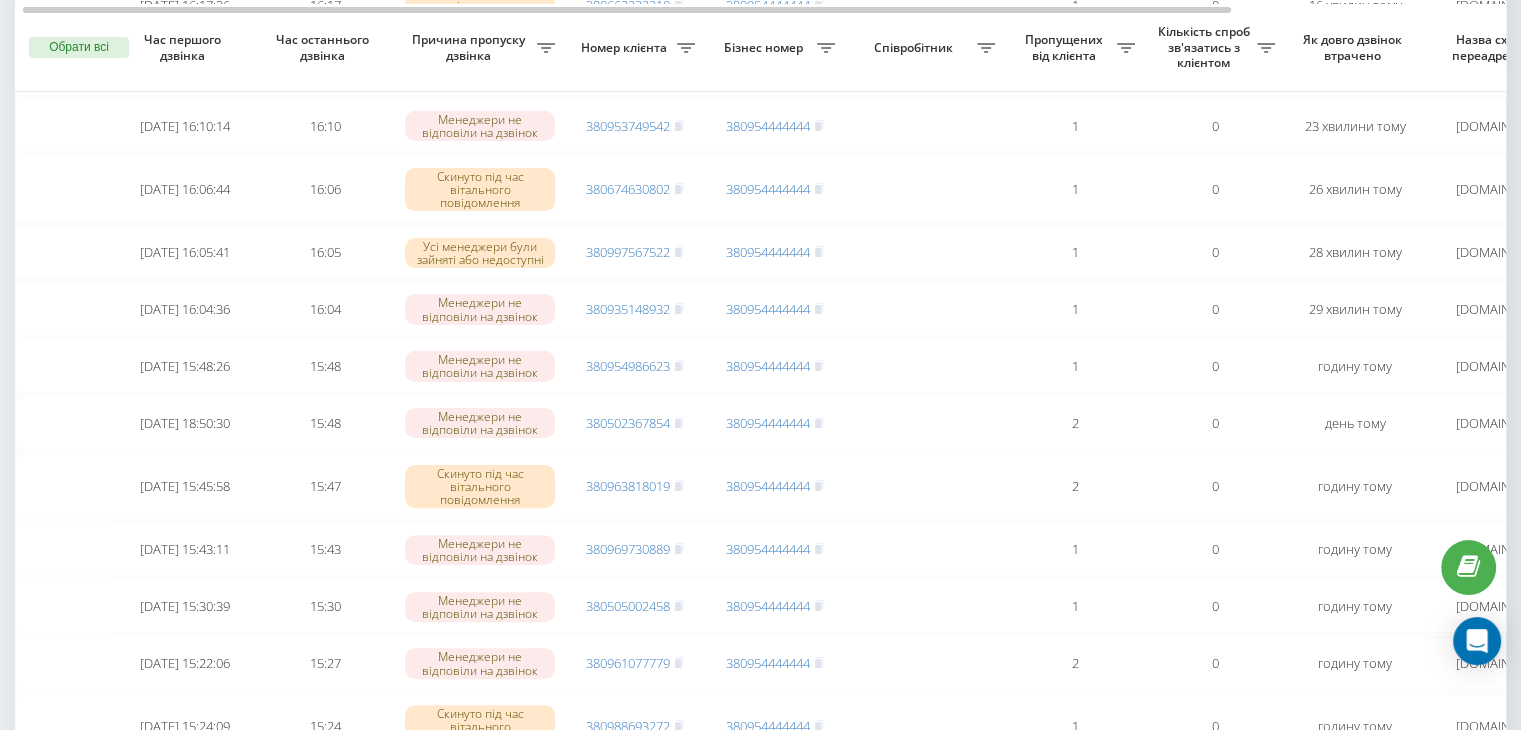click on "Бізнес номер" at bounding box center [775, 48] 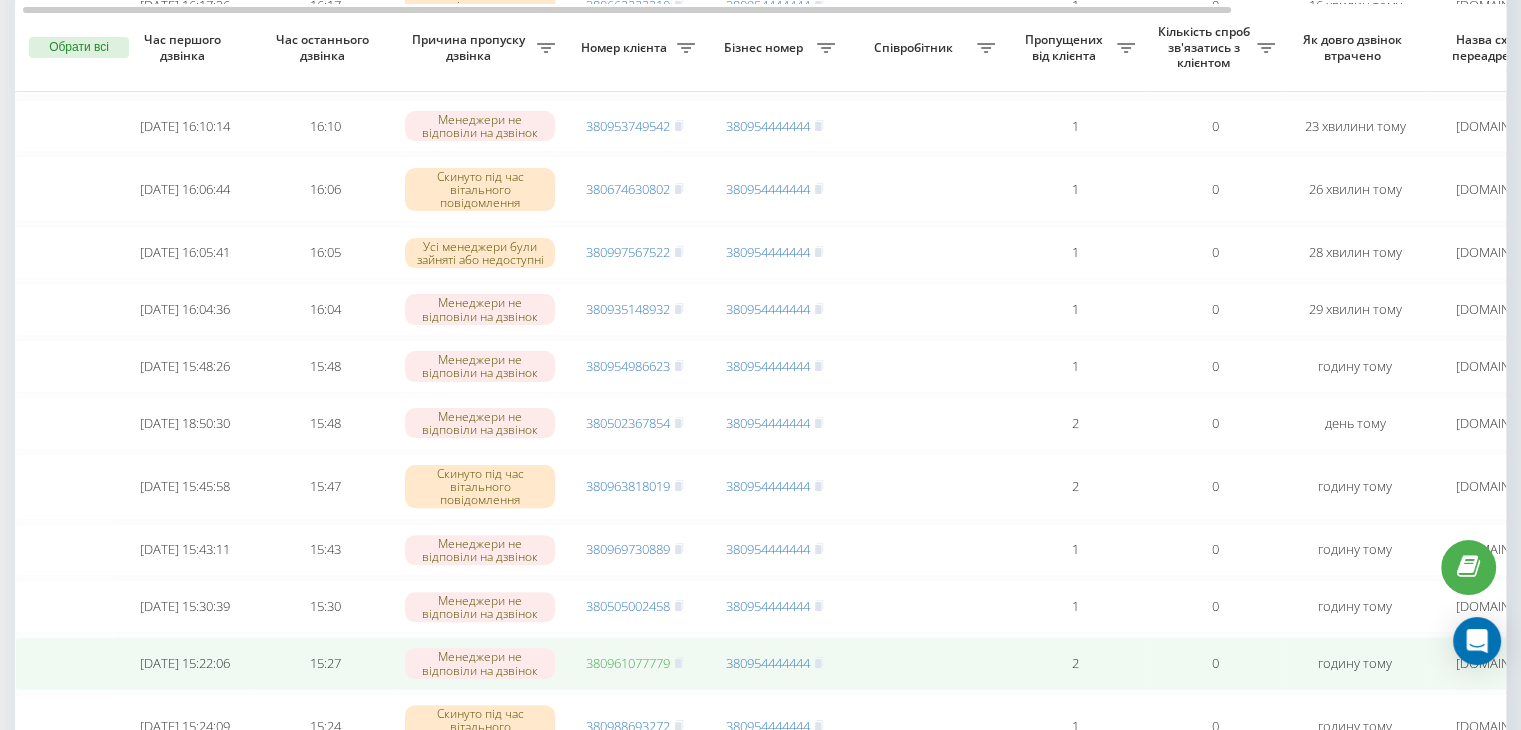 click on "380961077779" at bounding box center (628, 663) 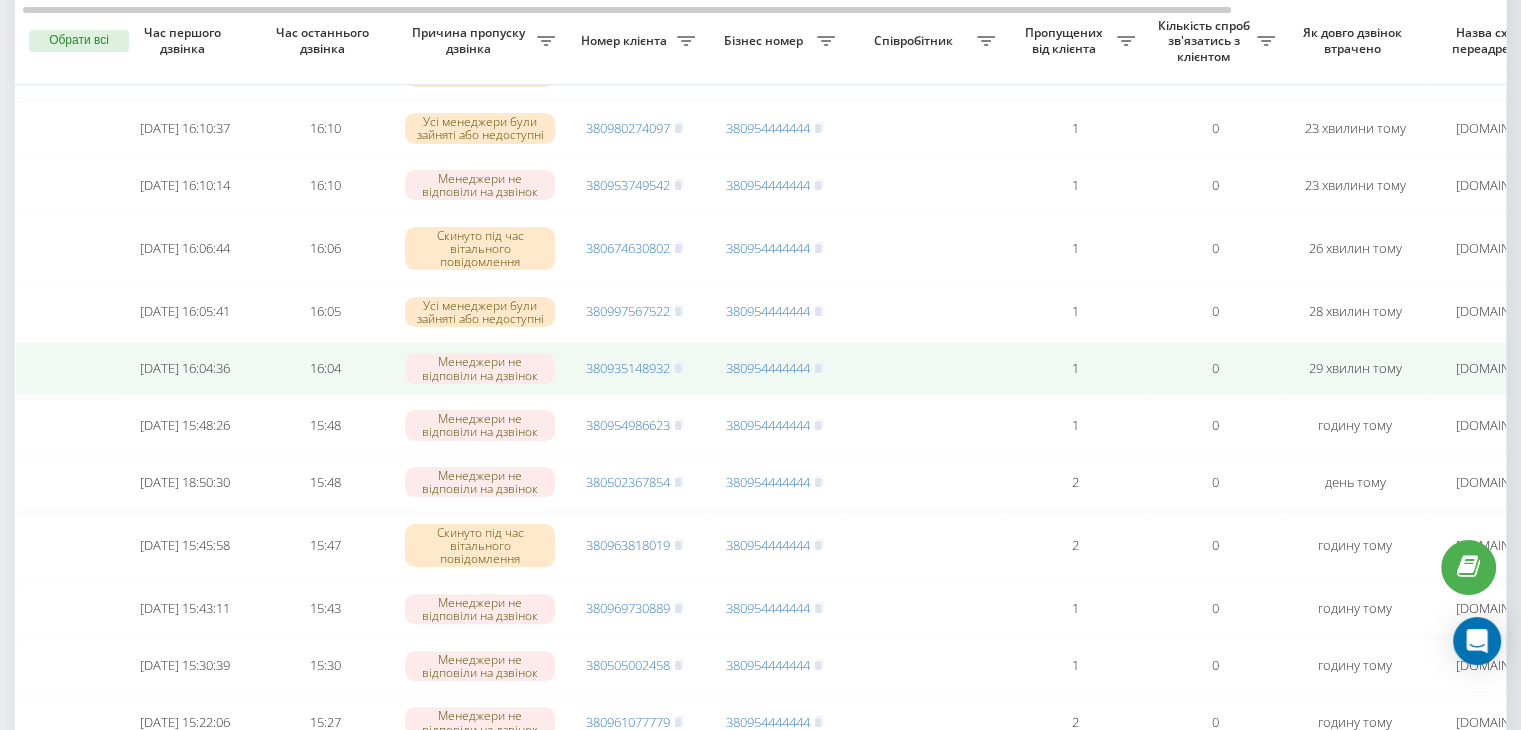 scroll, scrollTop: 404, scrollLeft: 0, axis: vertical 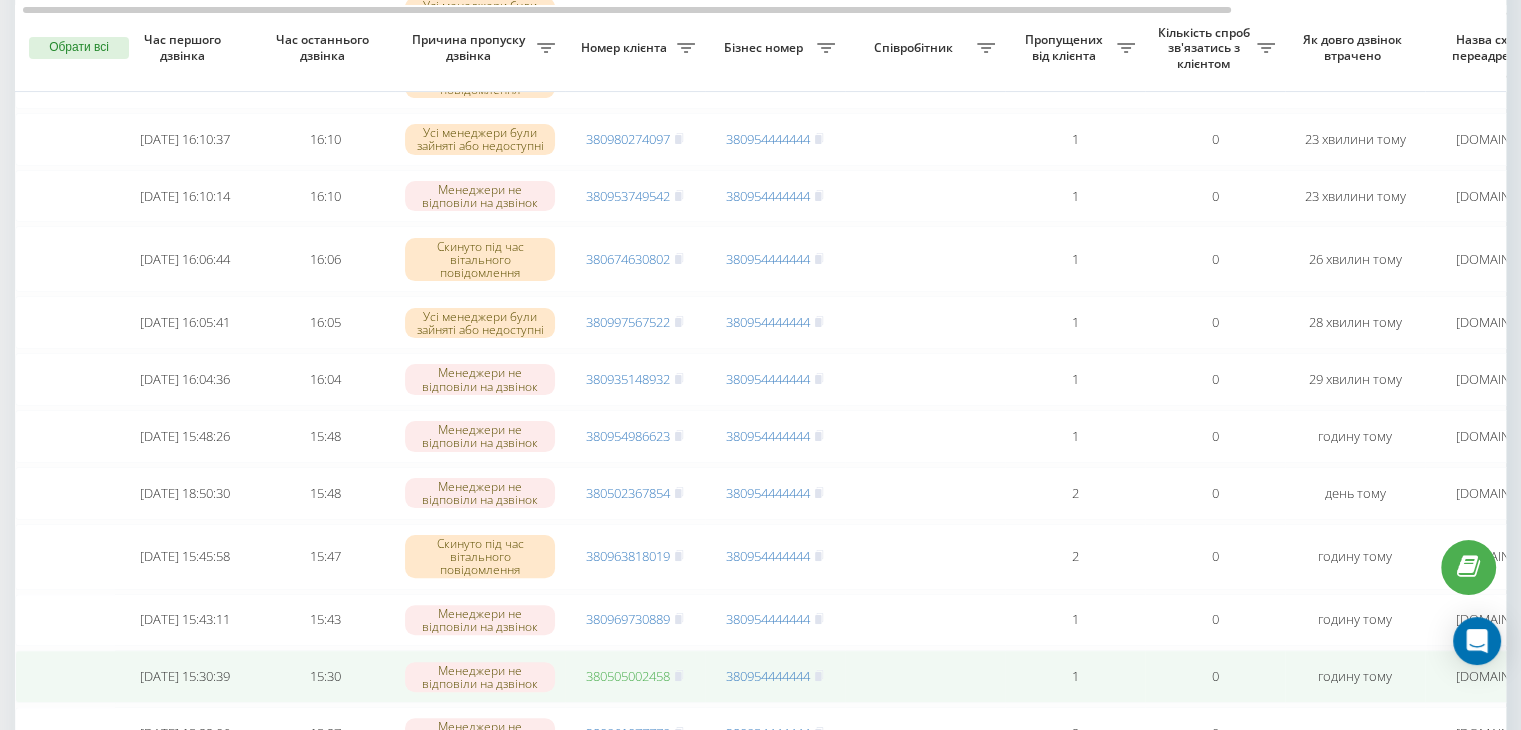 click on "380505002458" at bounding box center (628, 676) 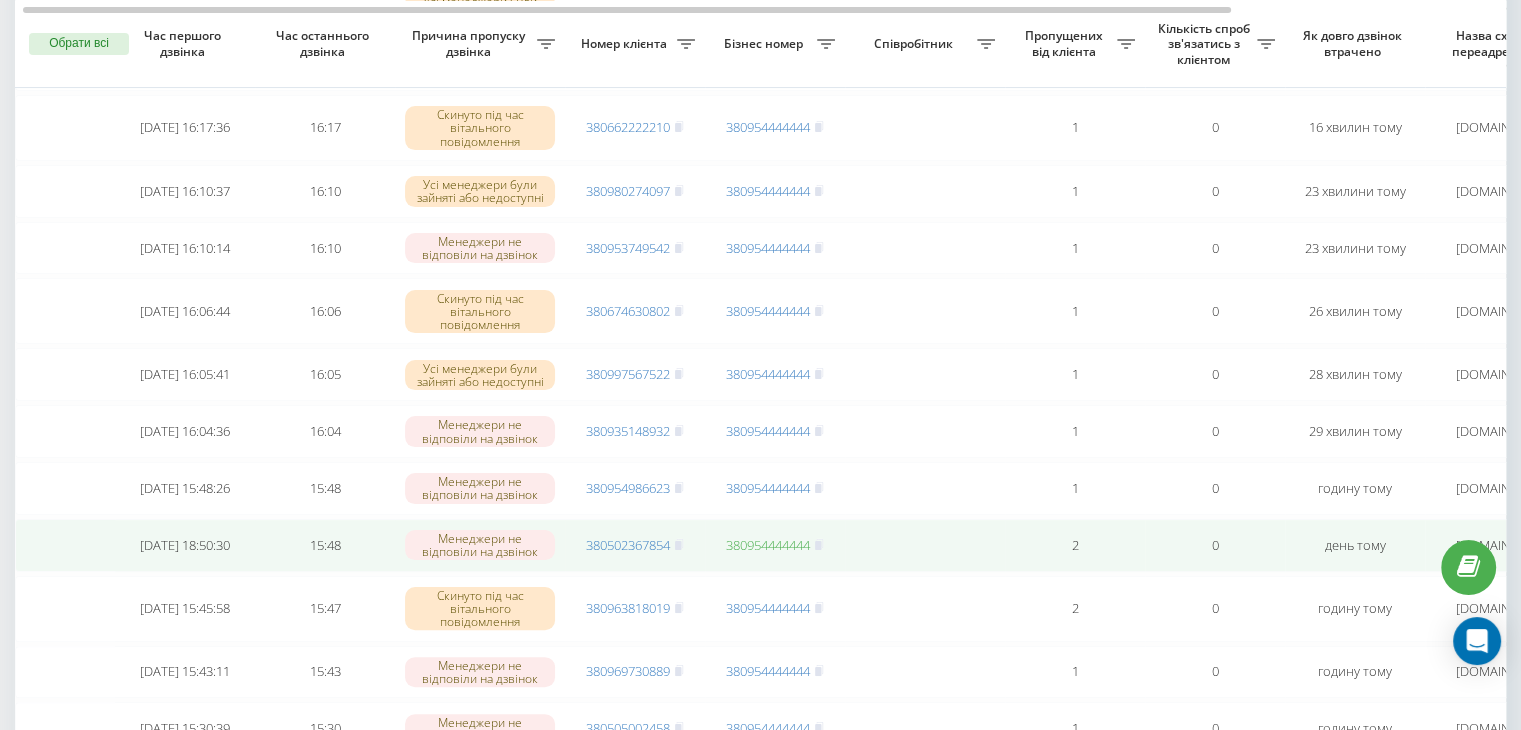 scroll, scrollTop: 348, scrollLeft: 0, axis: vertical 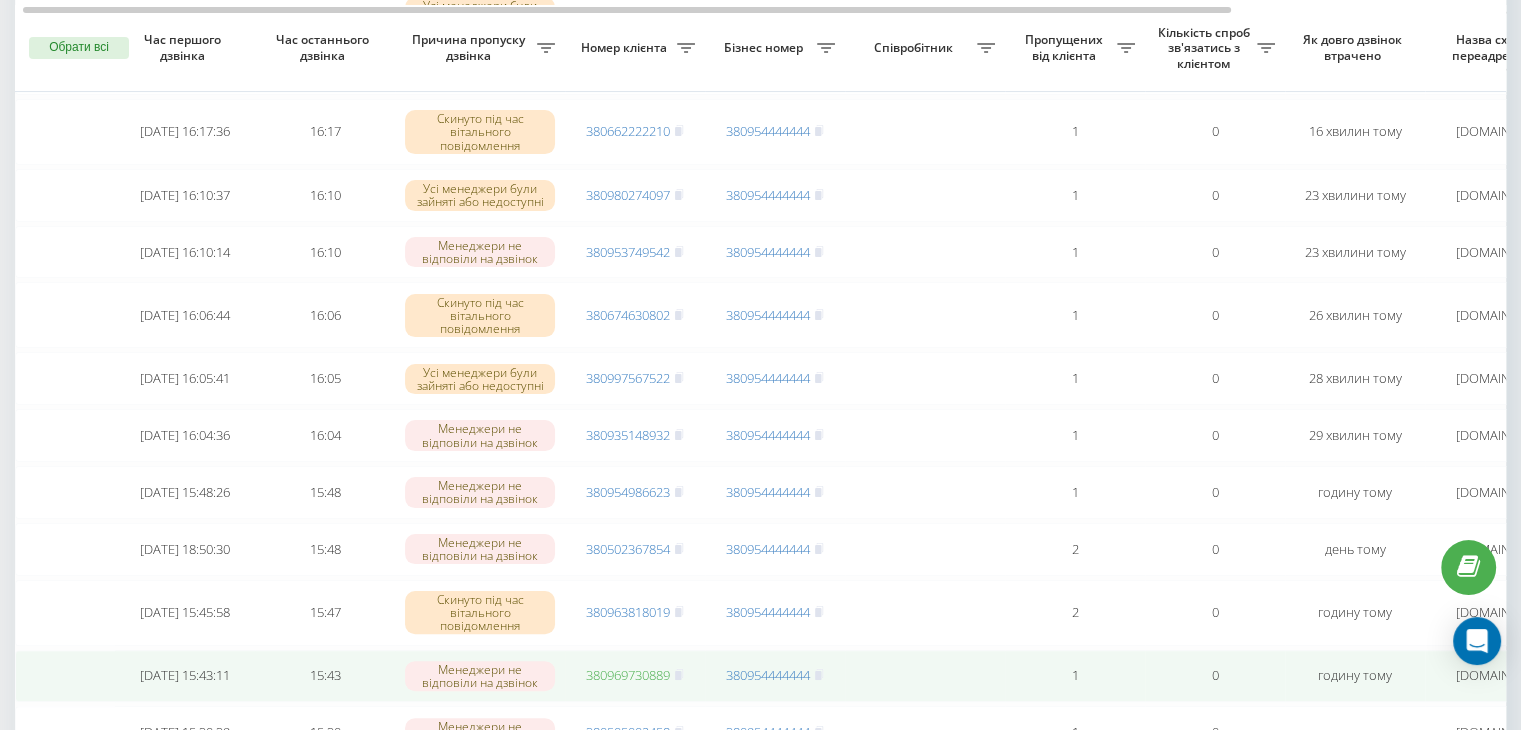 click on "380969730889" at bounding box center [628, 675] 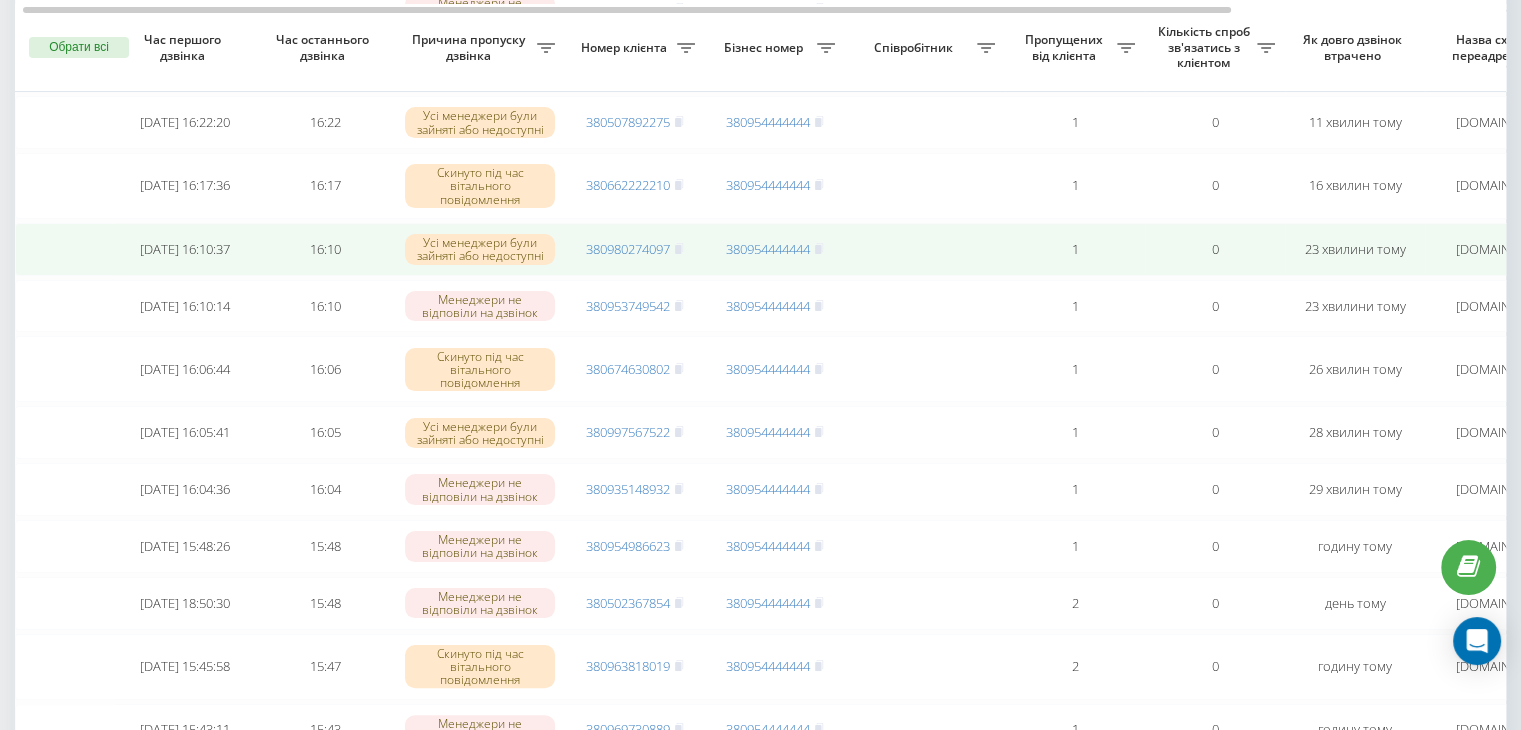 scroll, scrollTop: 291, scrollLeft: 0, axis: vertical 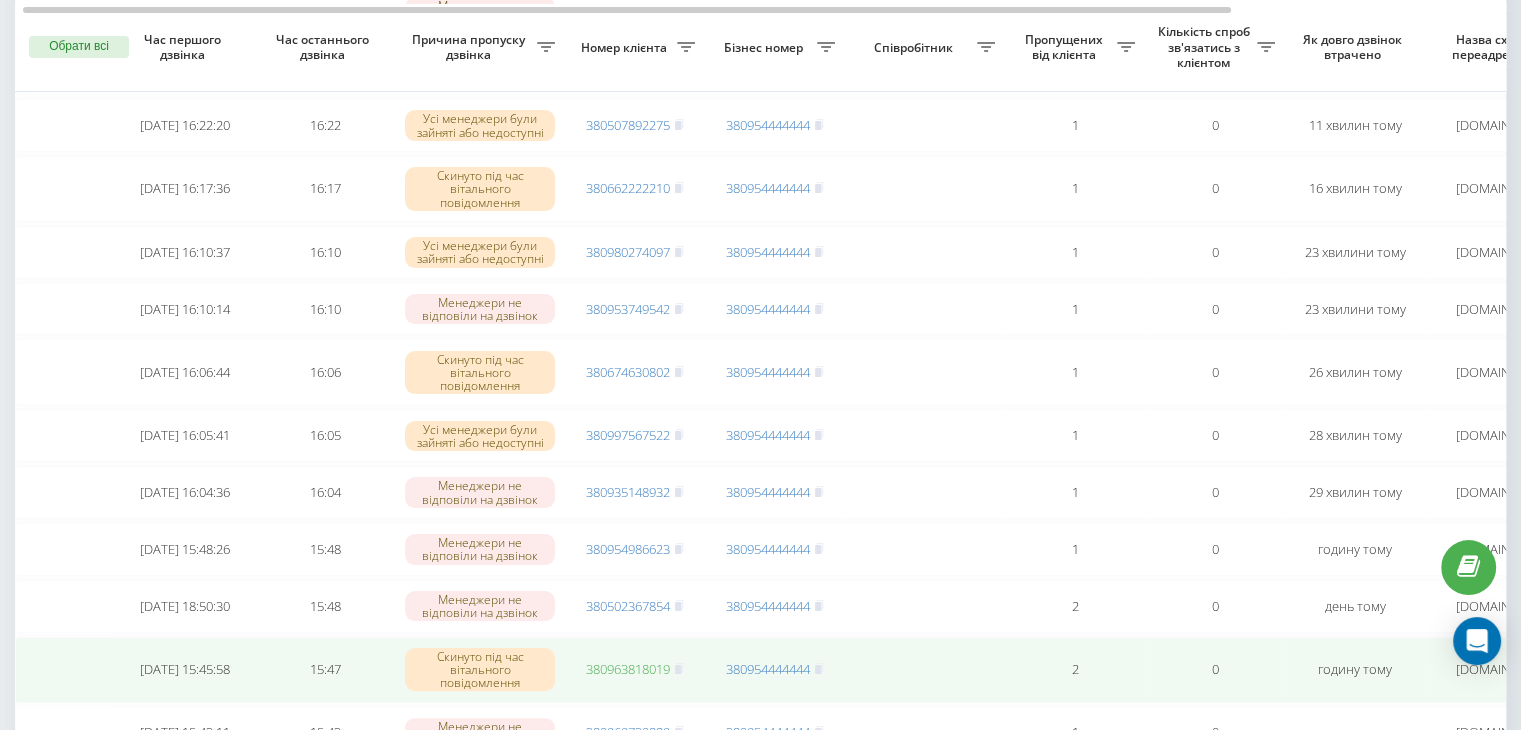 click on "380963818019" at bounding box center (628, 669) 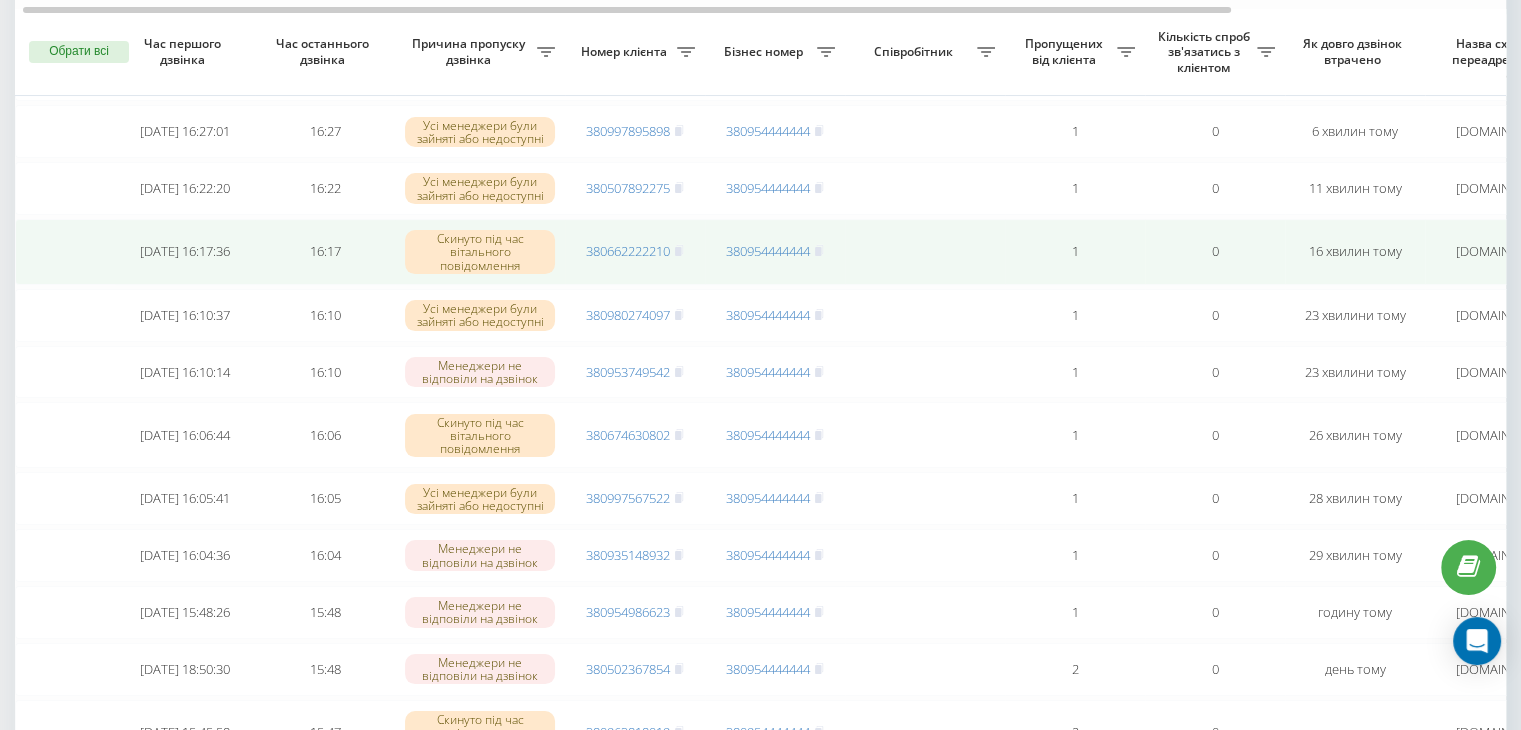 scroll, scrollTop: 220, scrollLeft: 0, axis: vertical 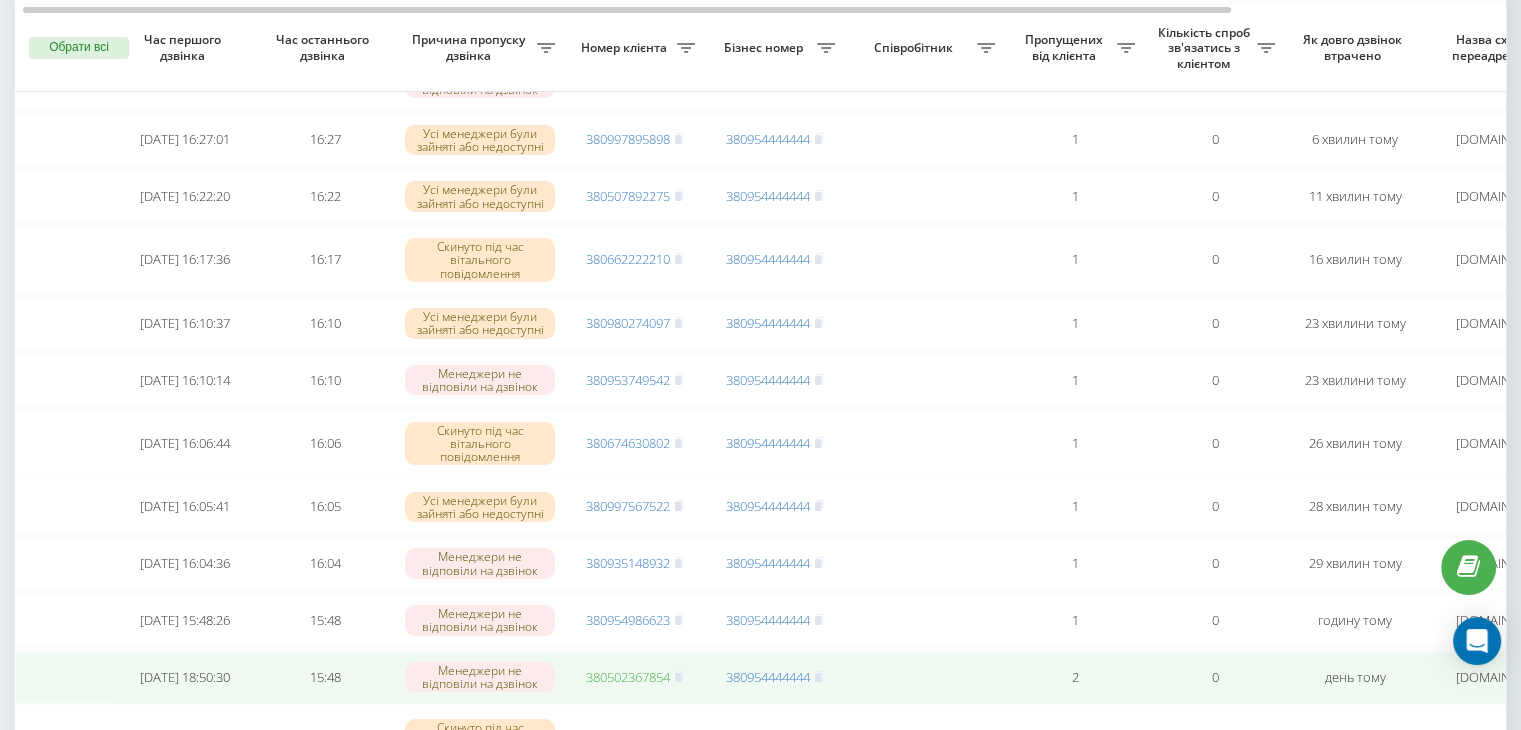 click on "380502367854" at bounding box center (628, 677) 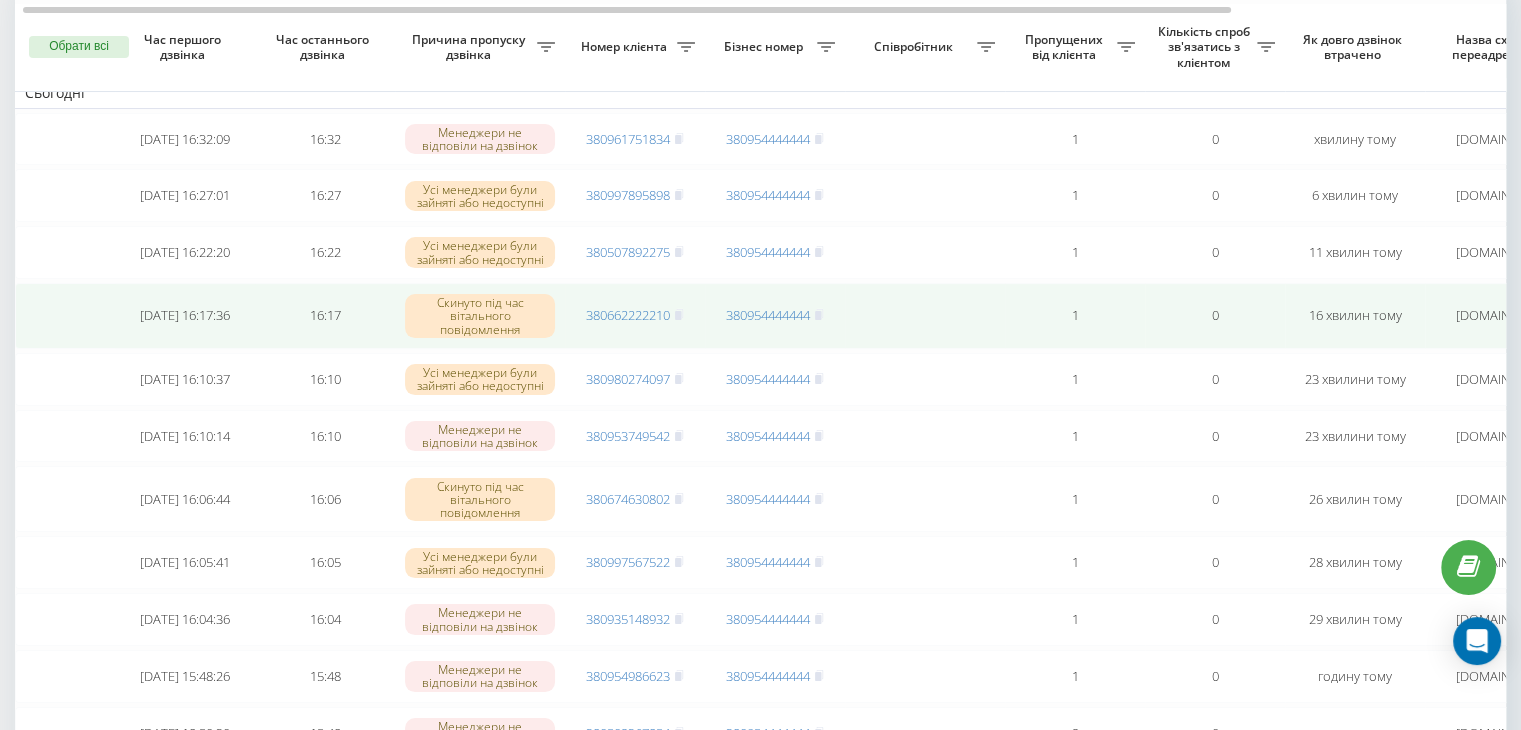 scroll, scrollTop: 164, scrollLeft: 0, axis: vertical 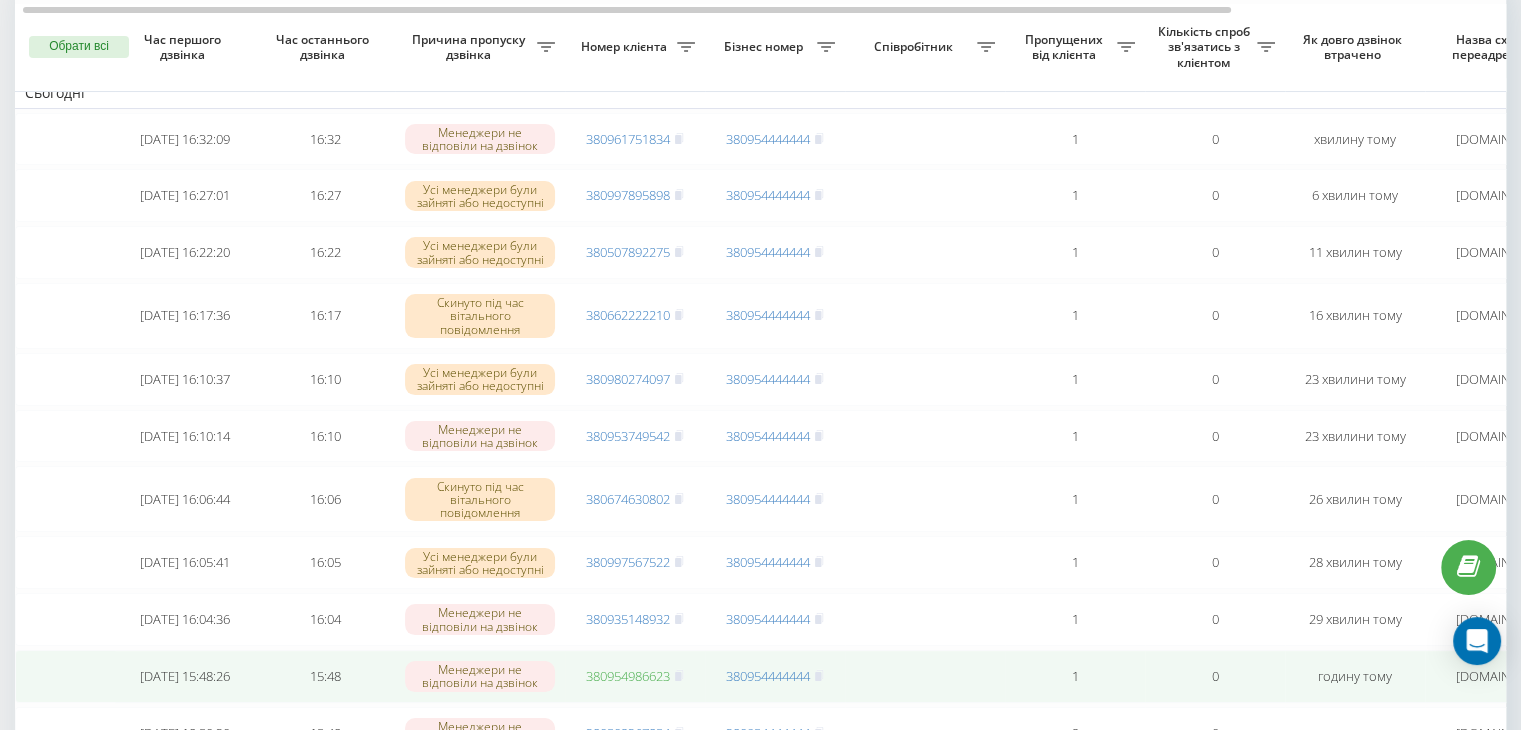 click on "380954986623" at bounding box center [628, 676] 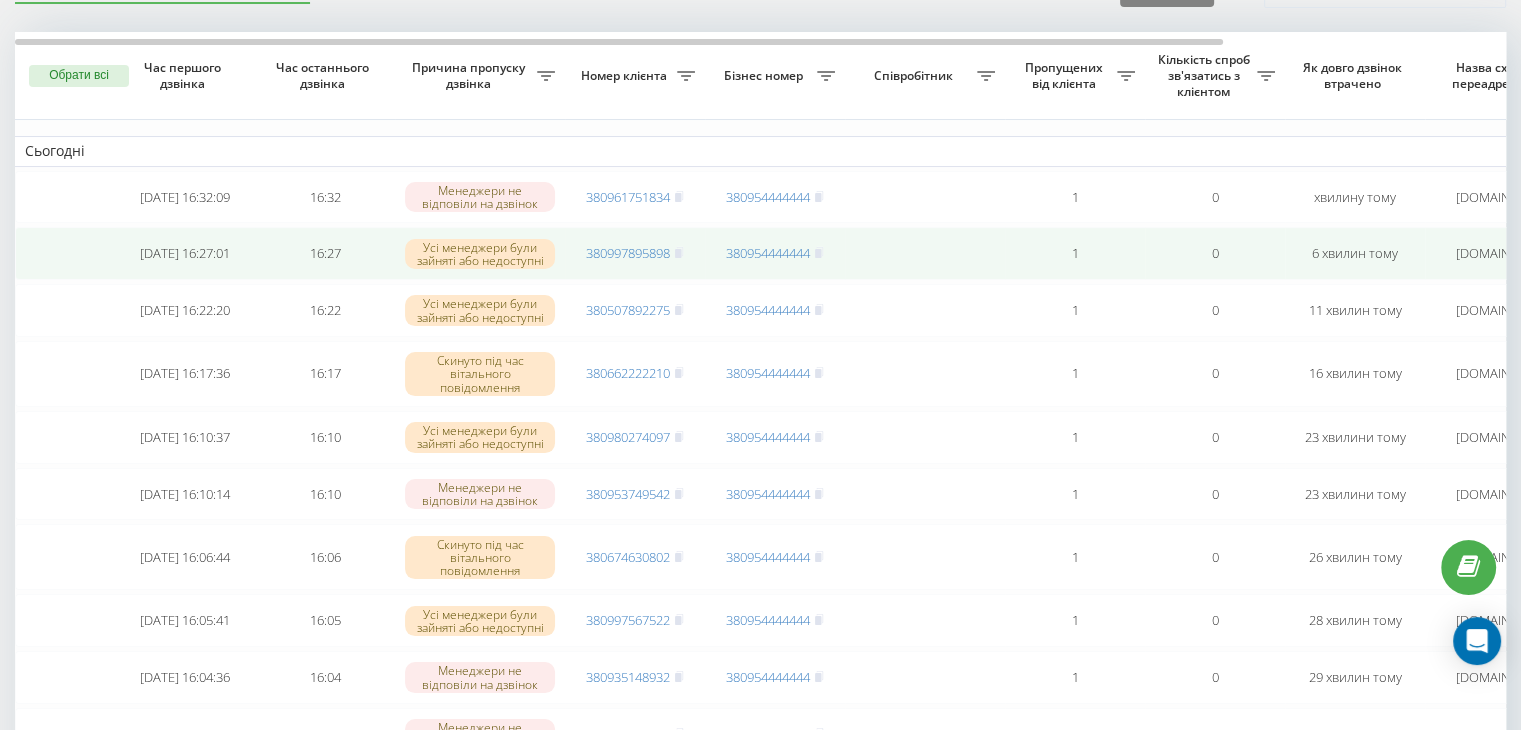 scroll, scrollTop: 104, scrollLeft: 0, axis: vertical 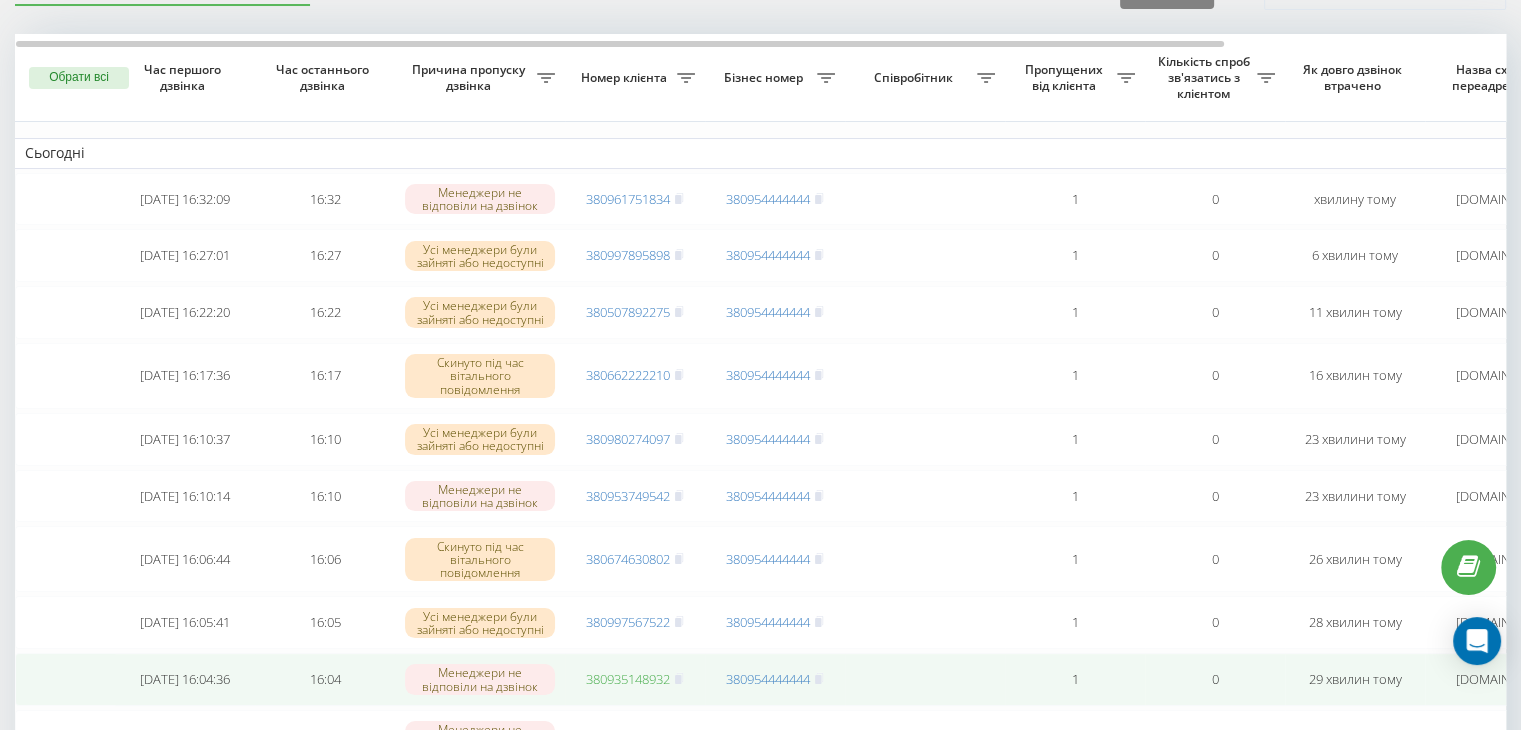 click on "380935148932" at bounding box center [628, 679] 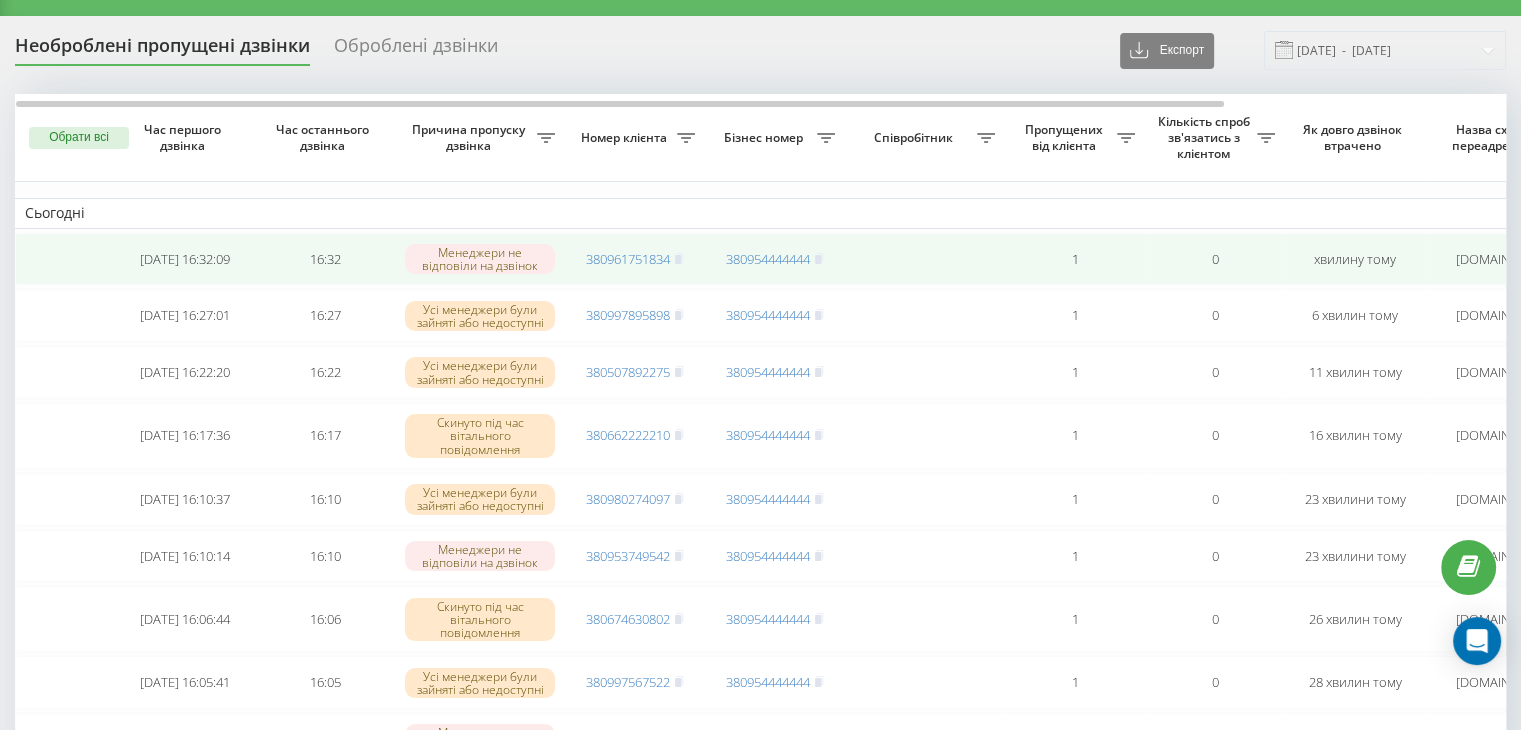 scroll, scrollTop: 42, scrollLeft: 0, axis: vertical 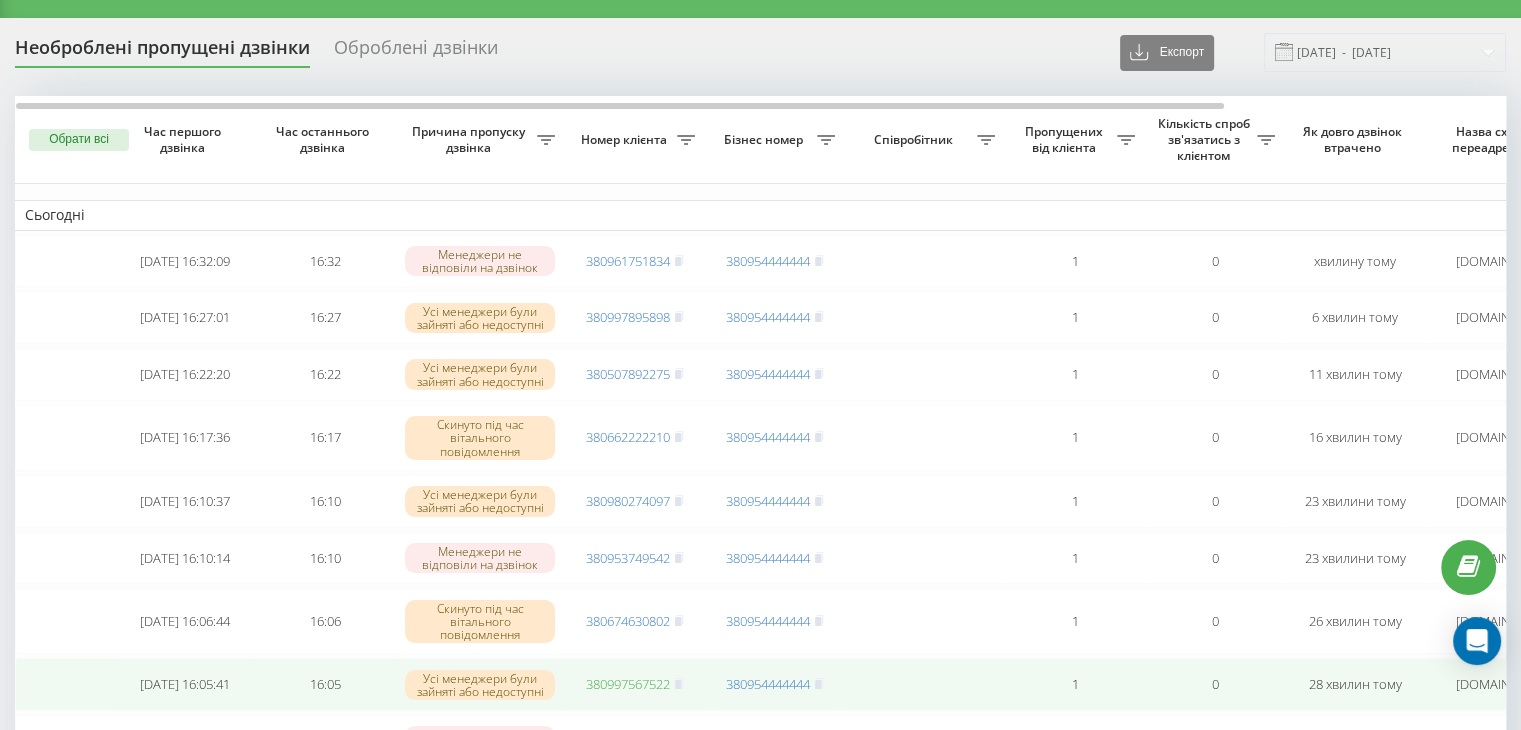 click on "380997567522" at bounding box center [628, 684] 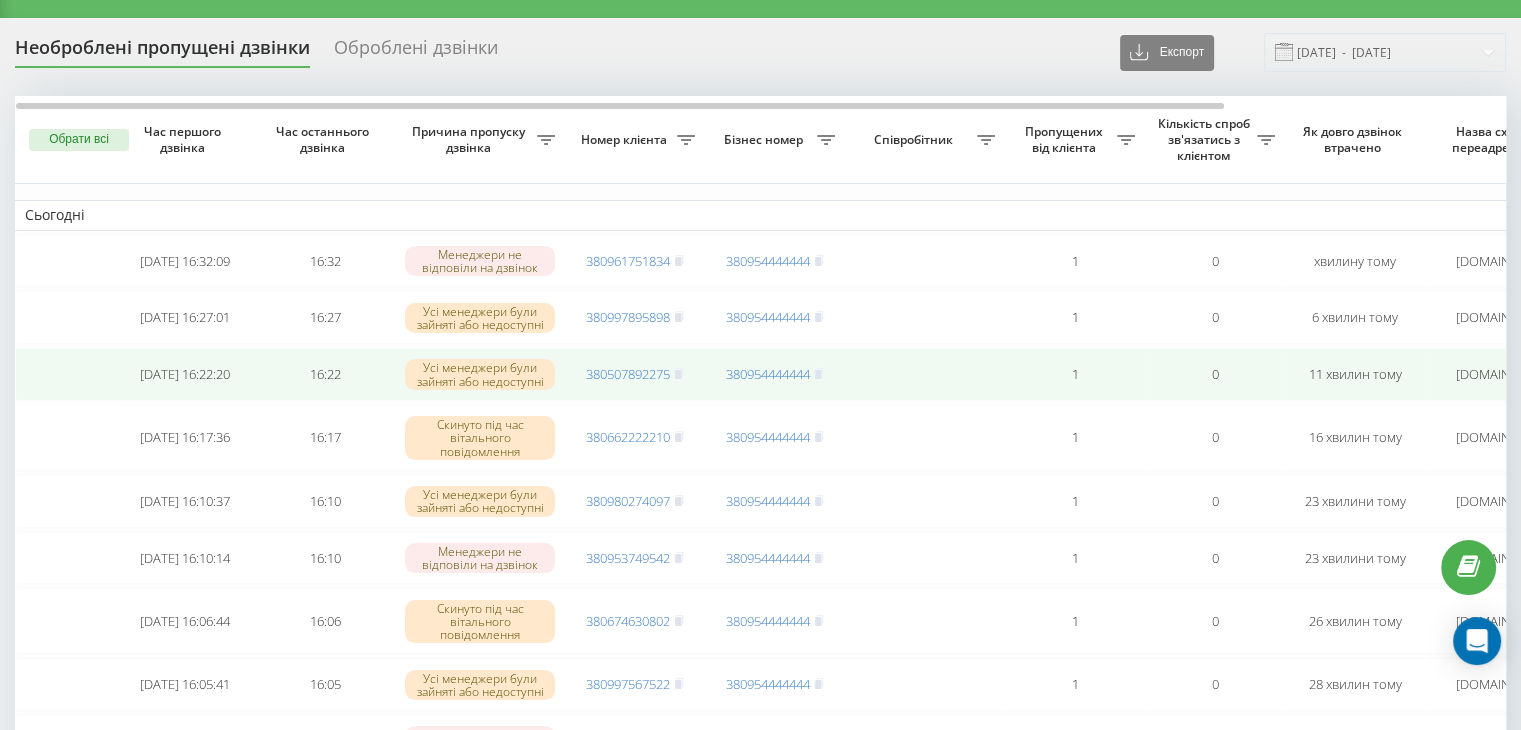 scroll, scrollTop: 0, scrollLeft: 0, axis: both 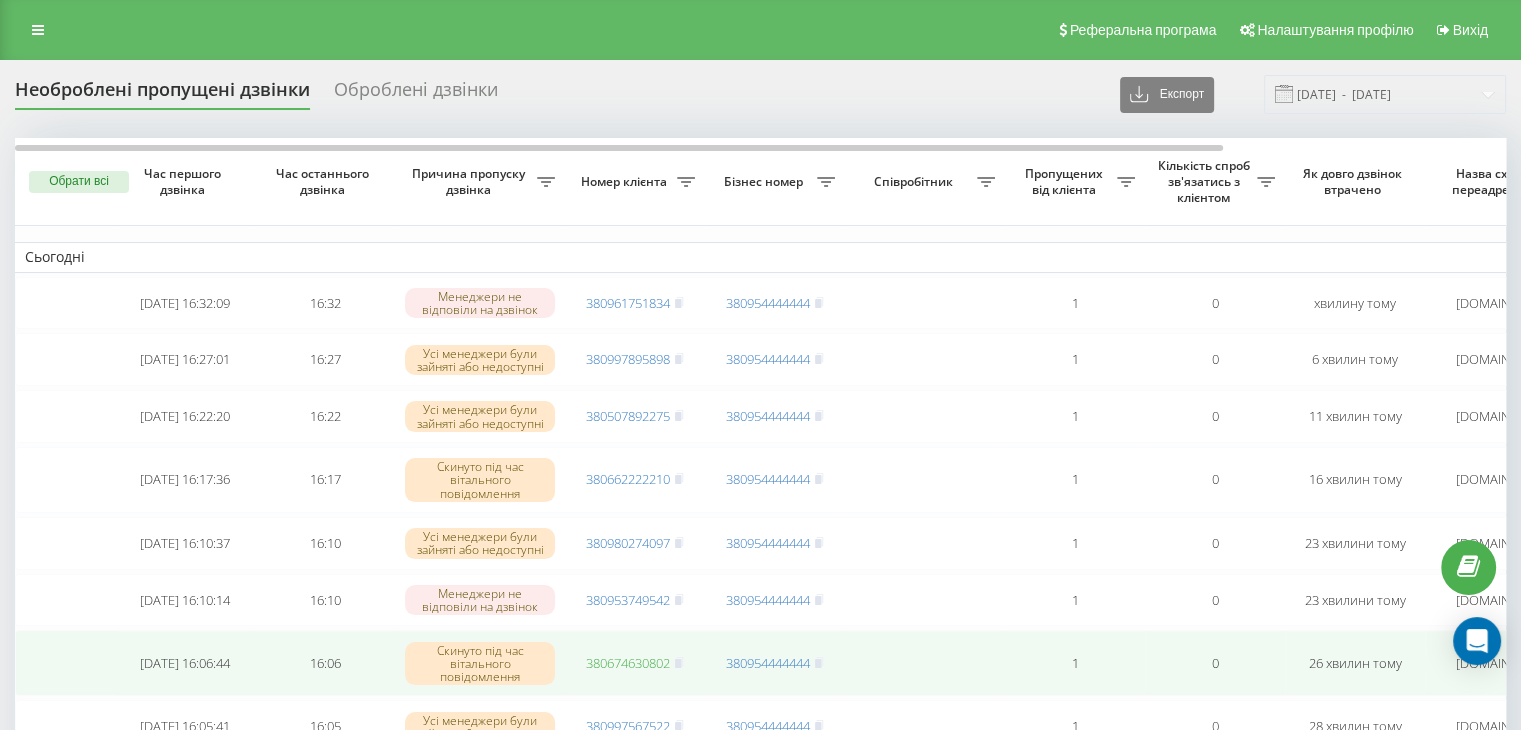 click on "380674630802" at bounding box center [628, 663] 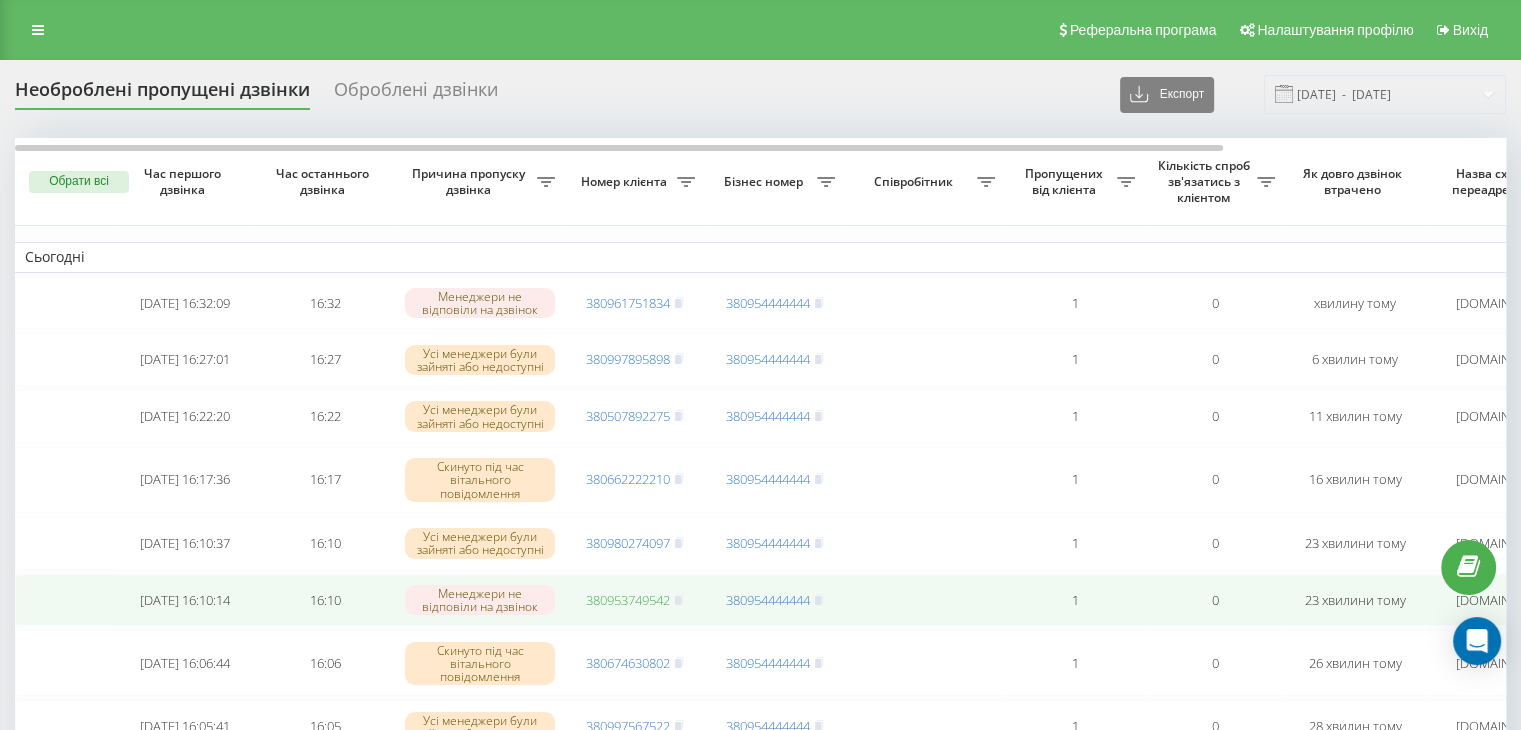 click on "380953749542" at bounding box center (628, 600) 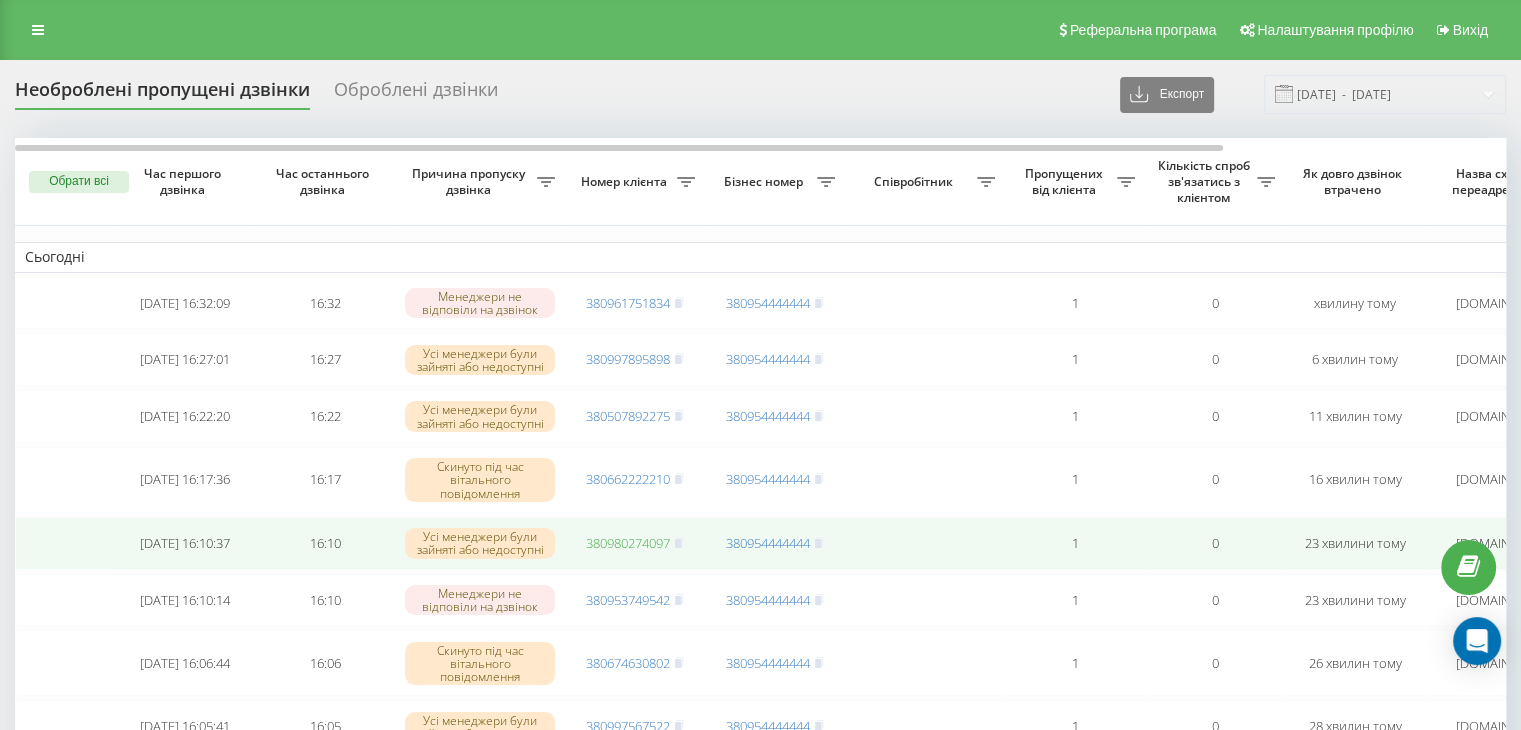 click on "380980274097" at bounding box center (628, 543) 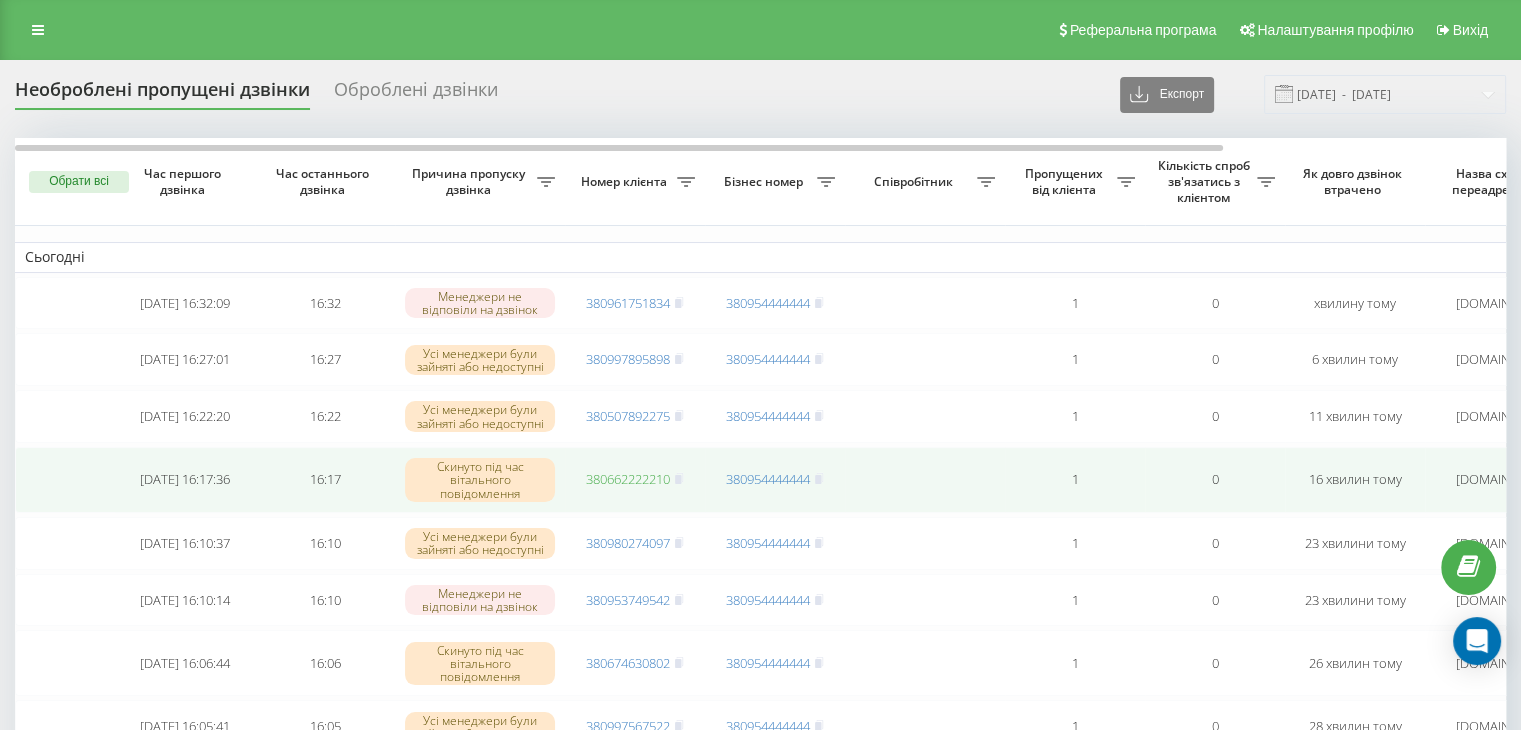 click on "380662222210" at bounding box center (628, 479) 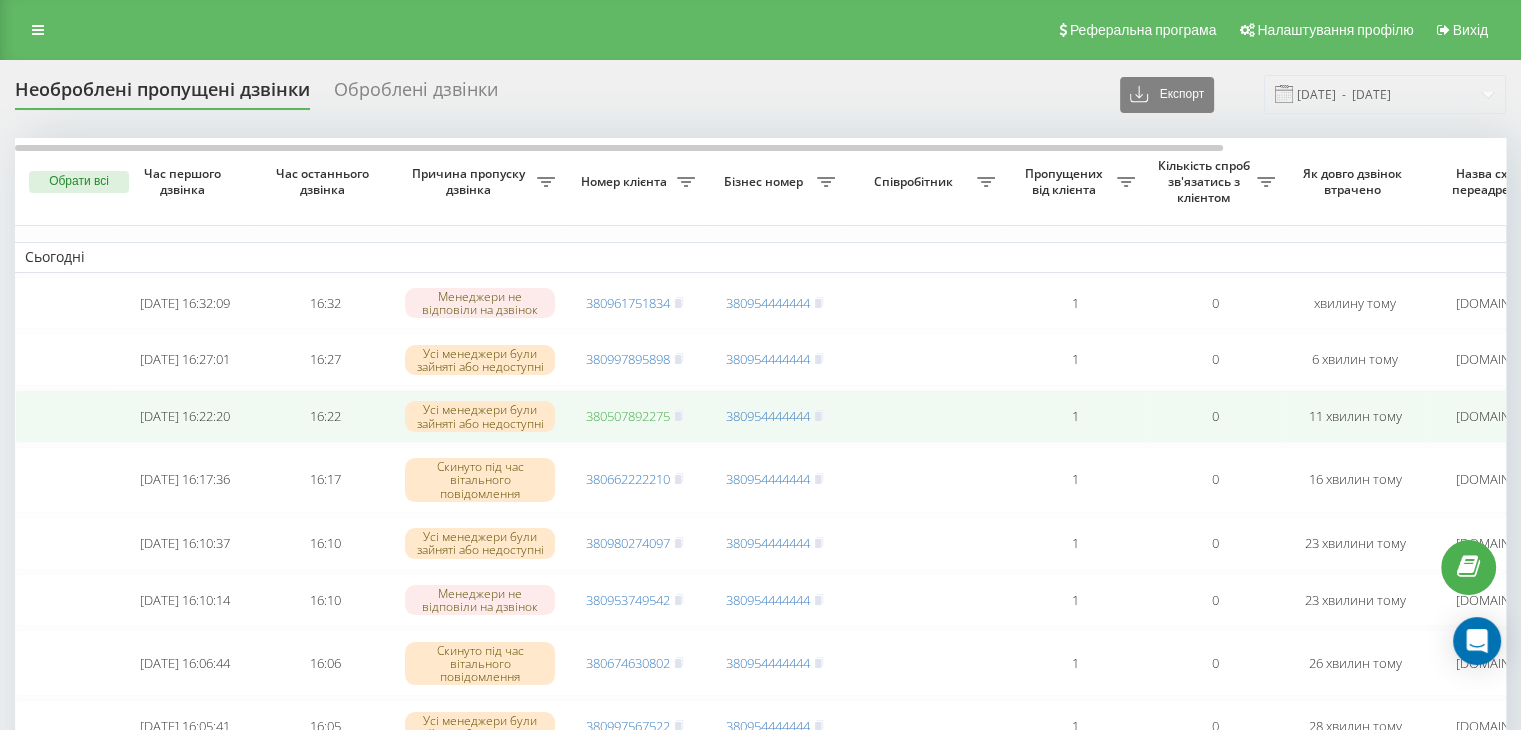 click on "380507892275" at bounding box center (628, 416) 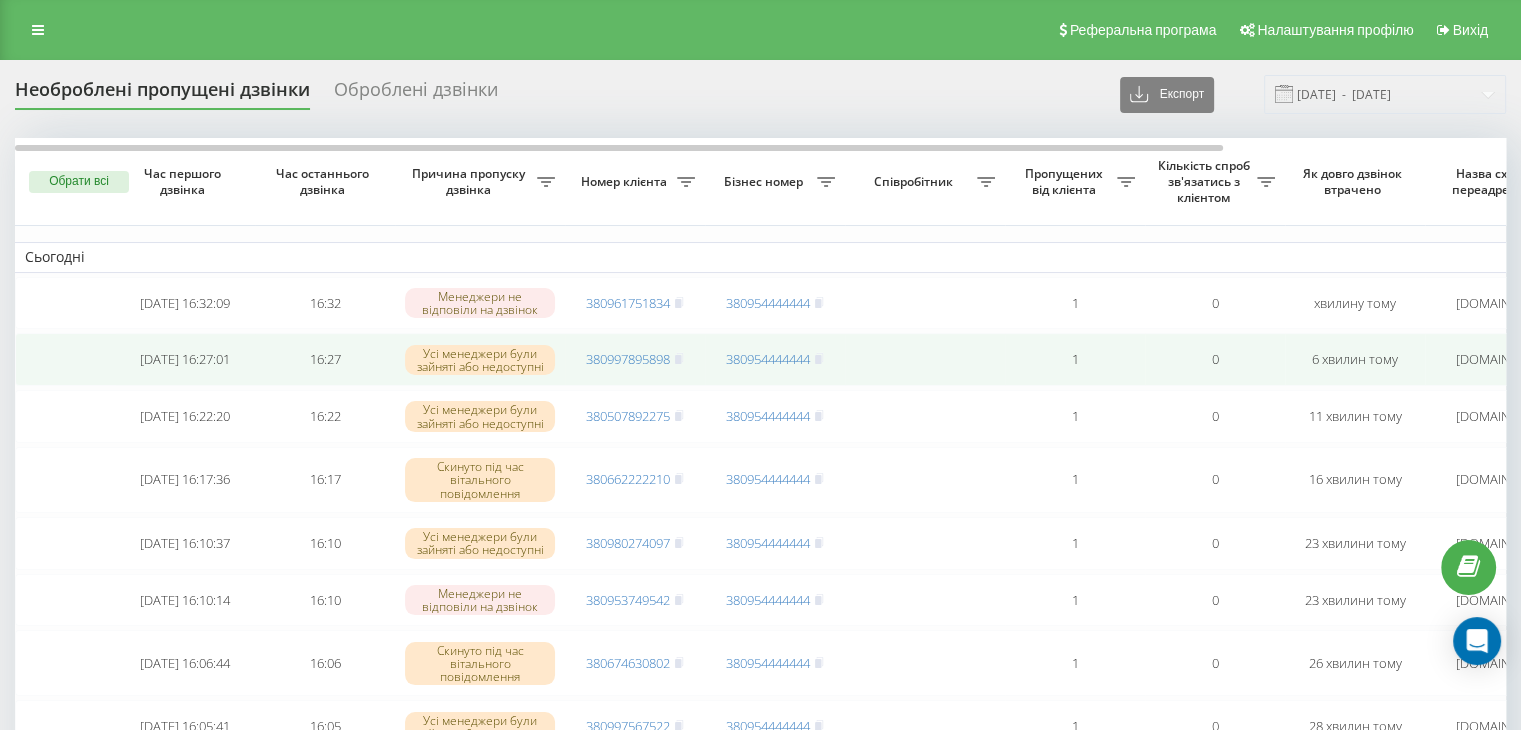 click on "380997895898" at bounding box center [635, 359] 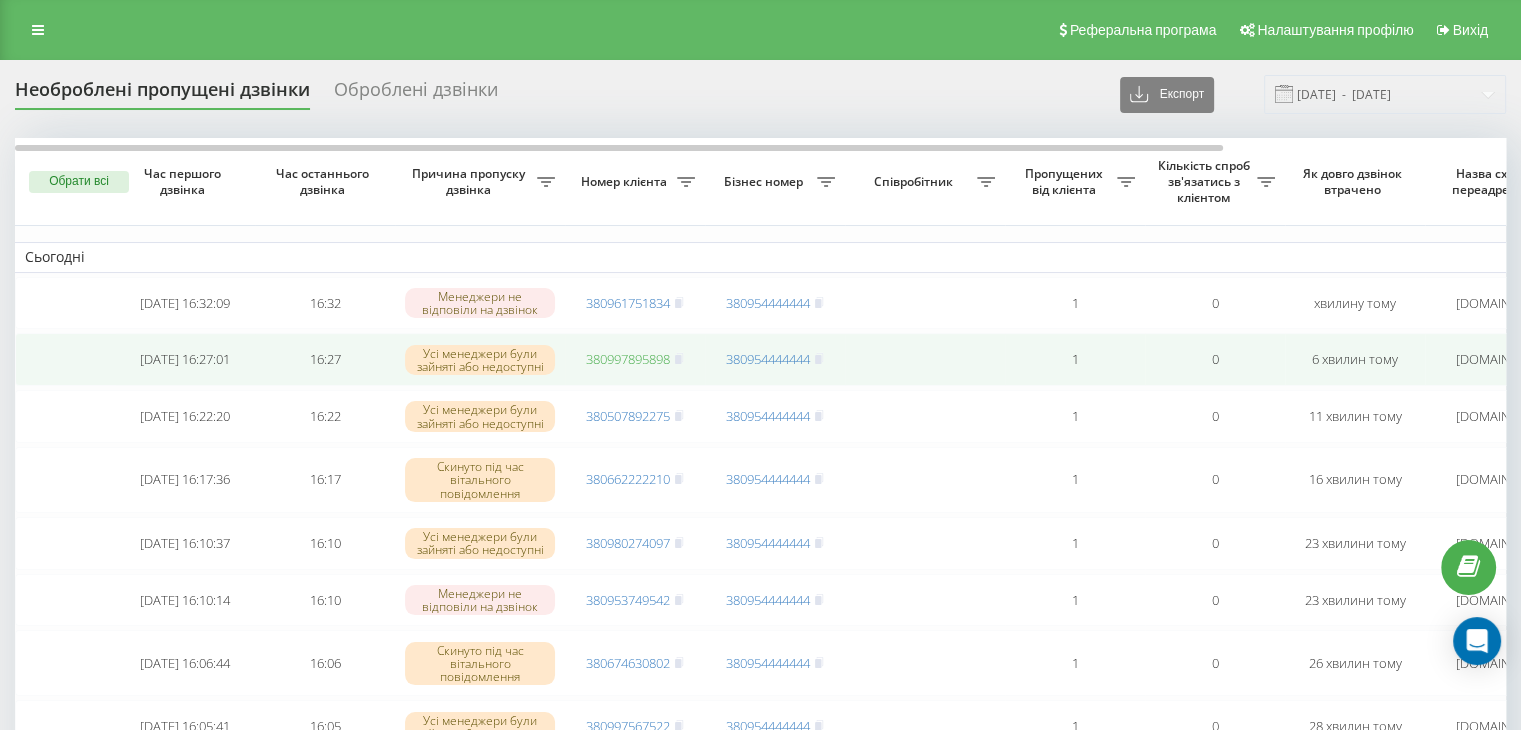 click on "380997895898" at bounding box center (628, 359) 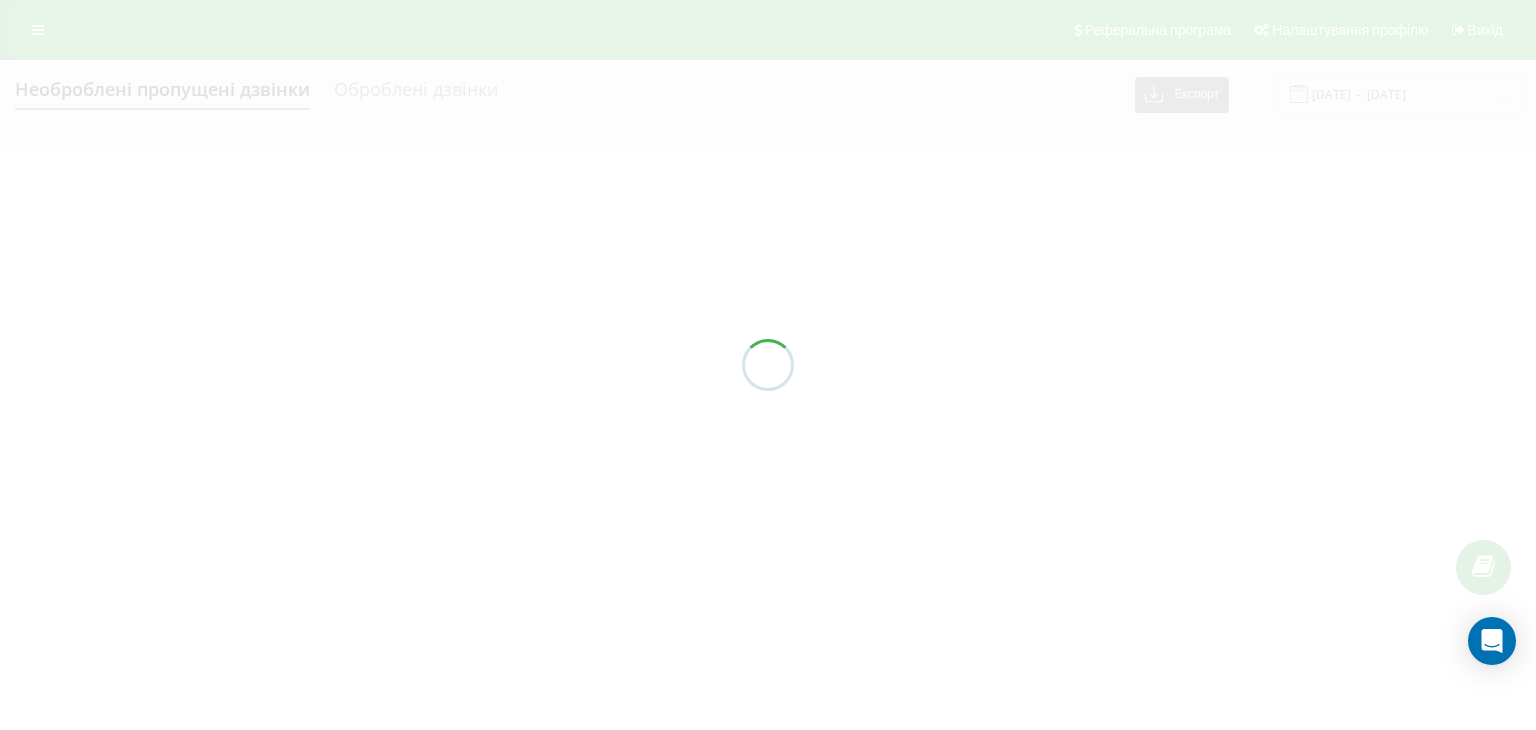 scroll, scrollTop: 0, scrollLeft: 0, axis: both 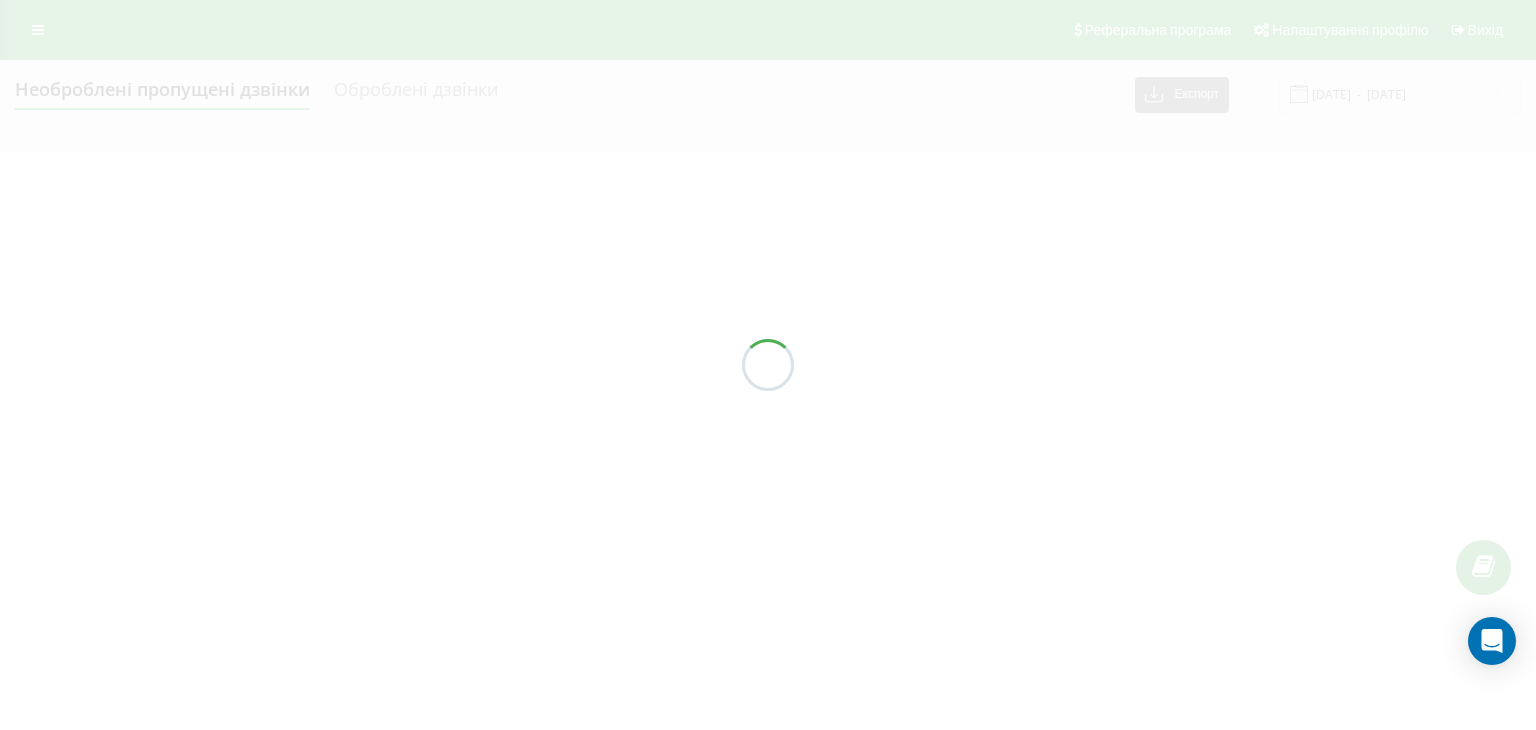click at bounding box center (768, 365) 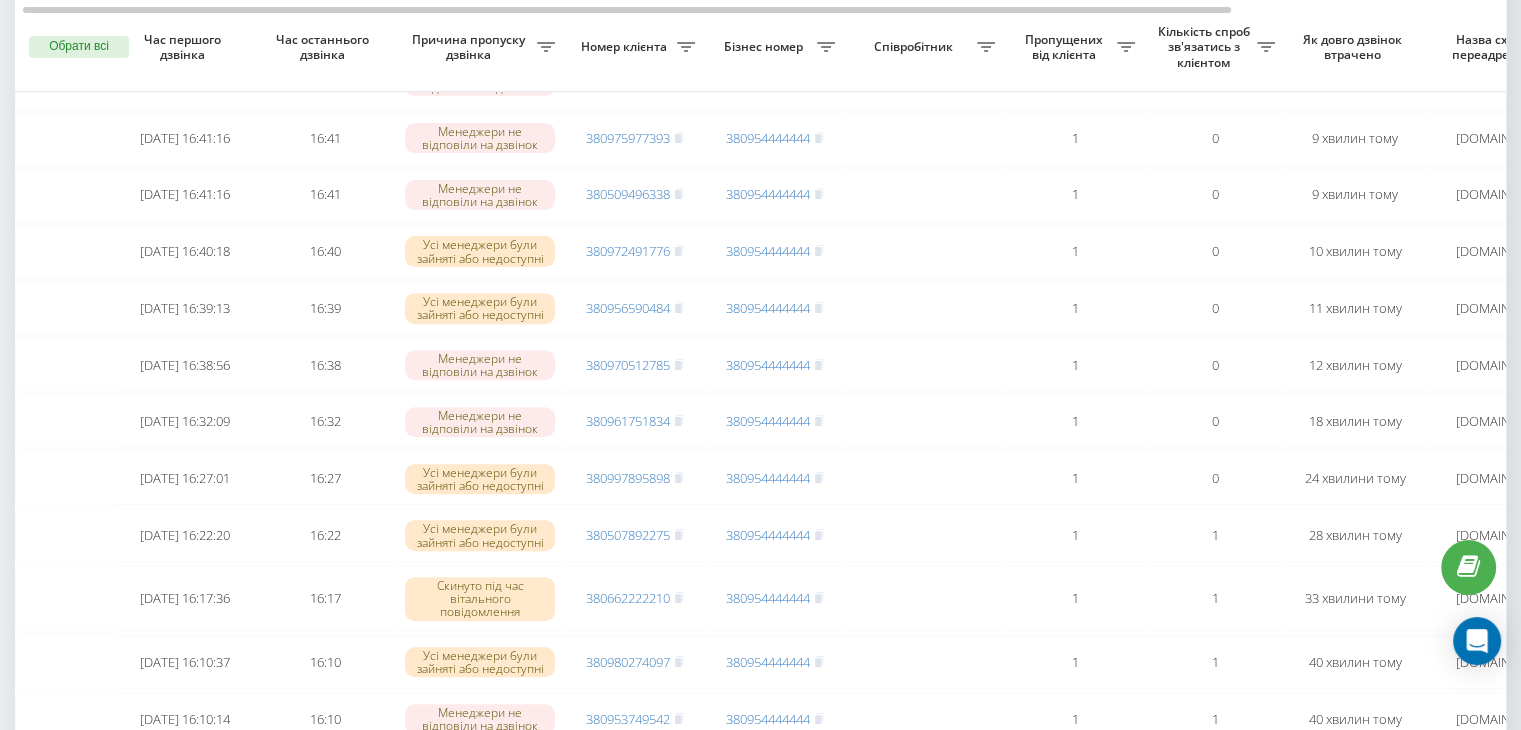 scroll, scrollTop: 676, scrollLeft: 0, axis: vertical 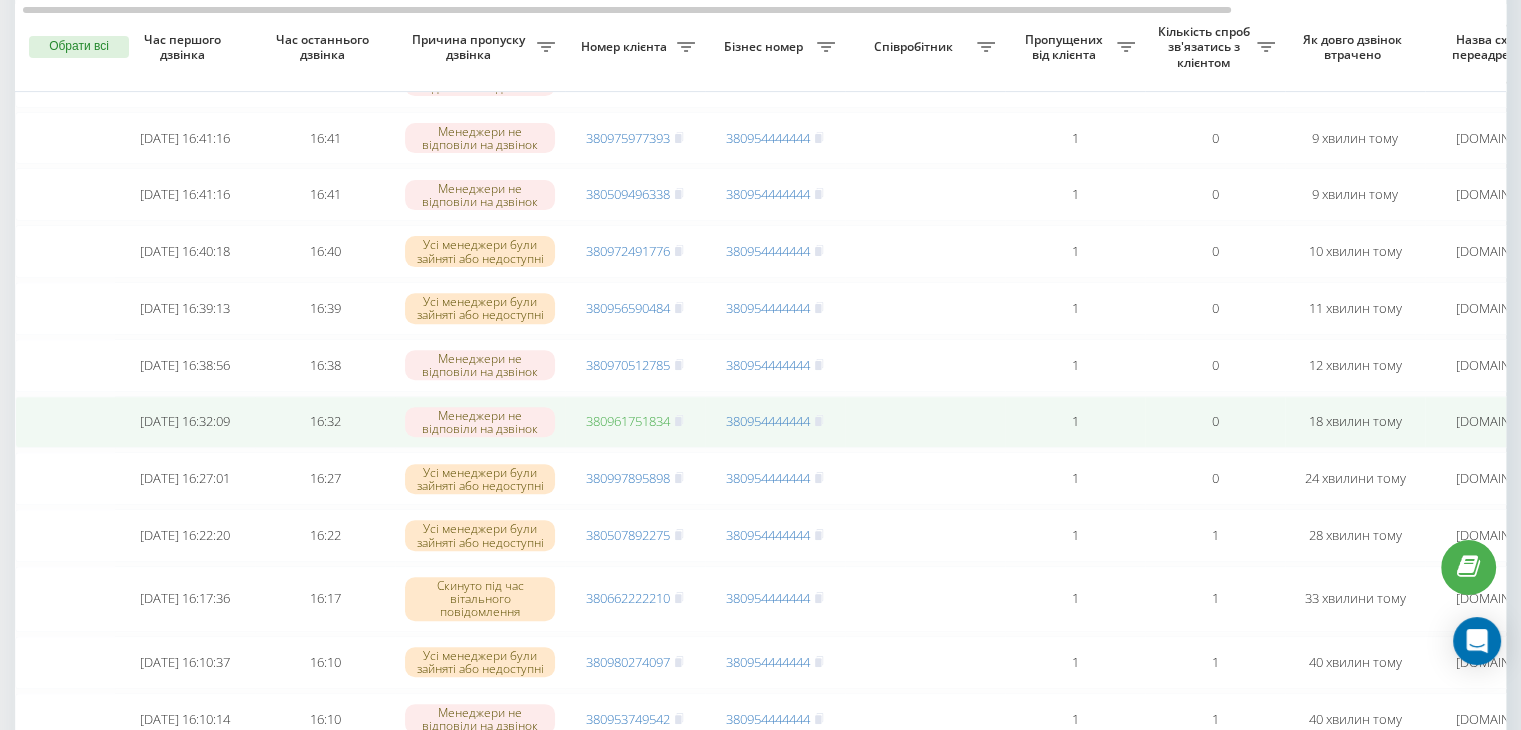 click on "380961751834" at bounding box center (628, 421) 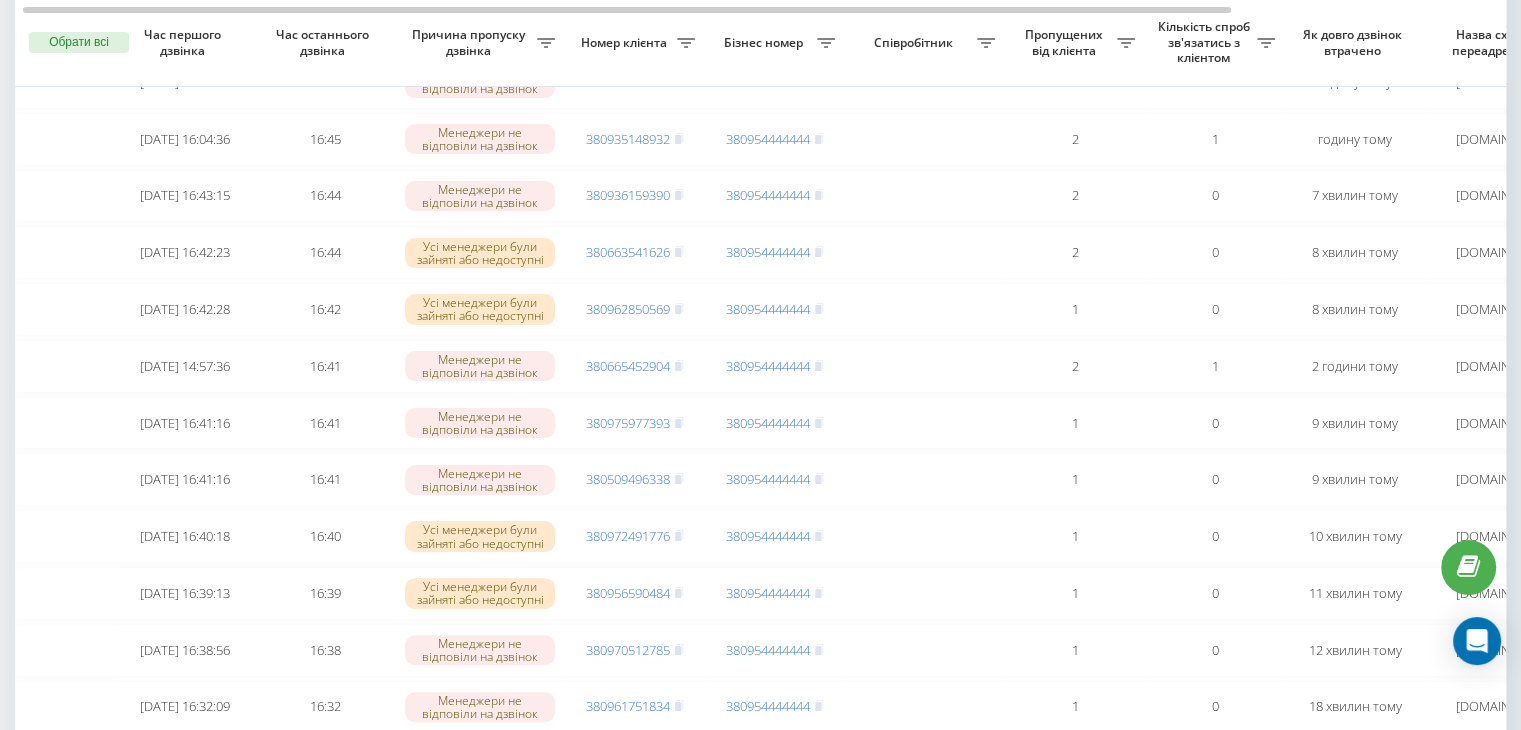 scroll, scrollTop: 386, scrollLeft: 0, axis: vertical 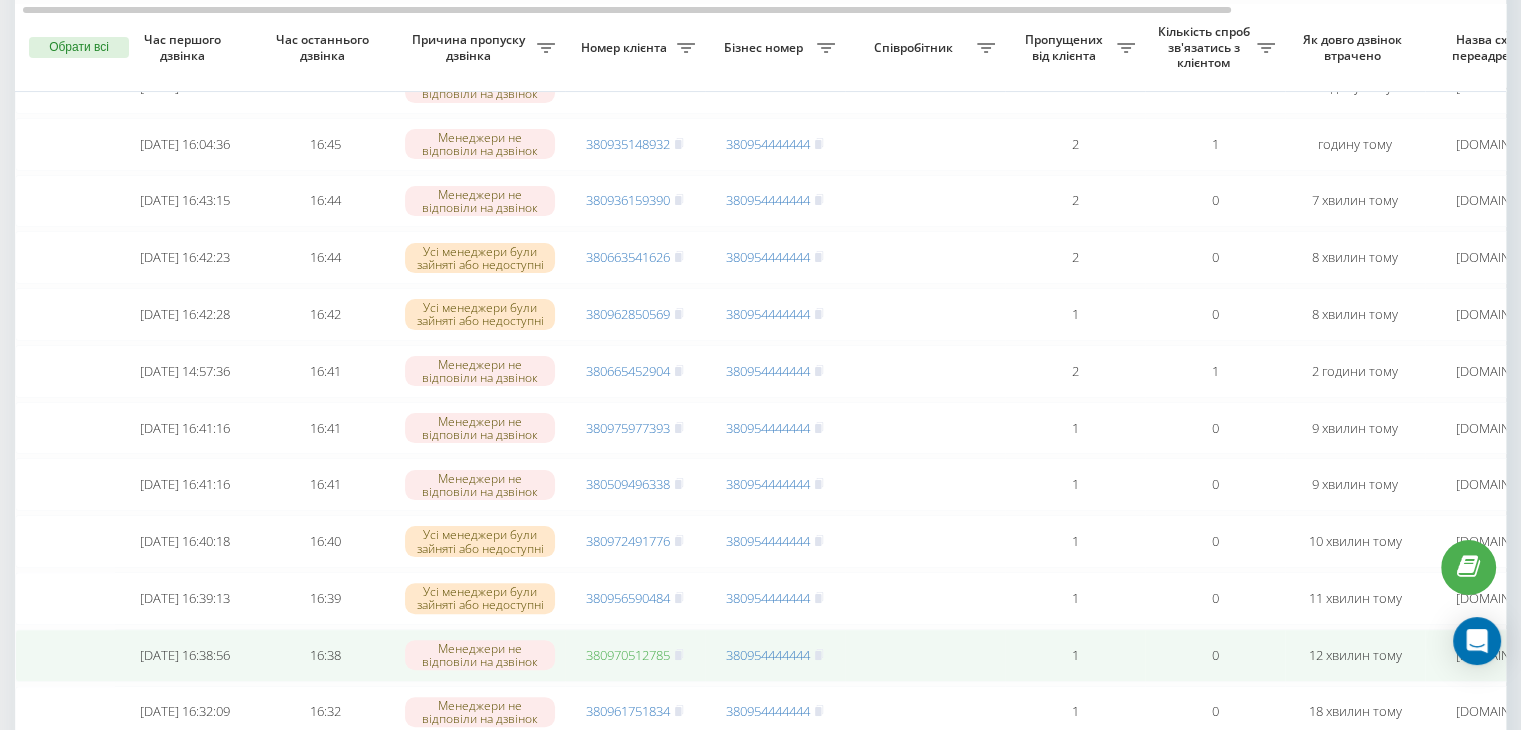 click on "380970512785" at bounding box center [628, 655] 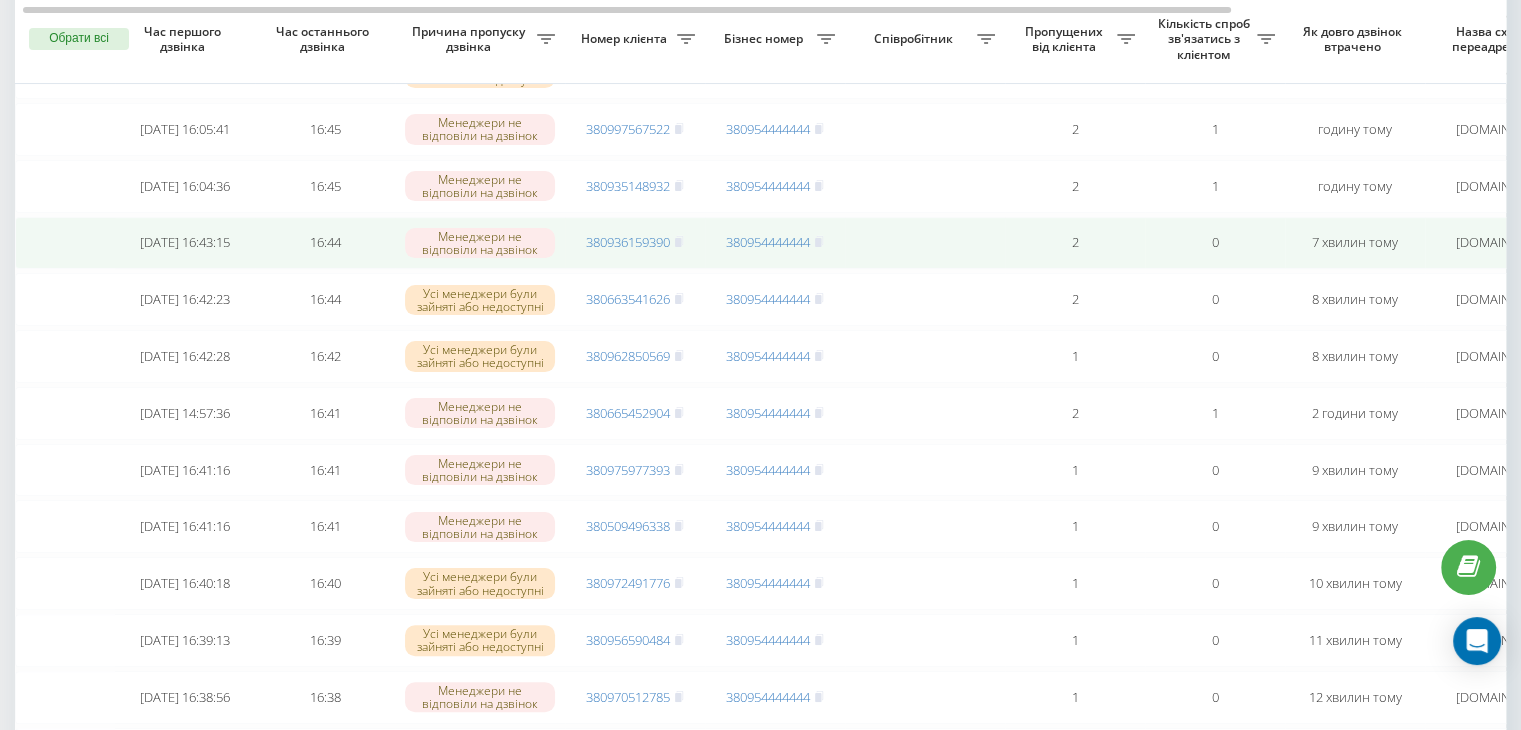 scroll, scrollTop: 330, scrollLeft: 0, axis: vertical 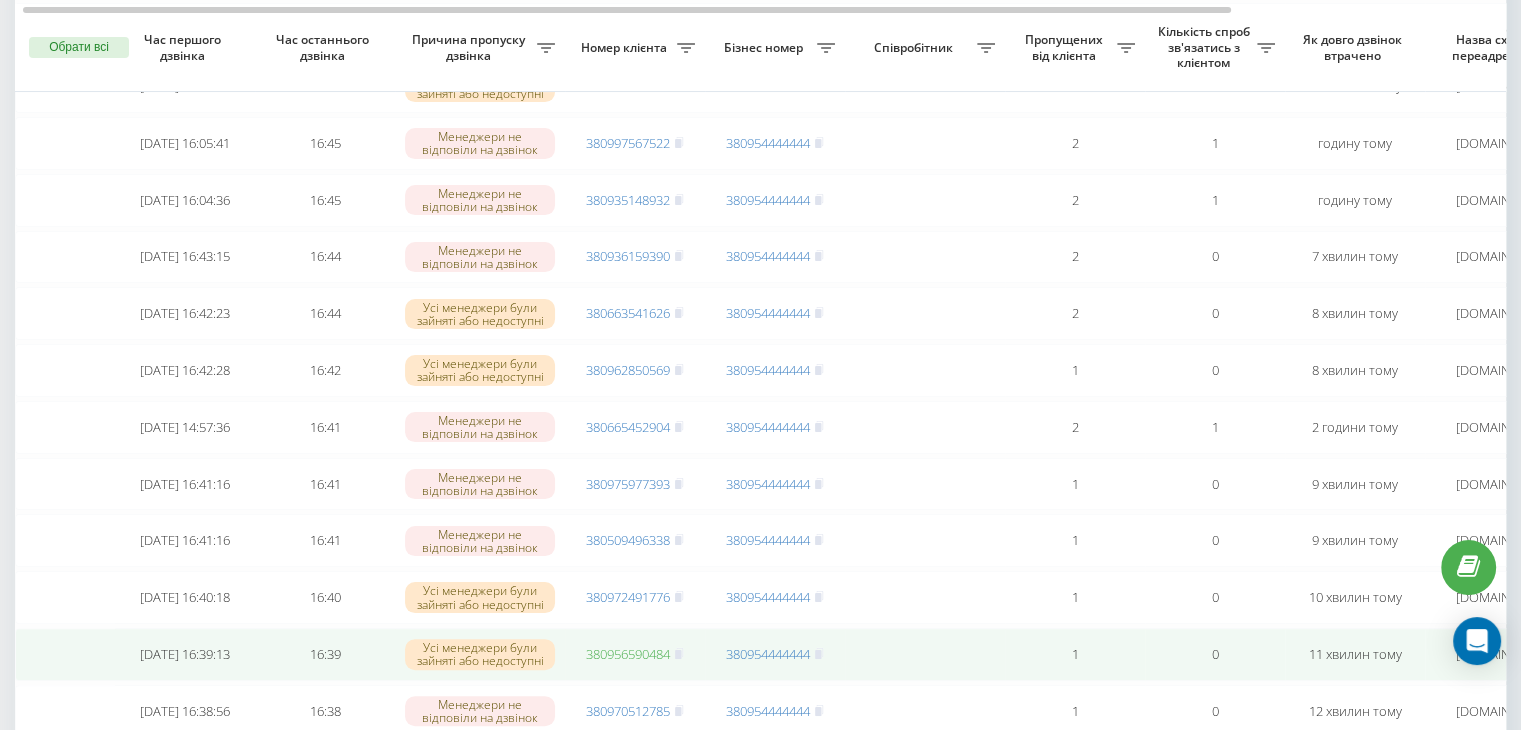 click on "380956590484" at bounding box center (628, 654) 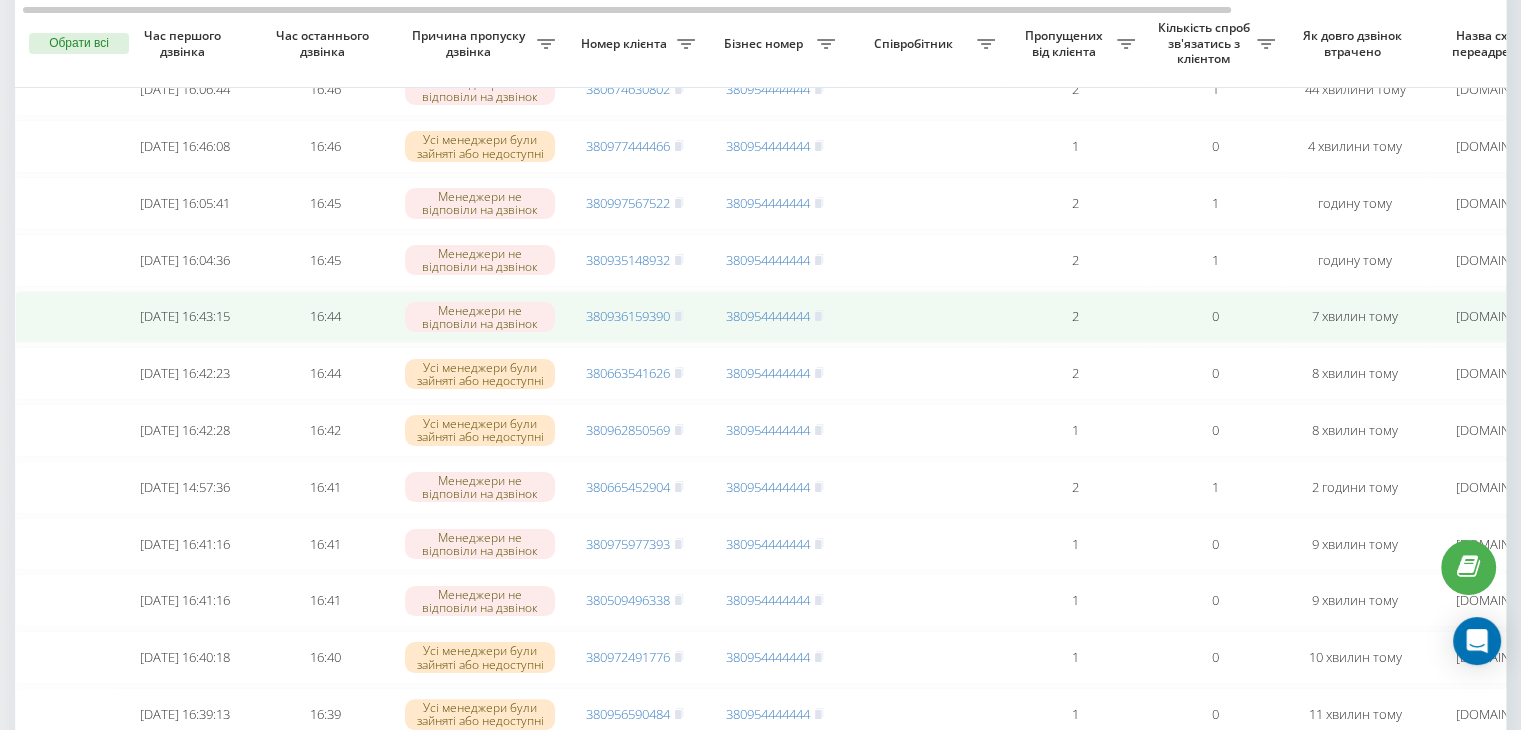 scroll, scrollTop: 266, scrollLeft: 0, axis: vertical 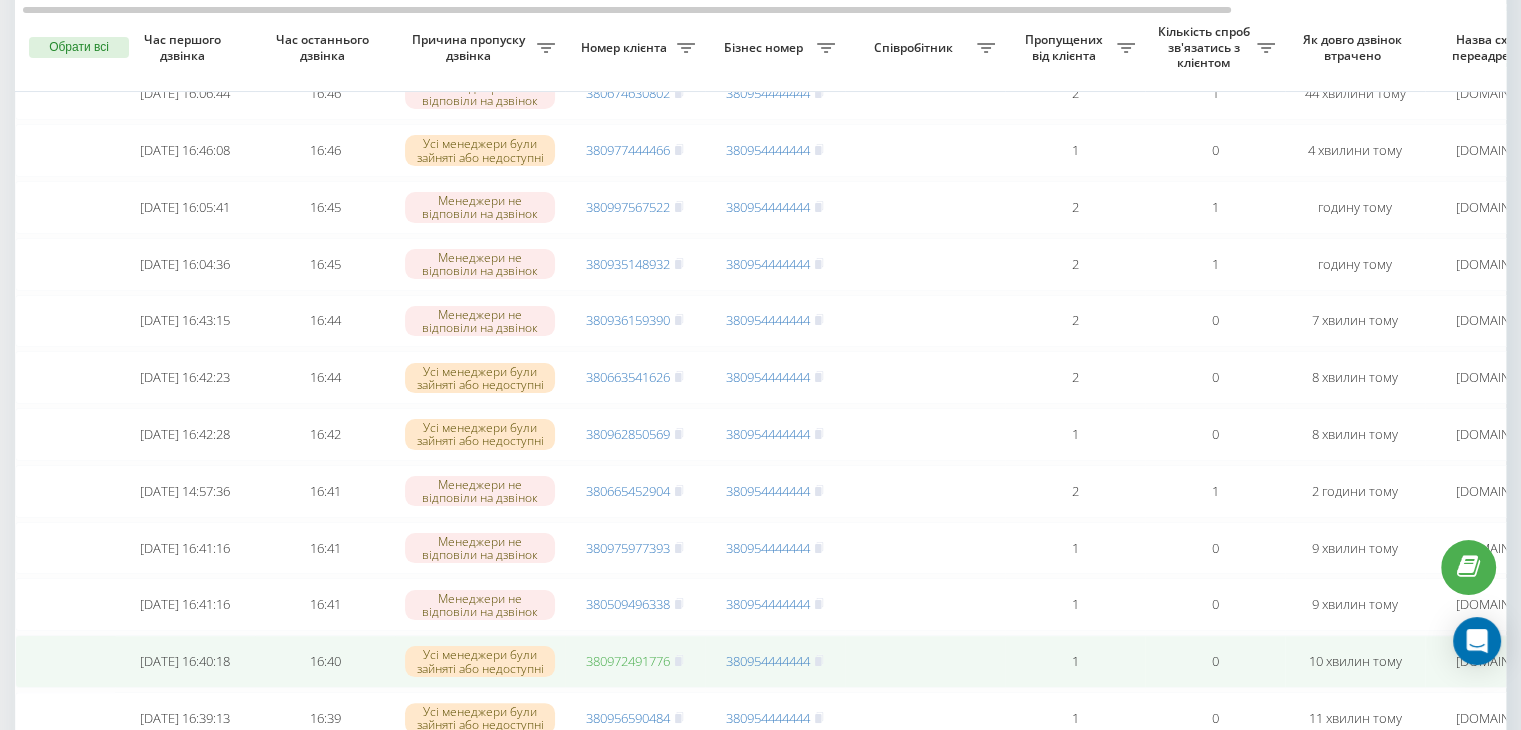 click on "380972491776" at bounding box center (628, 661) 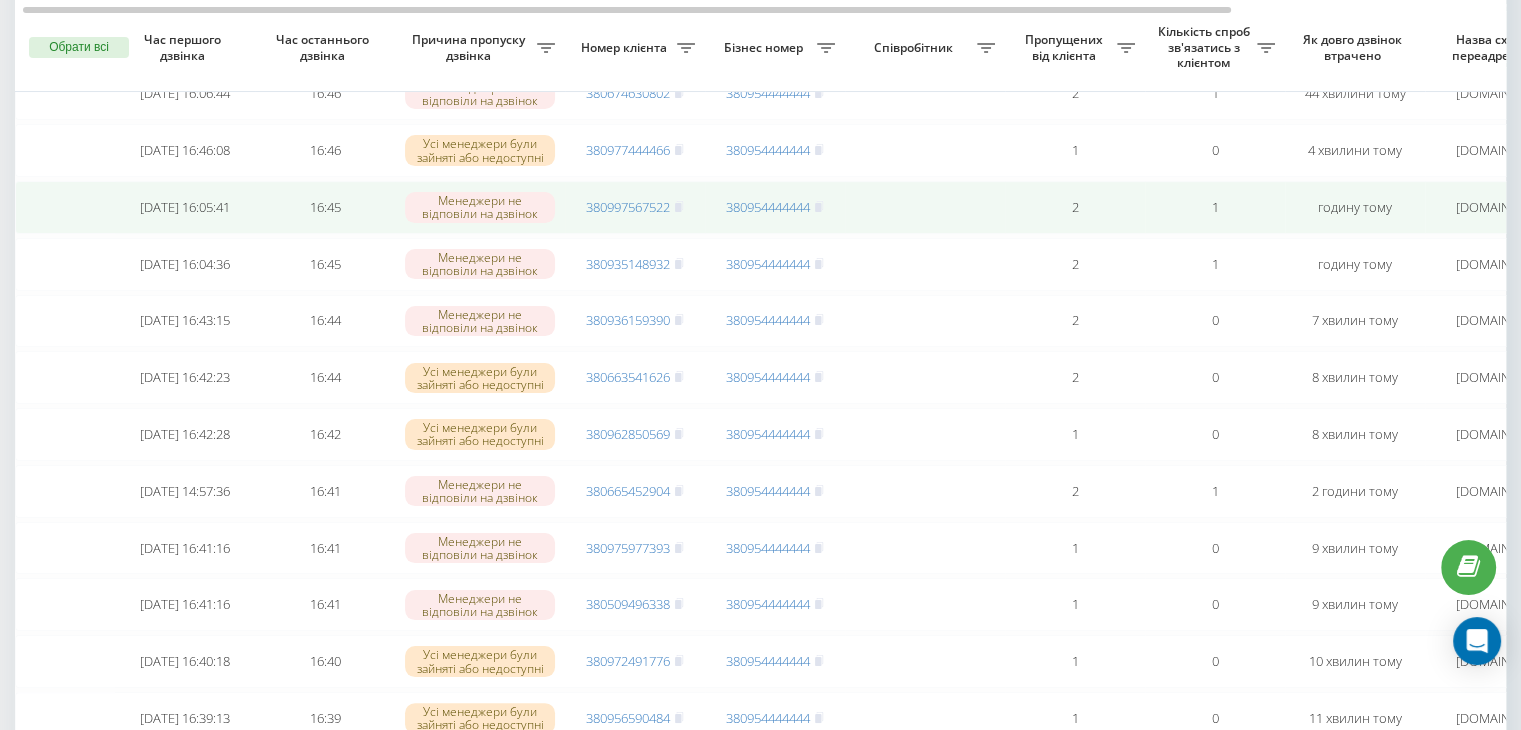 scroll, scrollTop: 223, scrollLeft: 0, axis: vertical 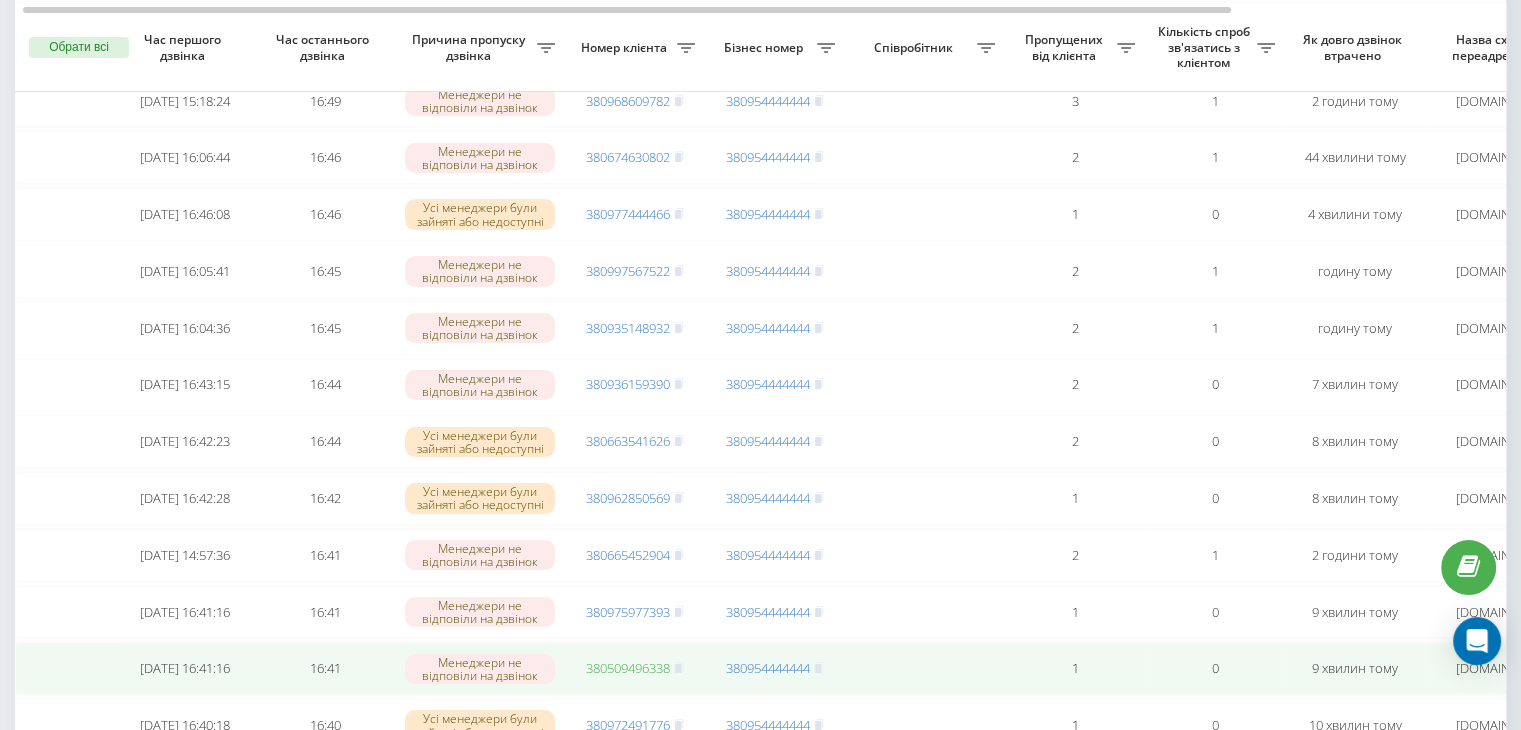 click on "380509496338" at bounding box center [628, 668] 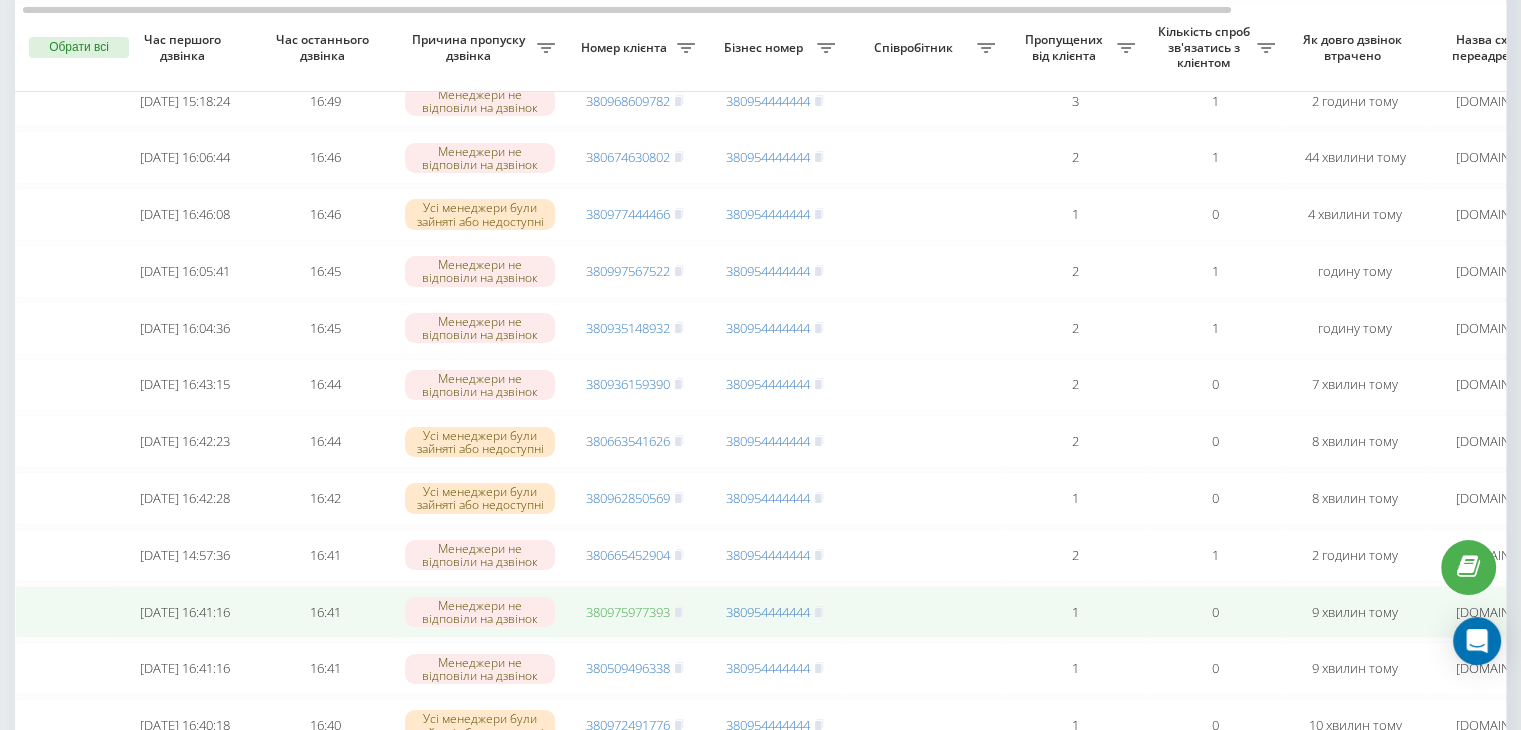 click on "380975977393" at bounding box center (628, 612) 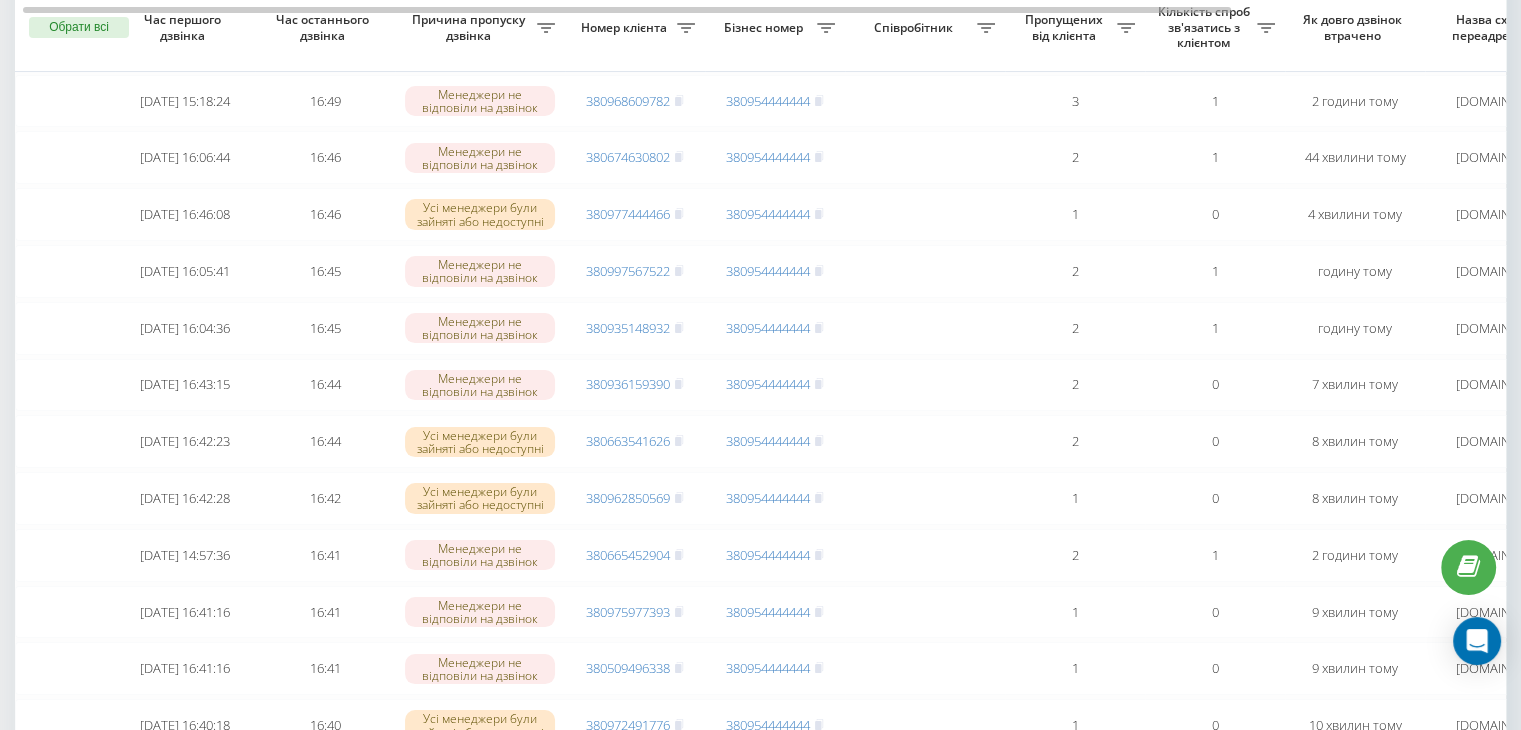 scroll, scrollTop: 132, scrollLeft: 0, axis: vertical 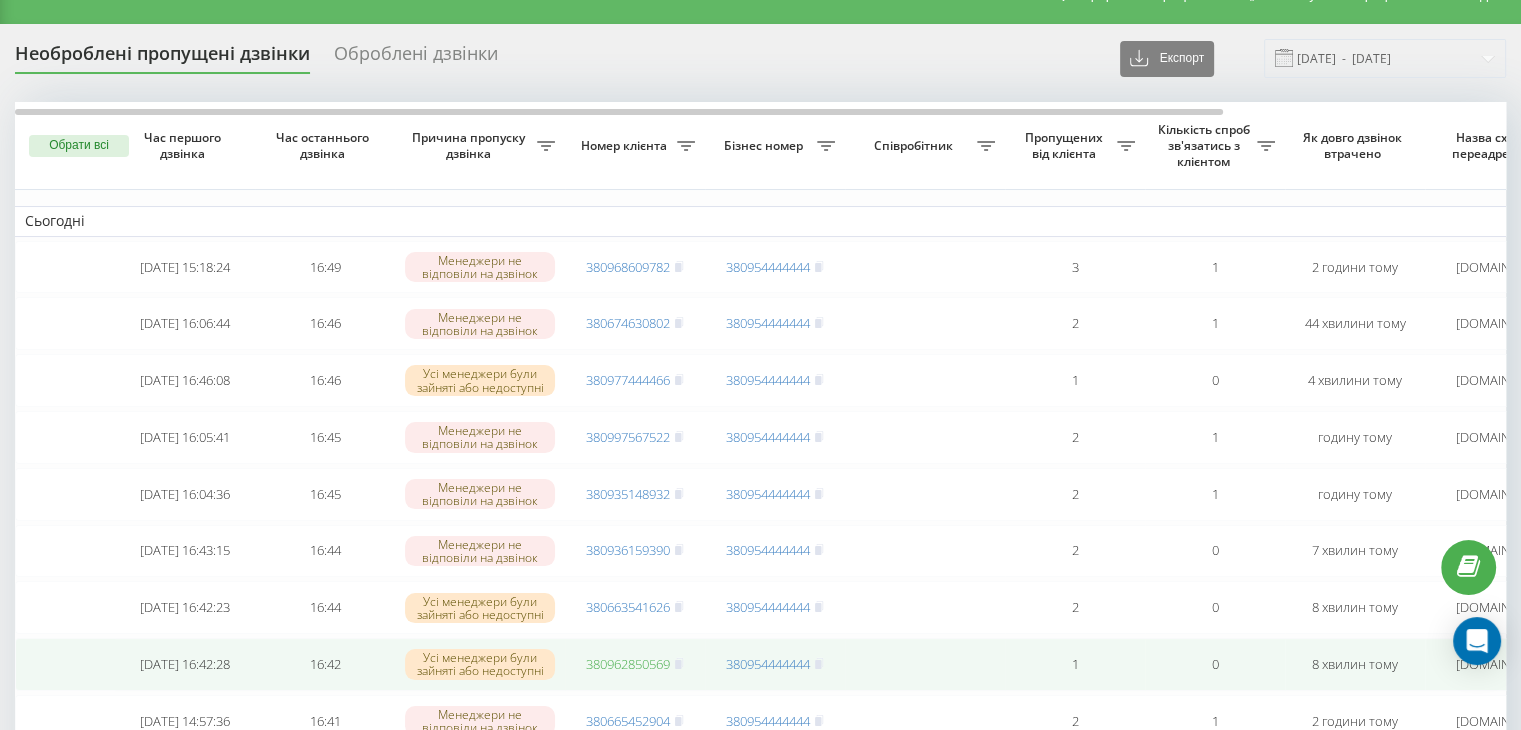 click on "380962850569" at bounding box center (628, 664) 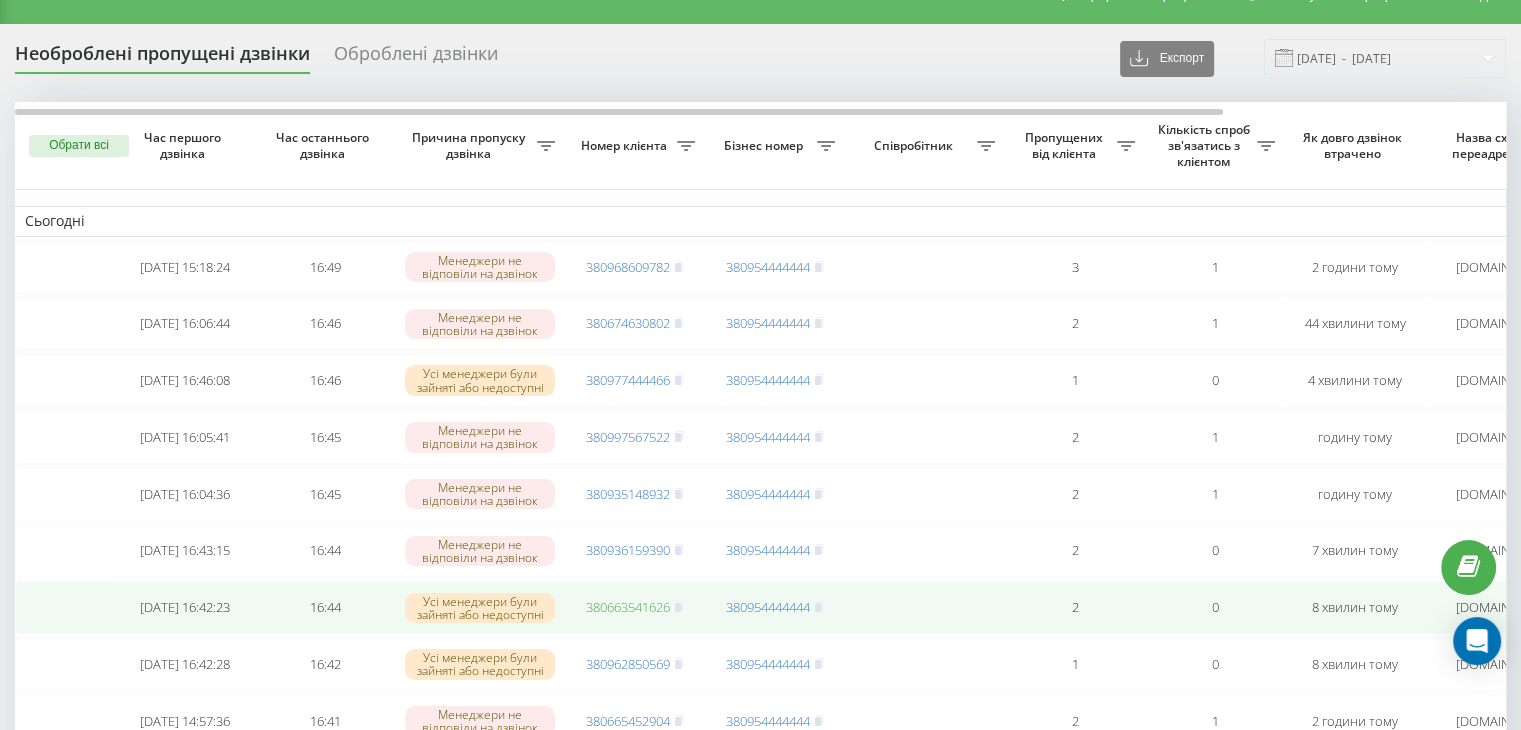 click on "380663541626" at bounding box center (628, 607) 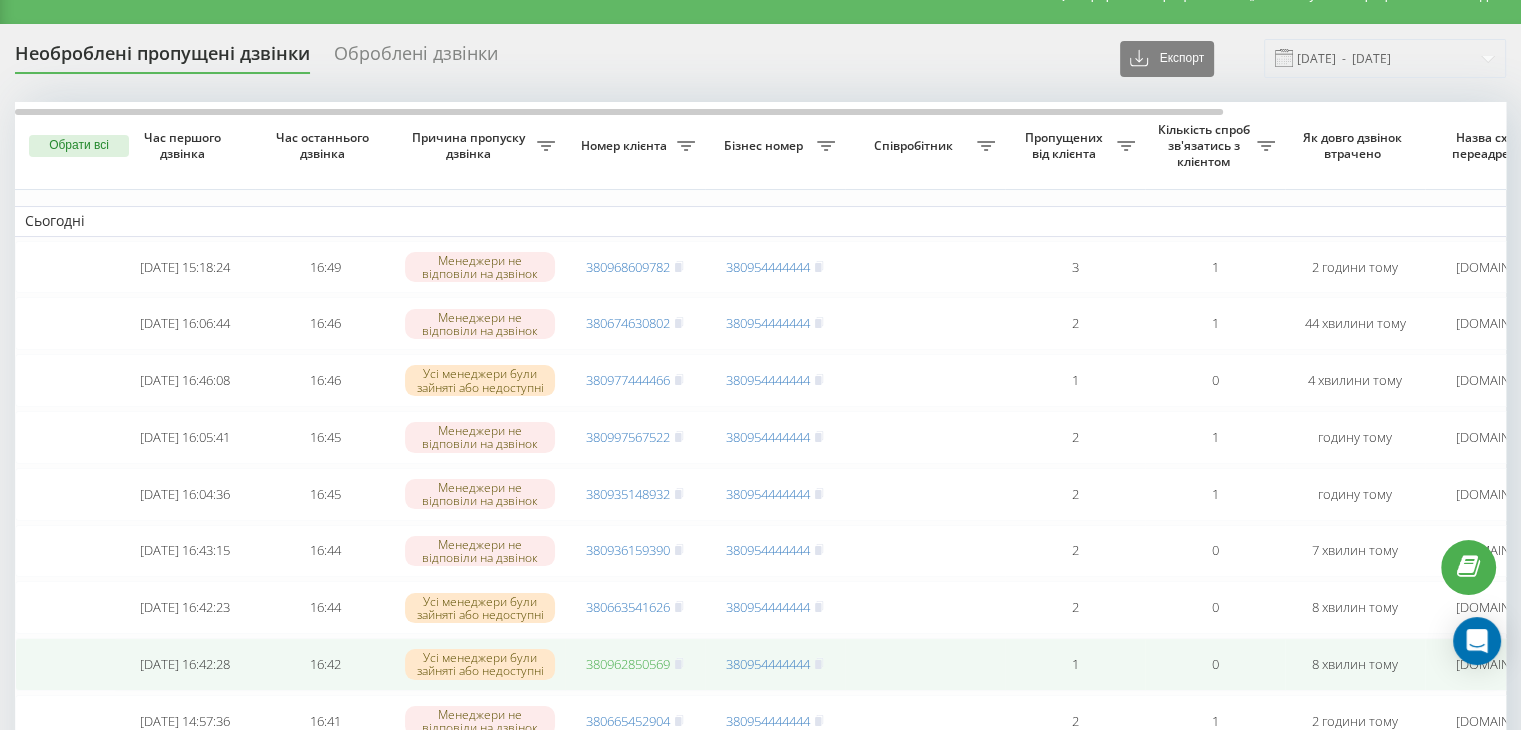click on "380962850569" at bounding box center (628, 664) 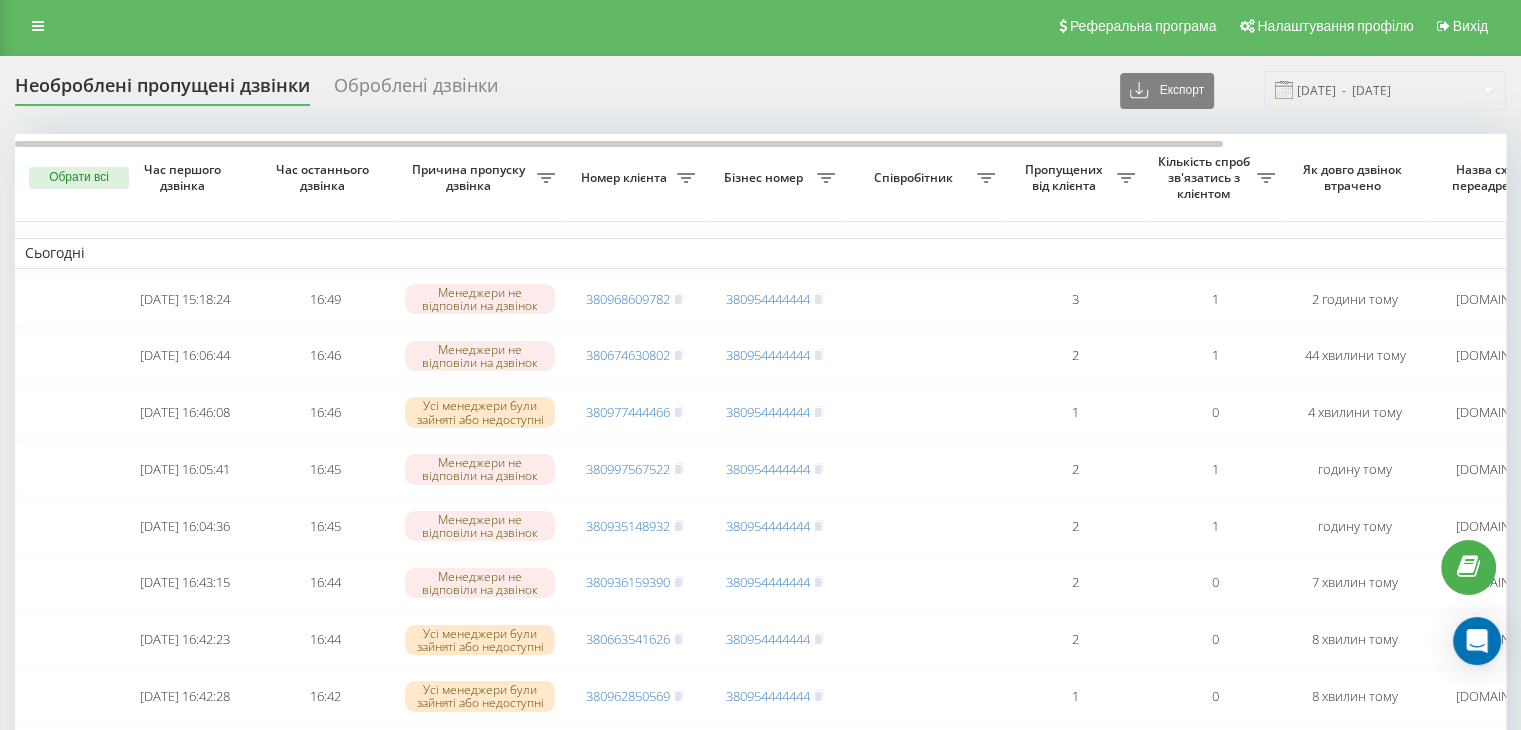 scroll, scrollTop: 0, scrollLeft: 0, axis: both 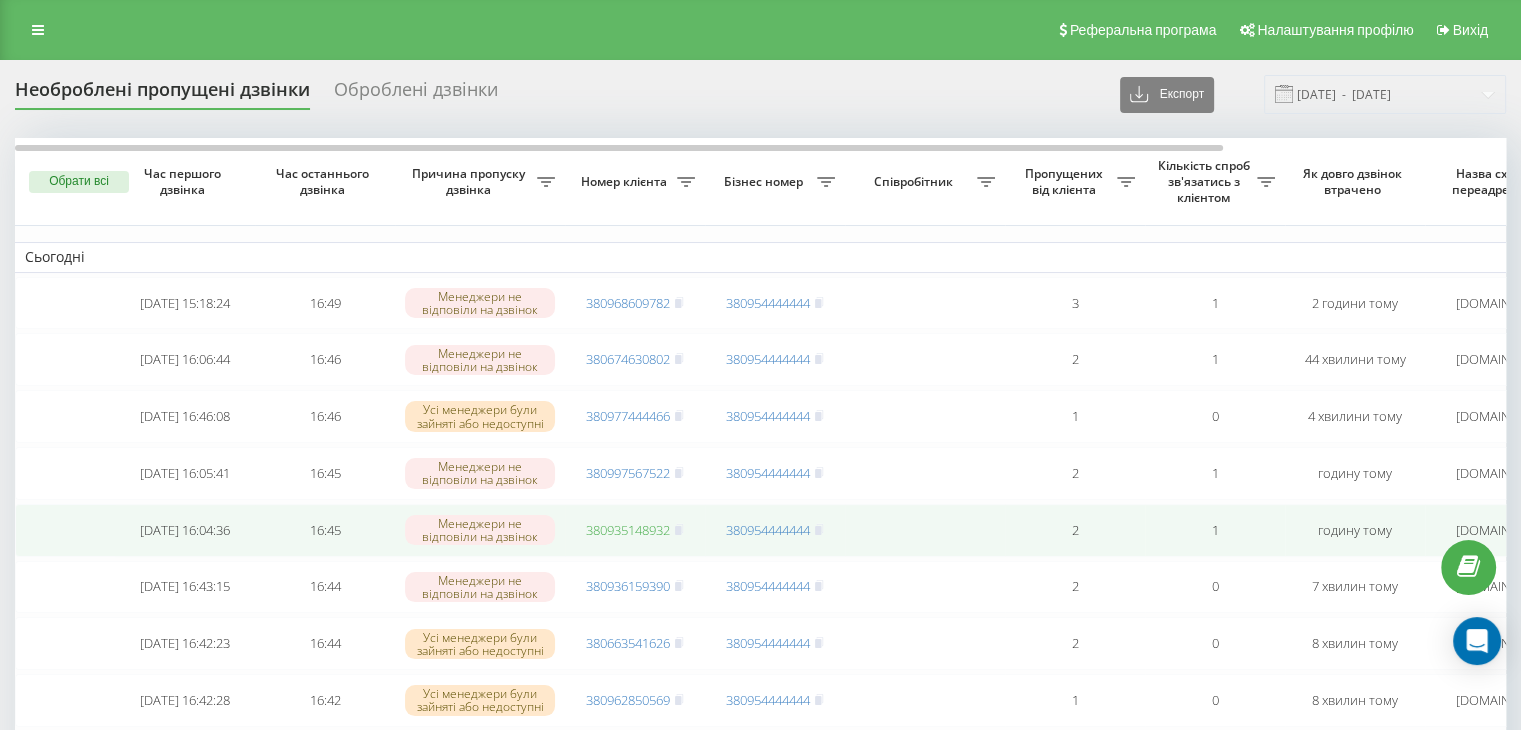 click on "380935148932" at bounding box center [628, 530] 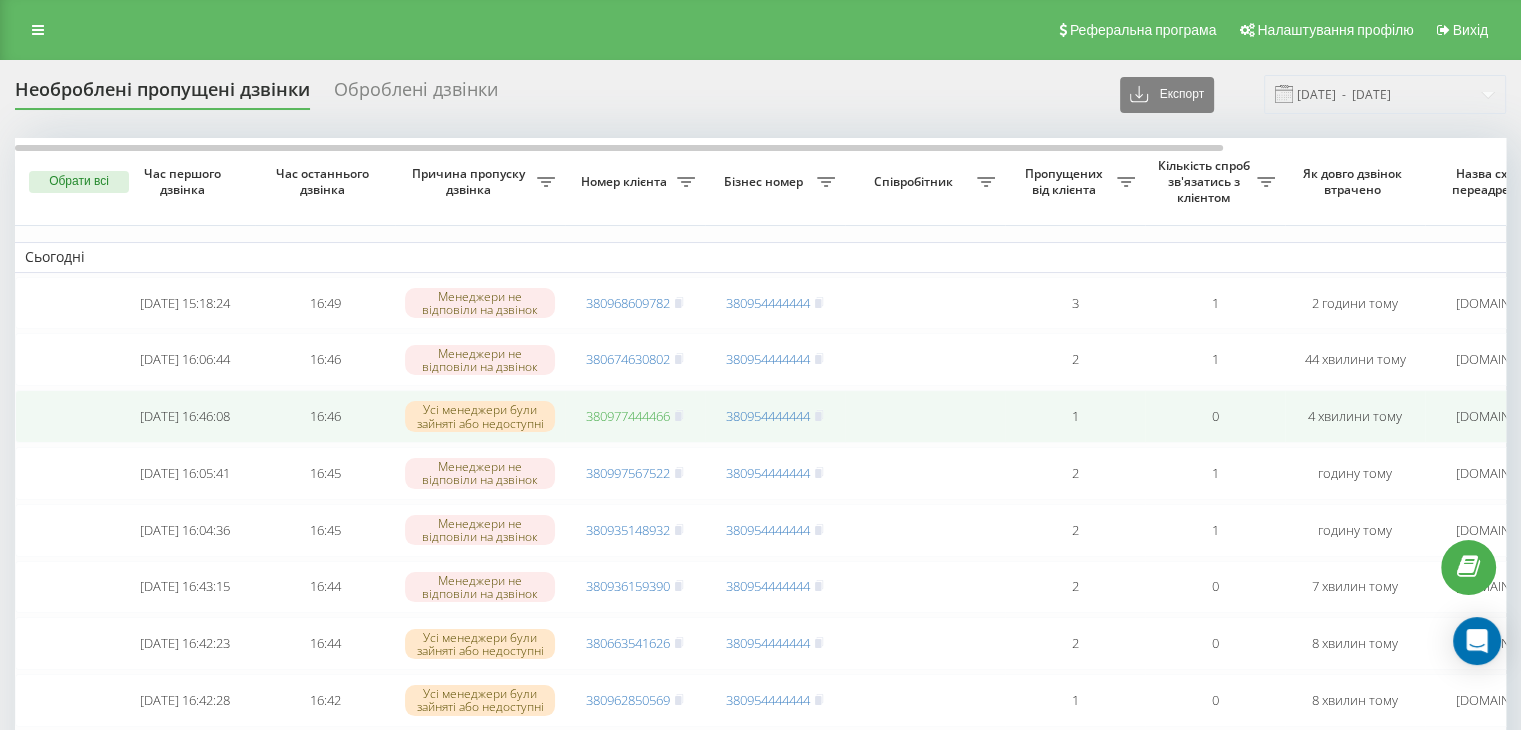 click on "380977444466" at bounding box center (628, 416) 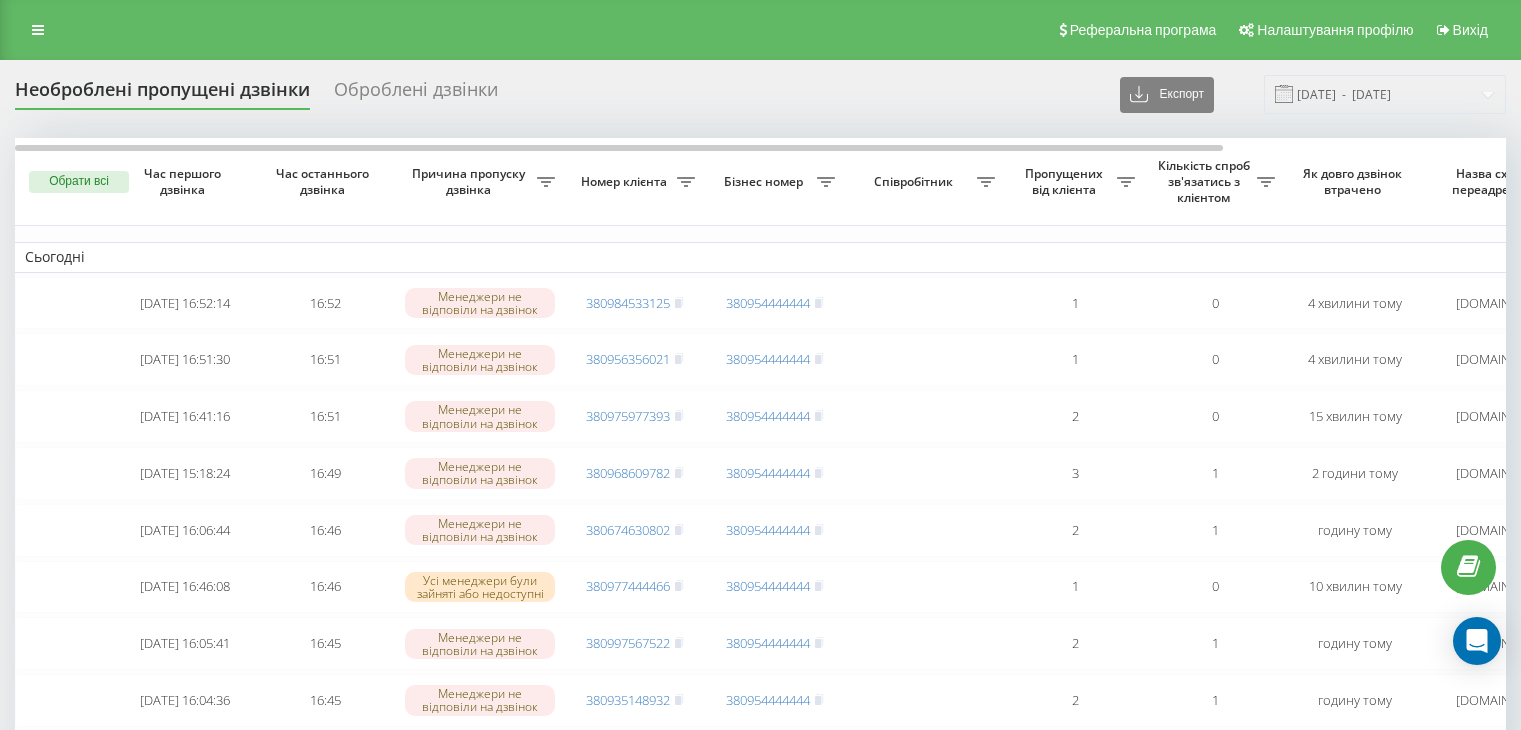 scroll, scrollTop: 0, scrollLeft: 0, axis: both 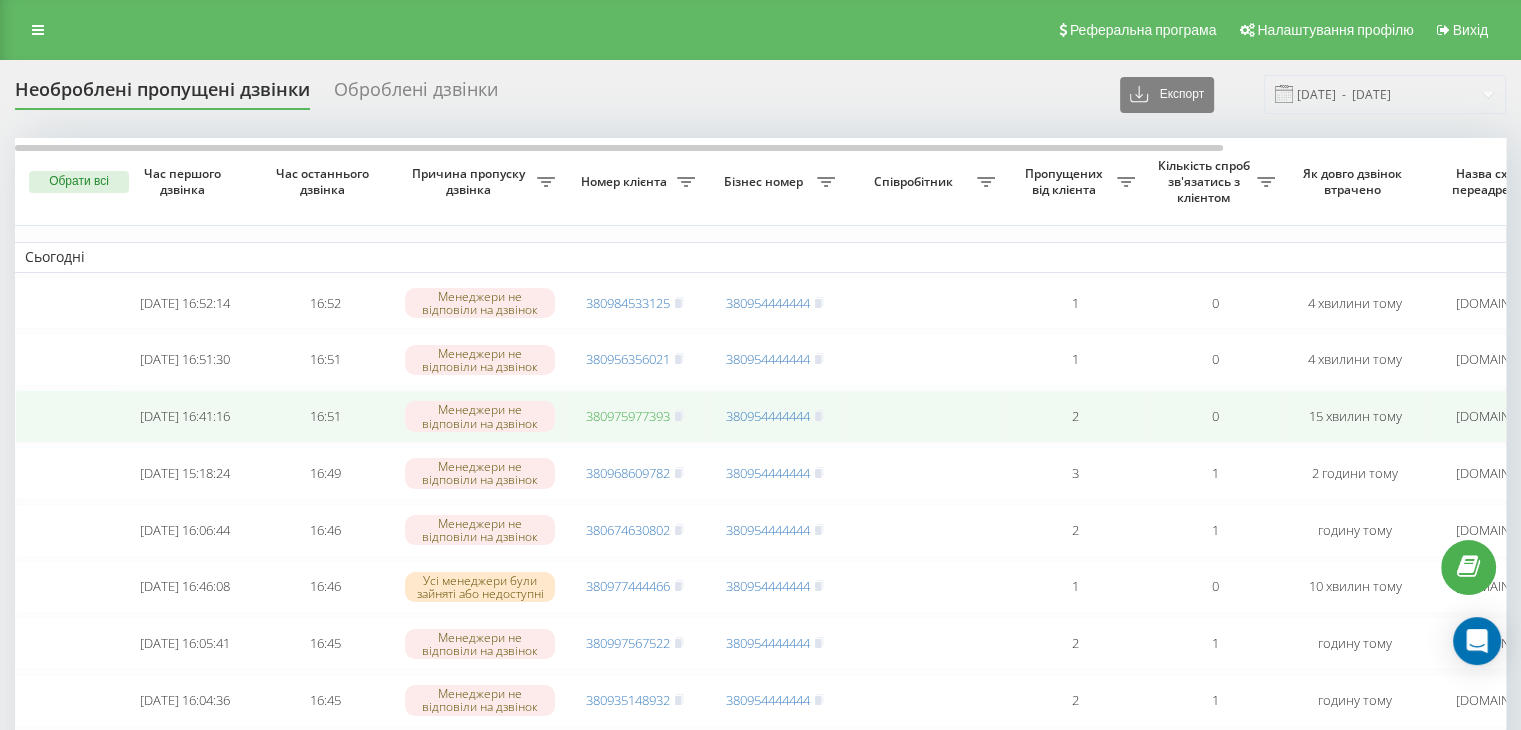click on "380975977393" at bounding box center (628, 416) 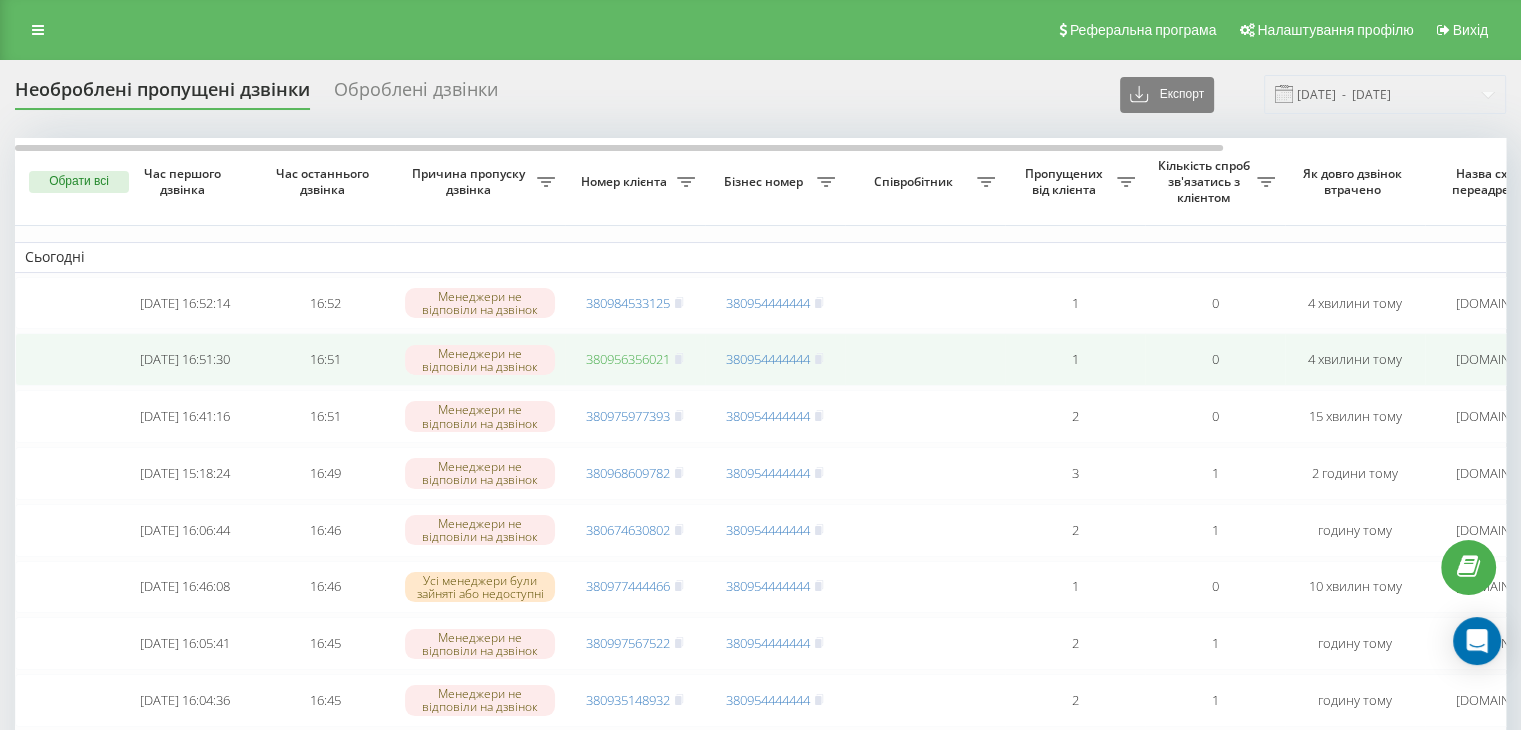 click on "380956356021" at bounding box center (628, 359) 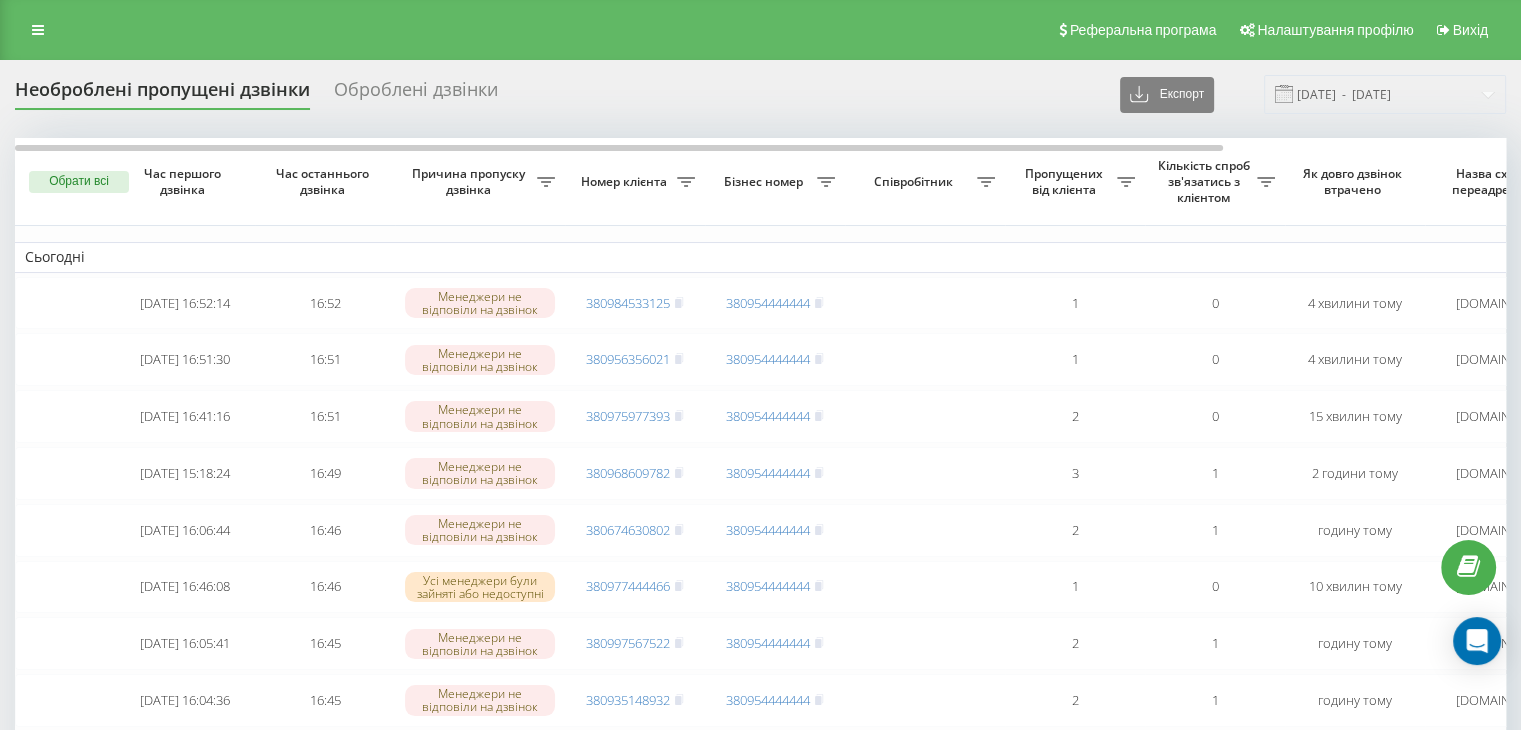 click on "Необроблені пропущені дзвінки Оброблені дзвінки Експорт .csv .xlsx 12.07.2025  -  12.07.2025 Обрати всі Час першого дзвінка Час останнього дзвінка Причина пропуску дзвінка Номер клієнта Бізнес номер Співробітник Пропущених від клієнта Кількість спроб зв'язатись з клієнтом Як довго дзвінок втрачено Назва схеми переадресації Коментар до дзвінка Сьогодні 2025-07-12 16:52:14 16:52 Менеджери не відповіли на дзвінок 380984533125 380954444444 1 0 4 хвилини тому ukrpas.com.ua Обробити Не вдалося зв'язатися Зв'язався з клієнтом за допомогою іншого каналу Клієнт передзвонив сам з іншого номера 2025-07-12 16:51:30" at bounding box center [760, 3263] 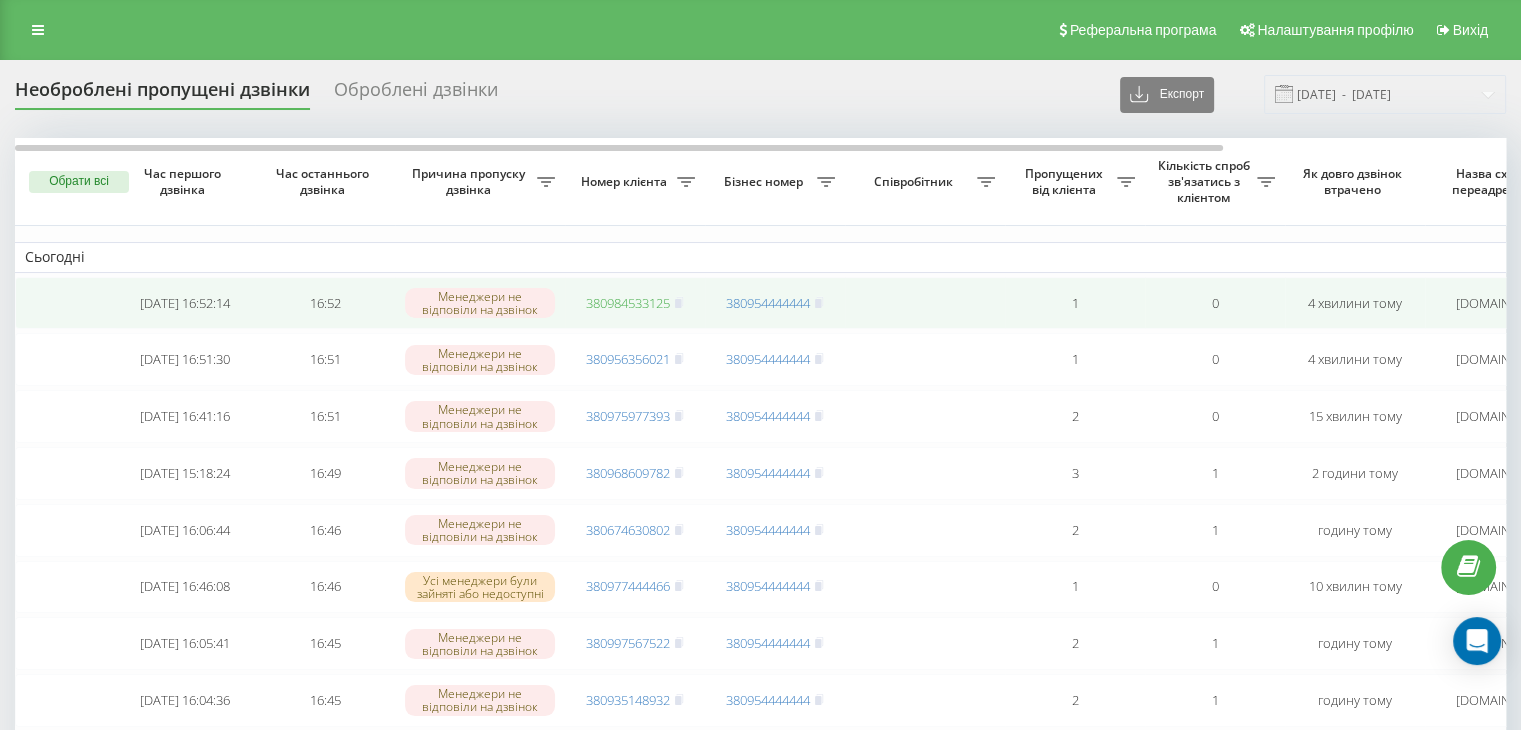click on "380984533125" at bounding box center (628, 303) 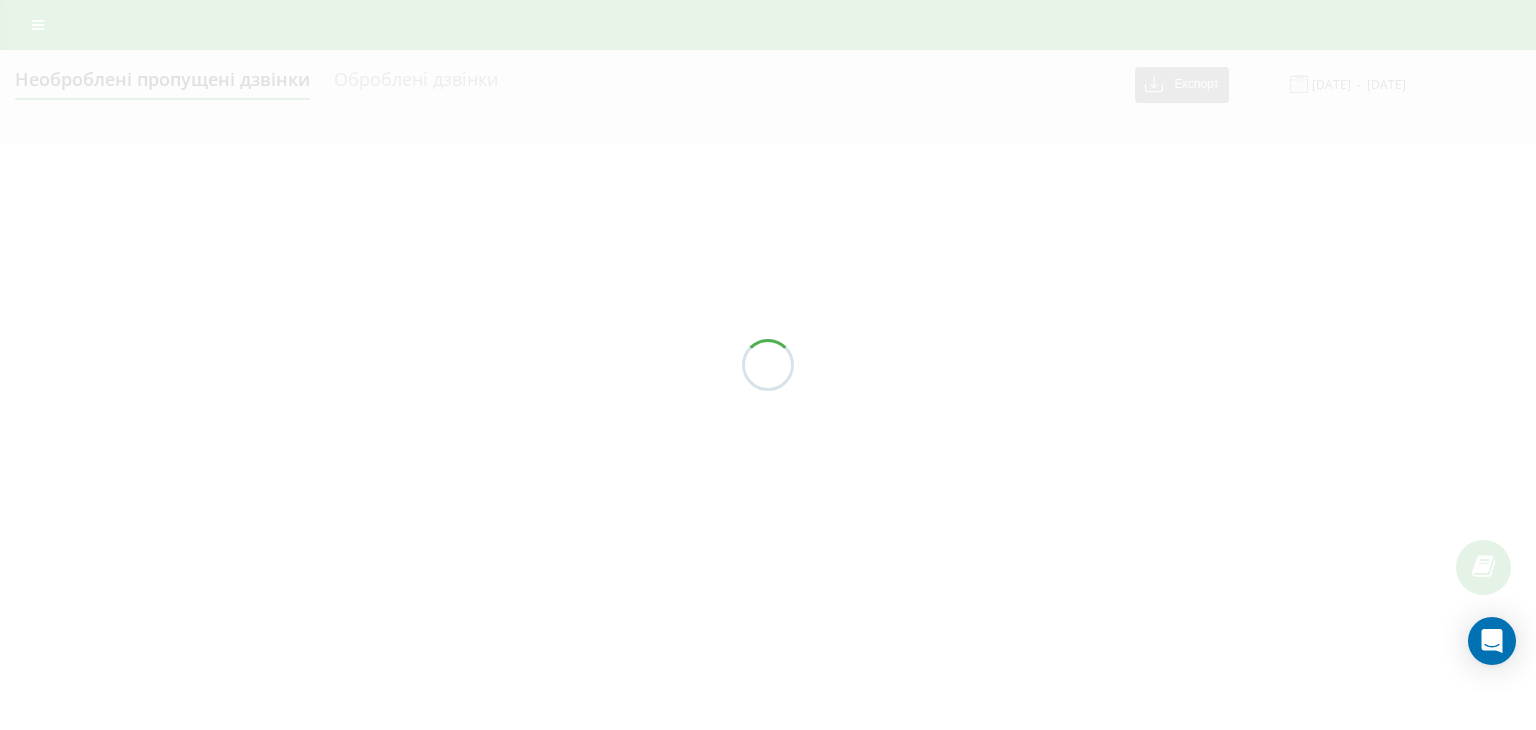 scroll, scrollTop: 0, scrollLeft: 0, axis: both 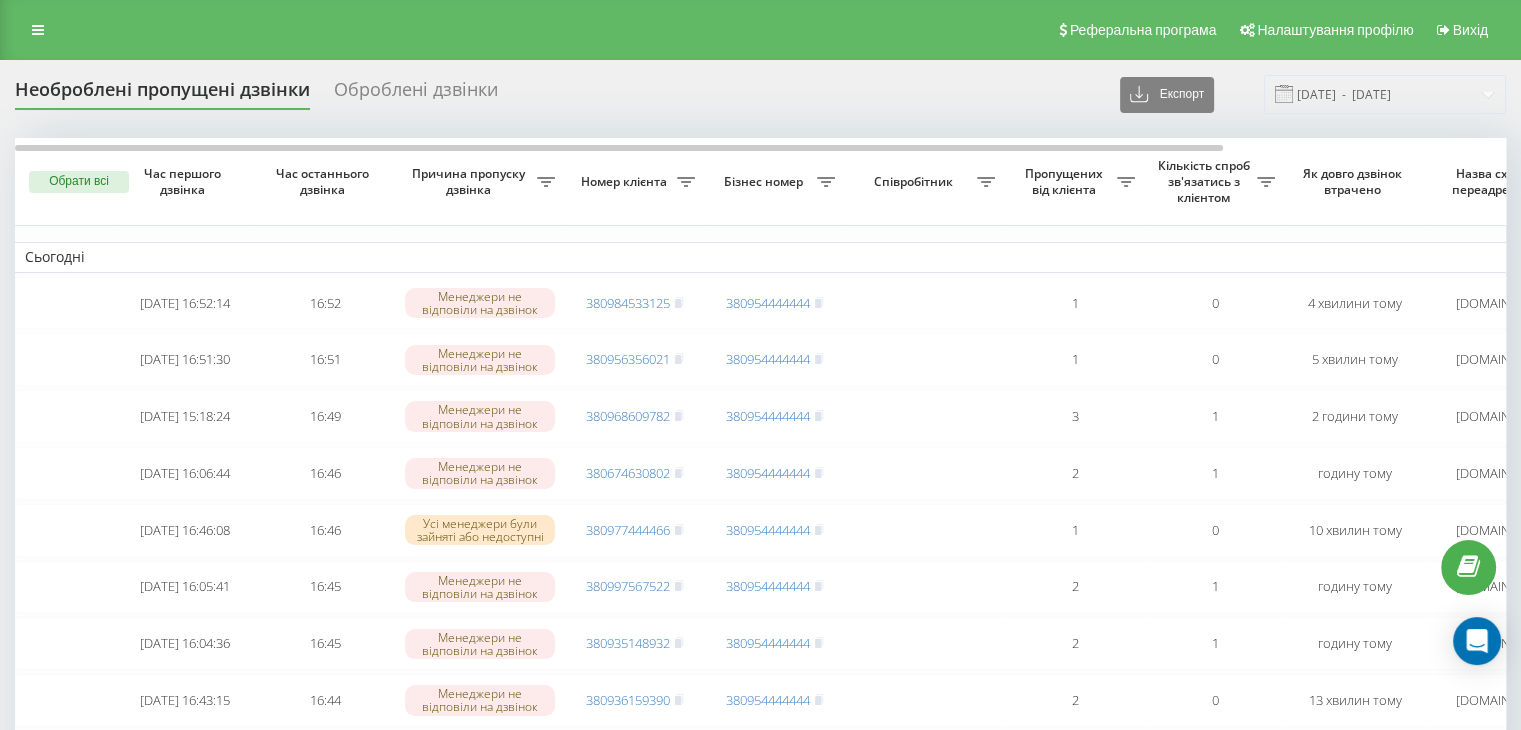 click on "Реферальна програма Налаштування профілю Вихід" at bounding box center (760, 30) 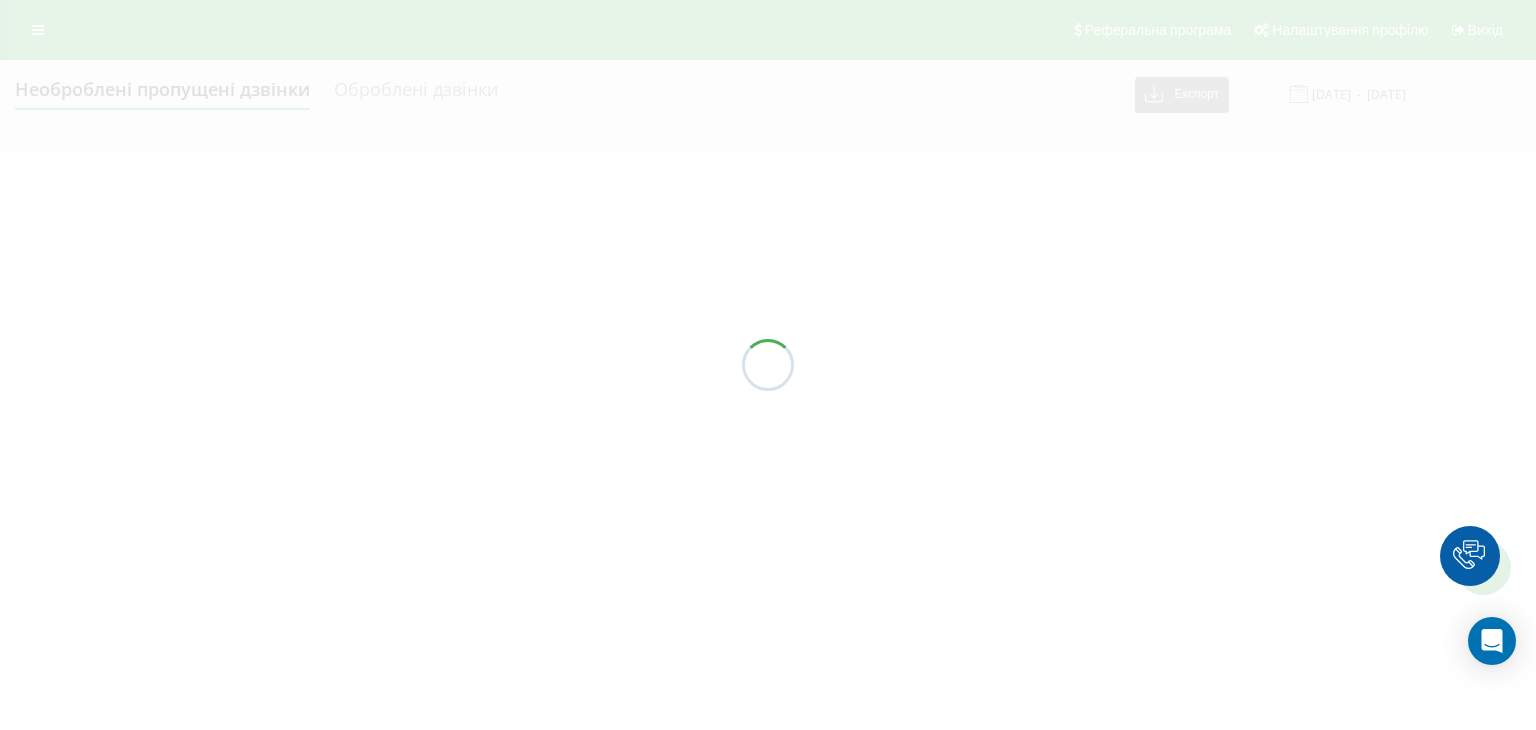 scroll, scrollTop: 0, scrollLeft: 0, axis: both 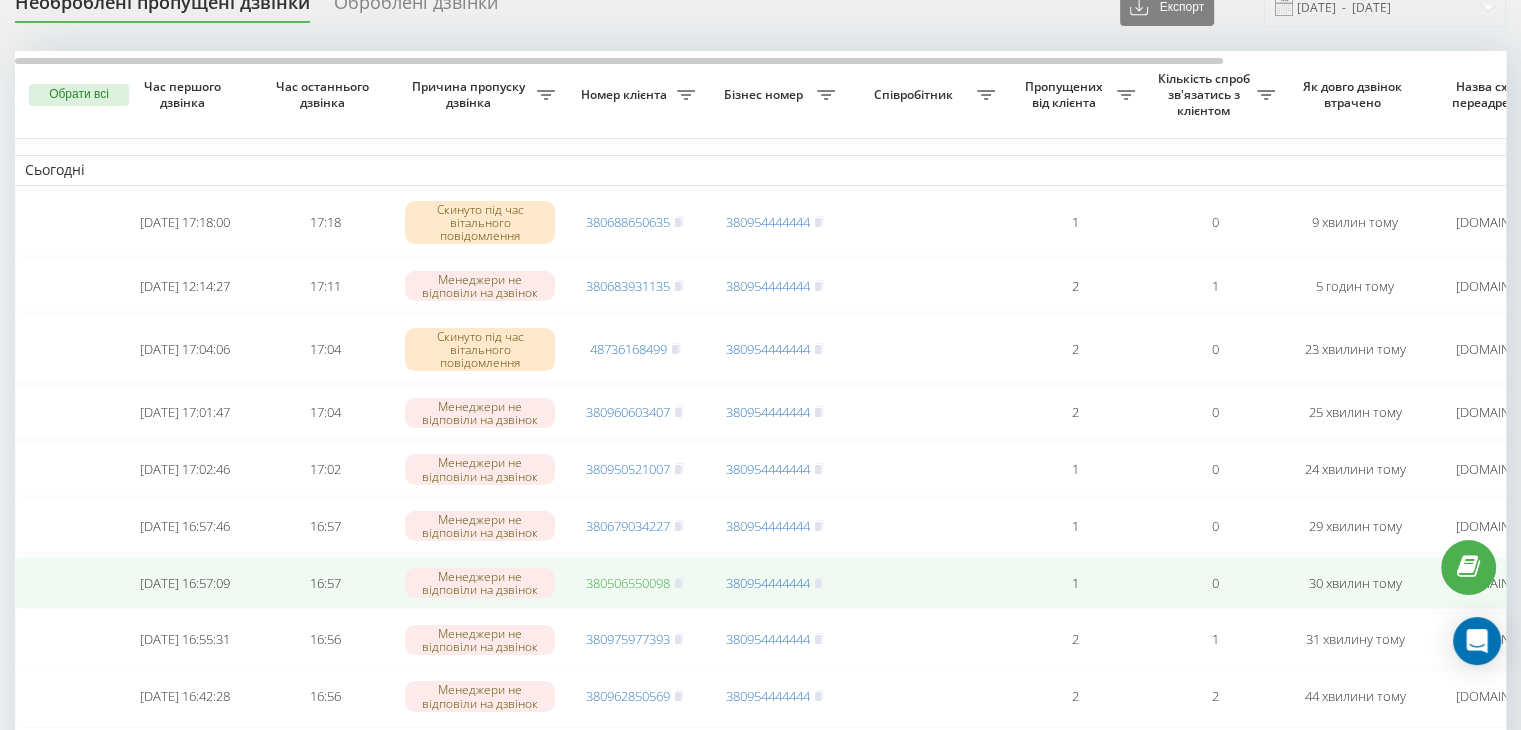 click on "380506550098" at bounding box center (628, 583) 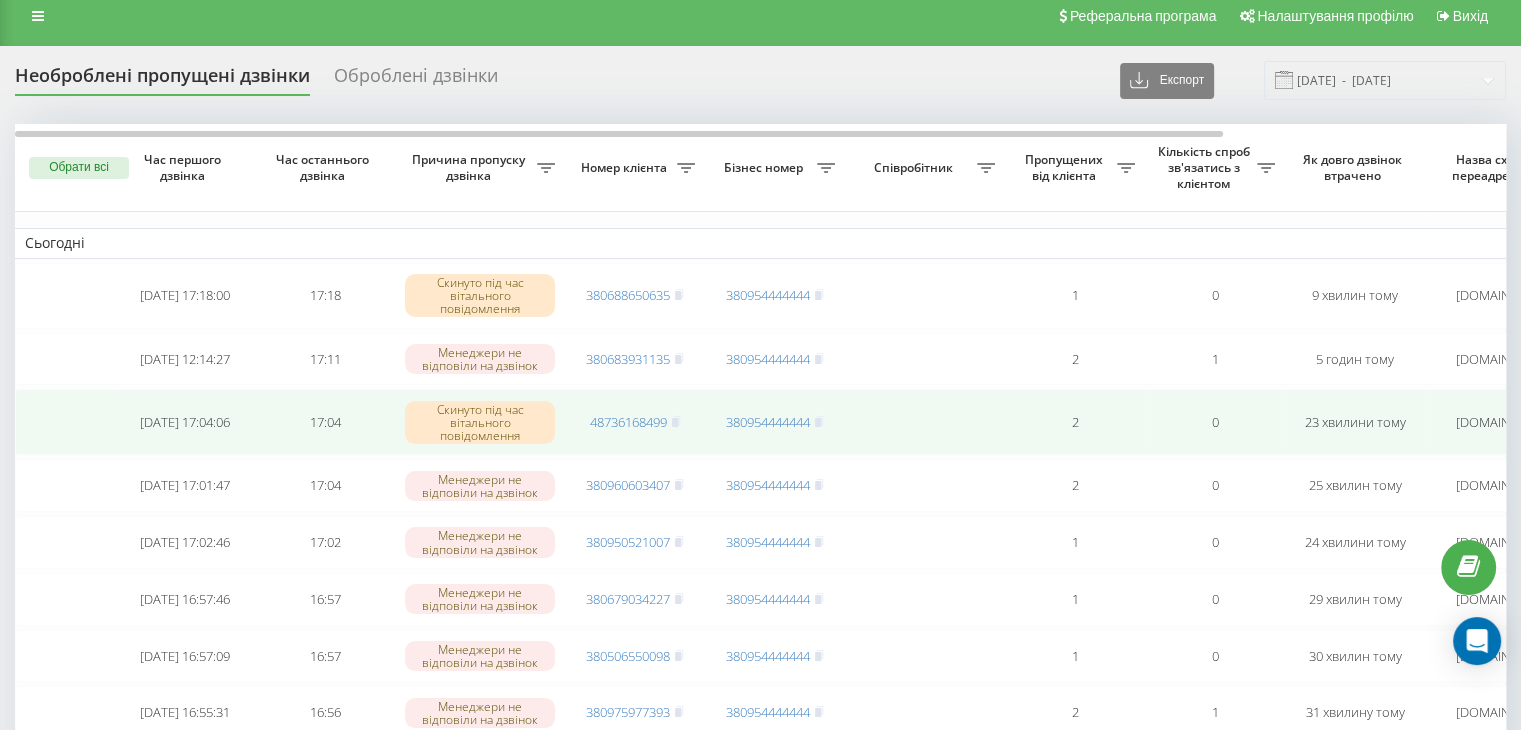 scroll, scrollTop: 0, scrollLeft: 0, axis: both 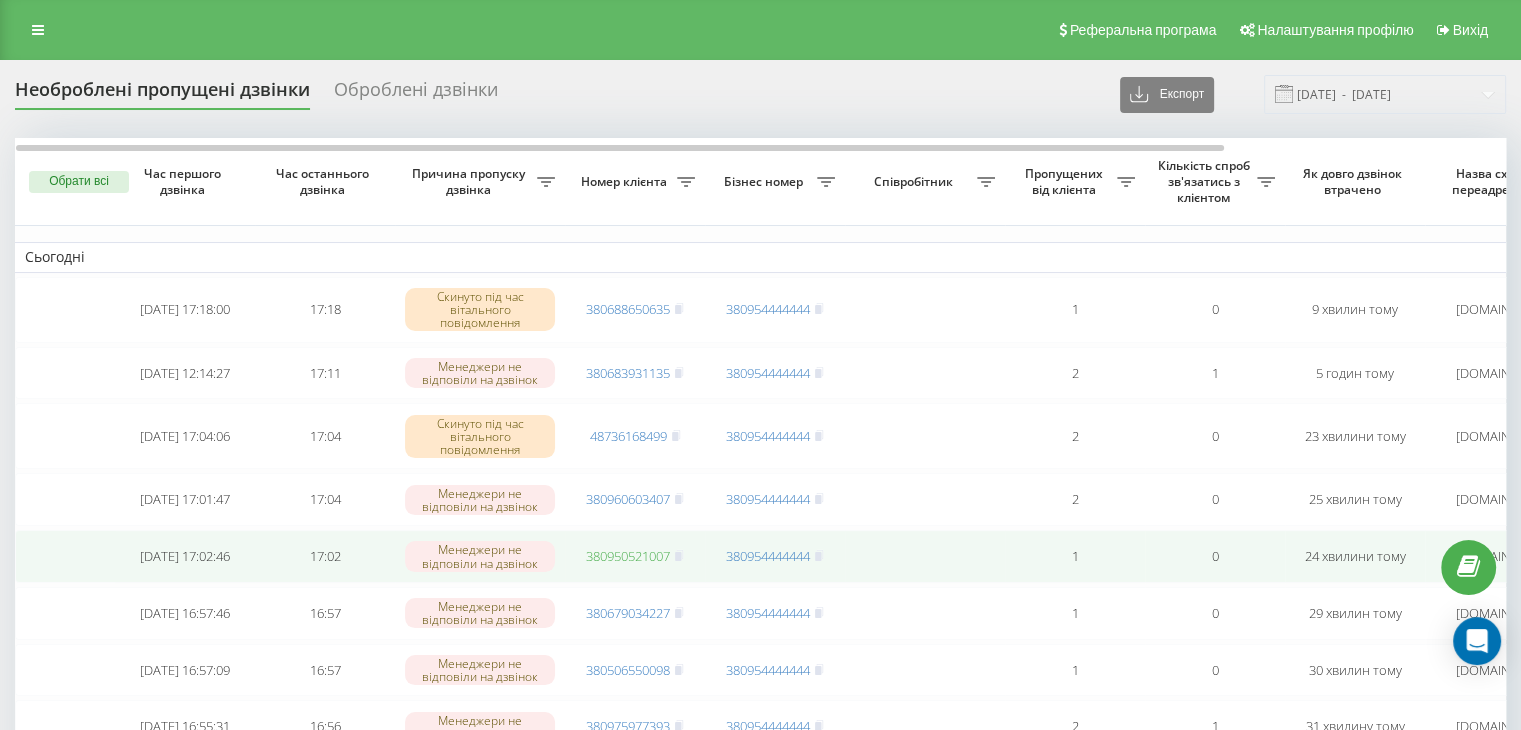 click on "380950521007" at bounding box center [628, 556] 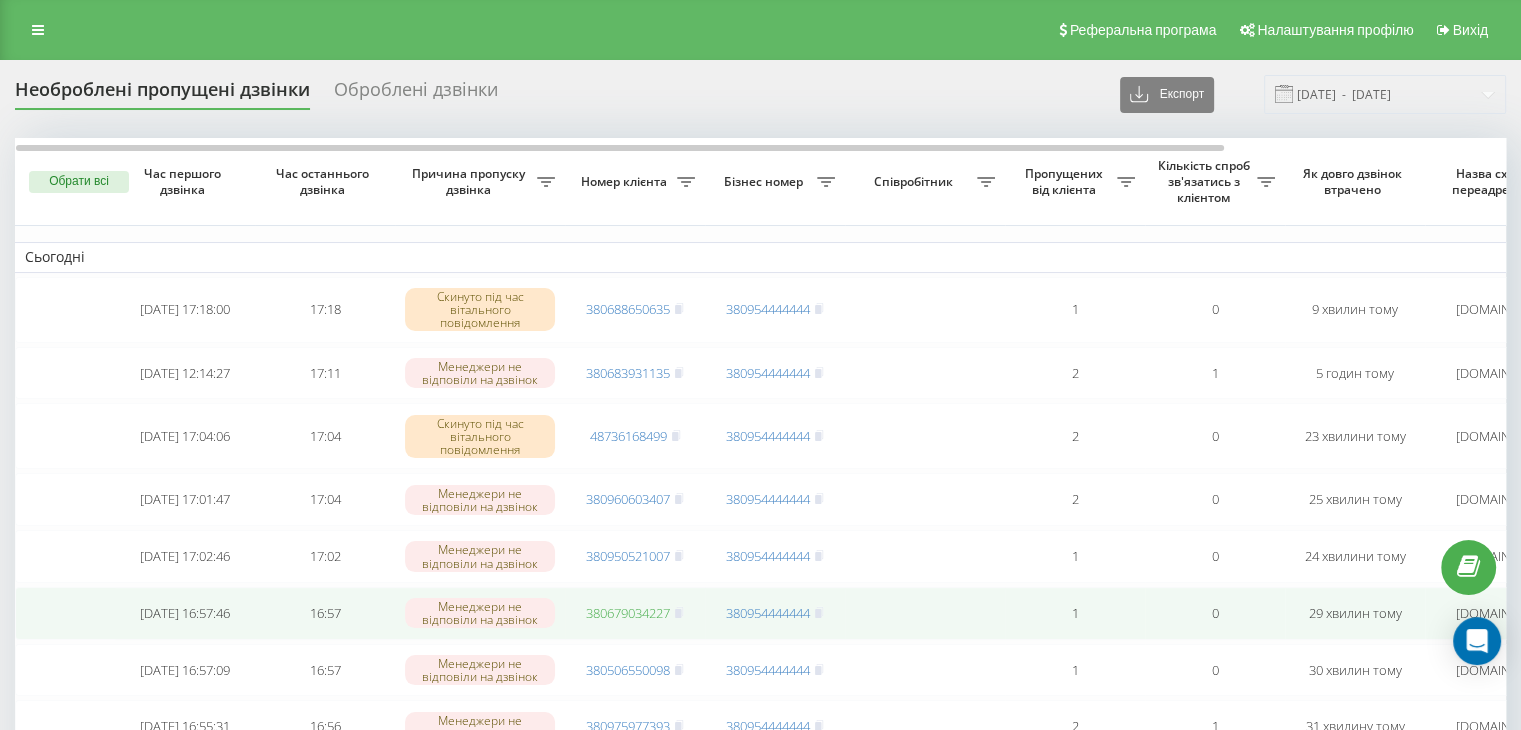 click on "380679034227" at bounding box center [628, 613] 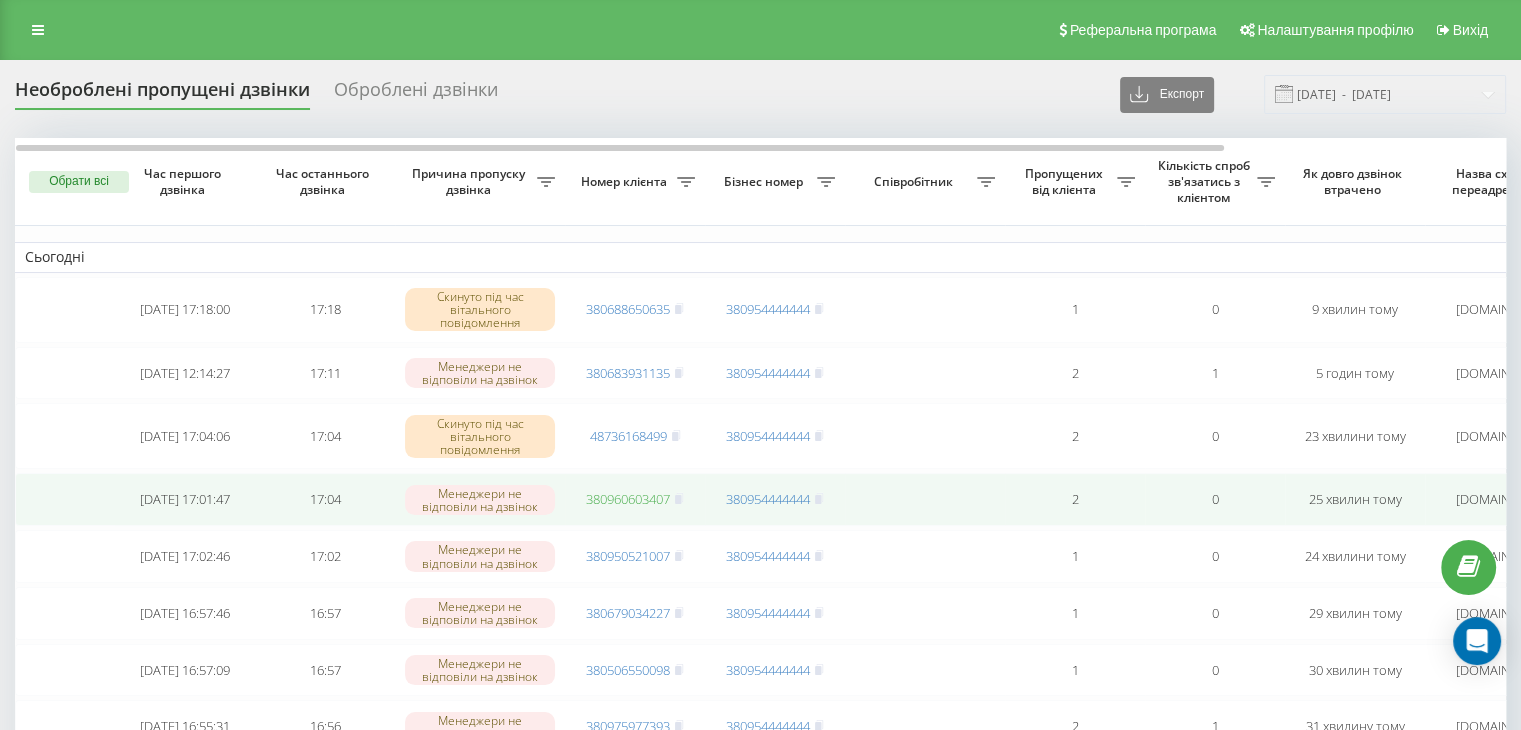 click on "380960603407" at bounding box center [628, 499] 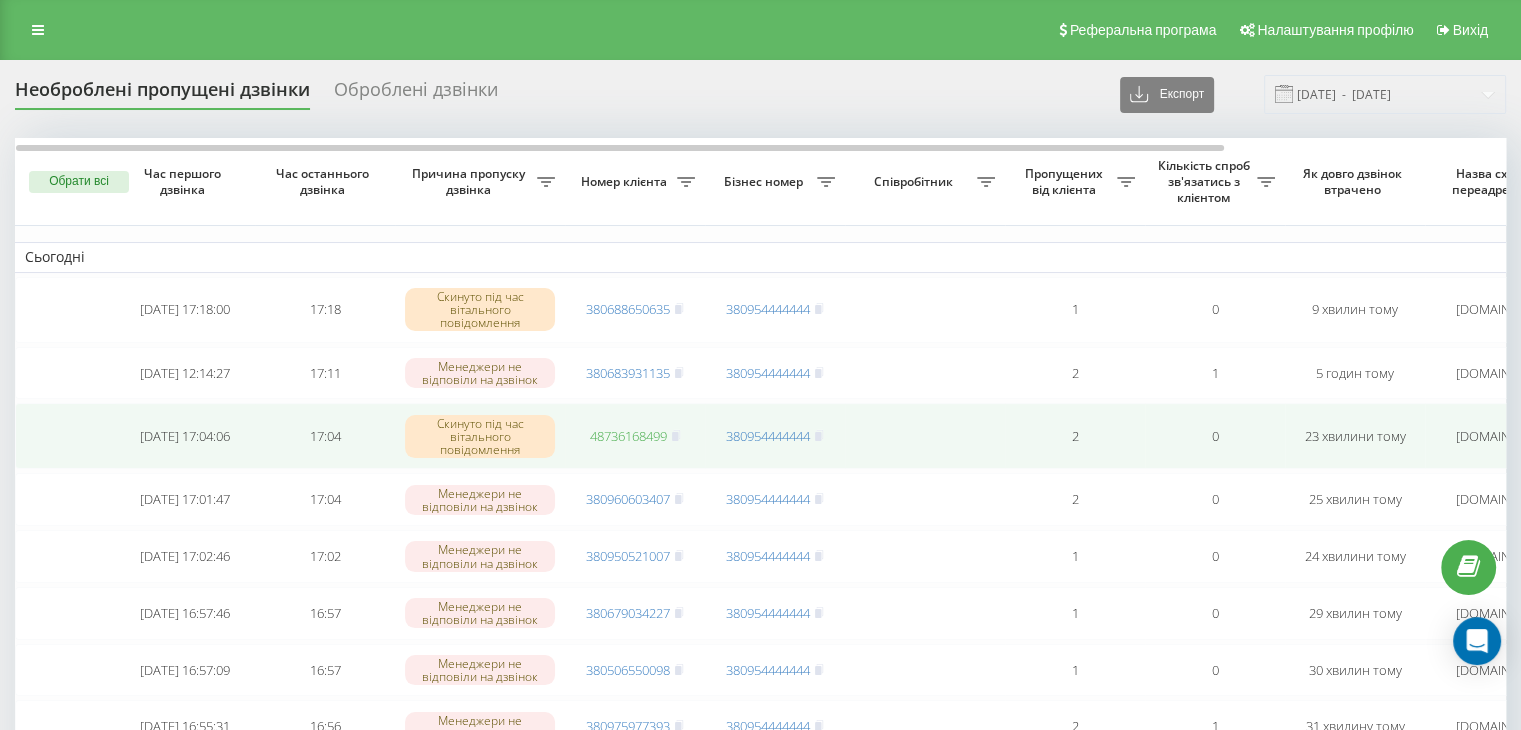 click on "48736168499" at bounding box center [628, 436] 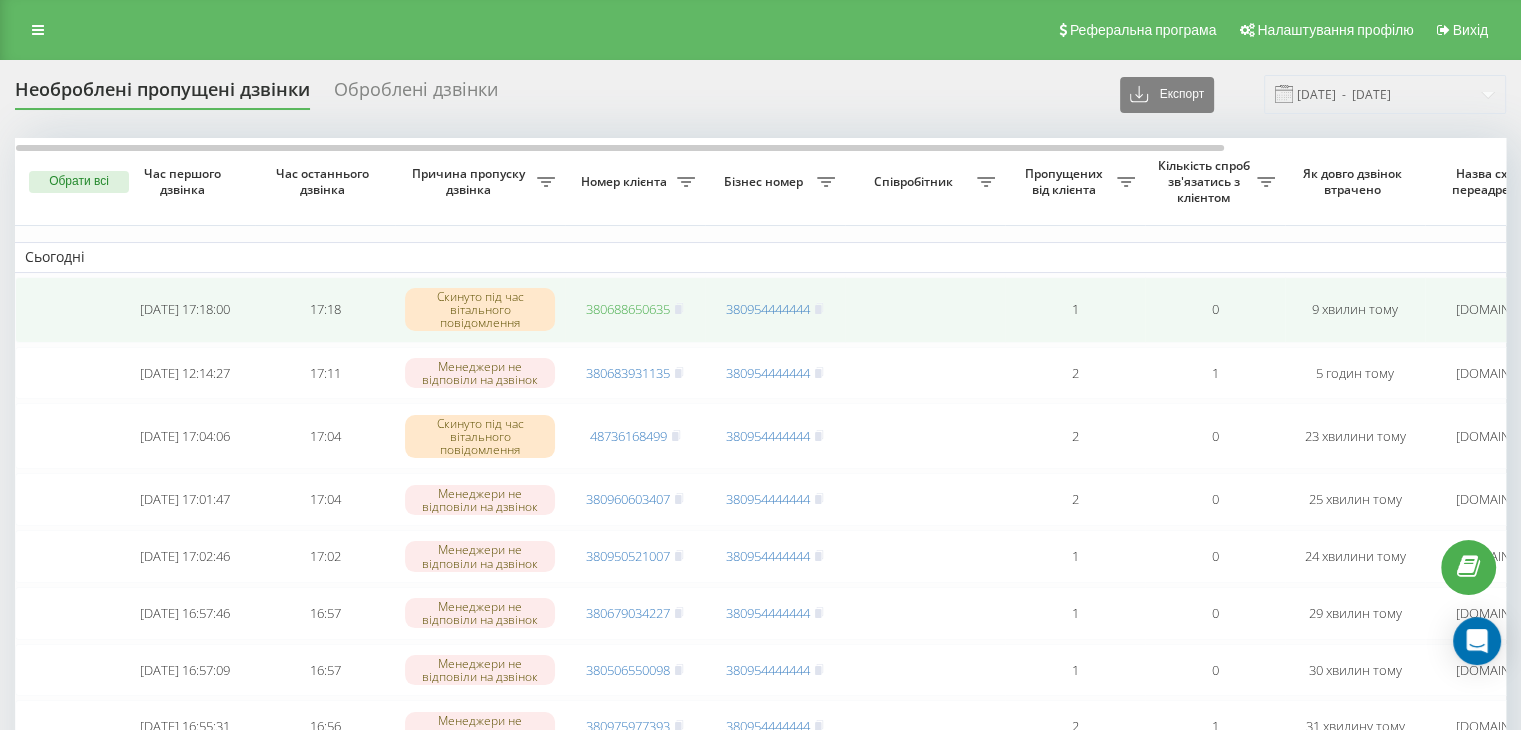 click on "380688650635" at bounding box center (628, 309) 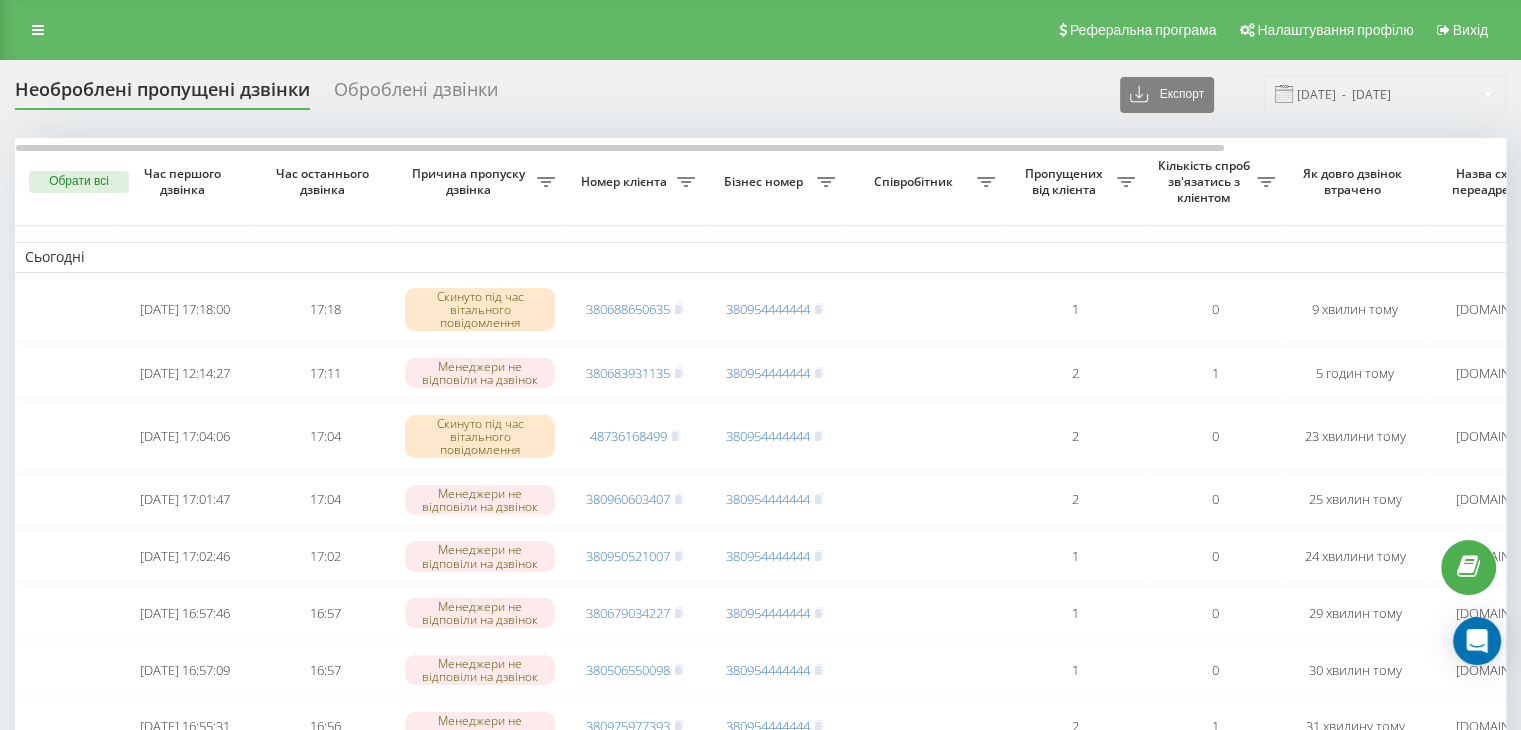 click on "Необроблені пропущені дзвінки Оброблені дзвінки Експорт .csv .xlsx 12.07.2025  -  12.07.2025" at bounding box center [760, 94] 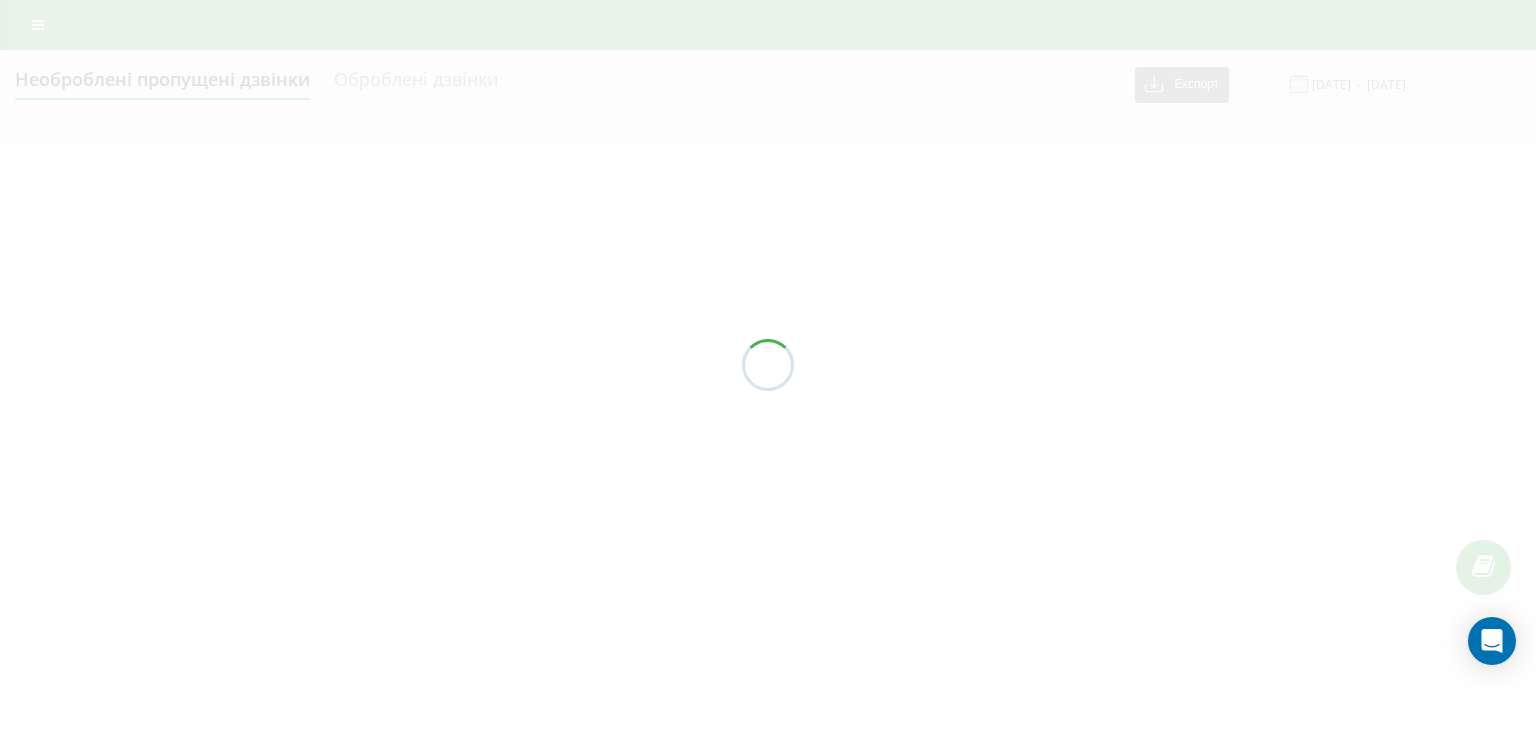 scroll, scrollTop: 0, scrollLeft: 0, axis: both 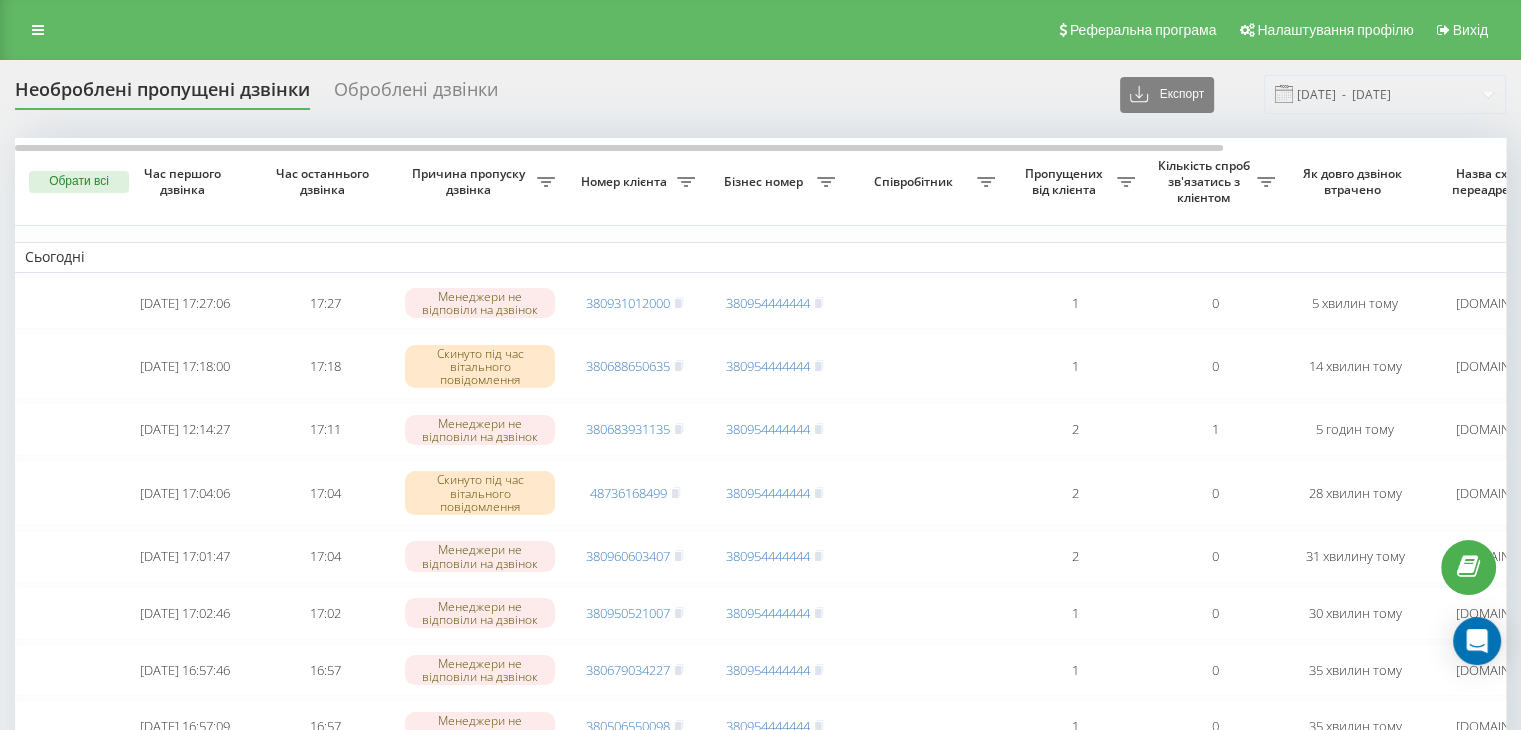click on "Необроблені пропущені дзвінки Оброблені дзвінки Експорт .csv .xlsx [DATE]  -  [DATE] Обрати всі Час першого дзвінка Час останнього дзвінка Причина пропуску дзвінка Номер клієнта Бізнес номер Співробітник Пропущених від клієнта Кількість спроб зв'язатись з клієнтом Як довго дзвінок втрачено Назва схеми переадресації Коментар до дзвінка Сьогодні [DATE] 17:27:06 17:27 Менеджери не відповіли на дзвінок 380931012000 380954444444 1 0 5 хвилин тому [DOMAIN_NAME] Обробити Не вдалося зв'язатися Зв'язався з клієнтом за допомогою іншого каналу Клієнт передзвонив сам з іншого номера [DATE] 17:18:00 1" at bounding box center (760, 3276) 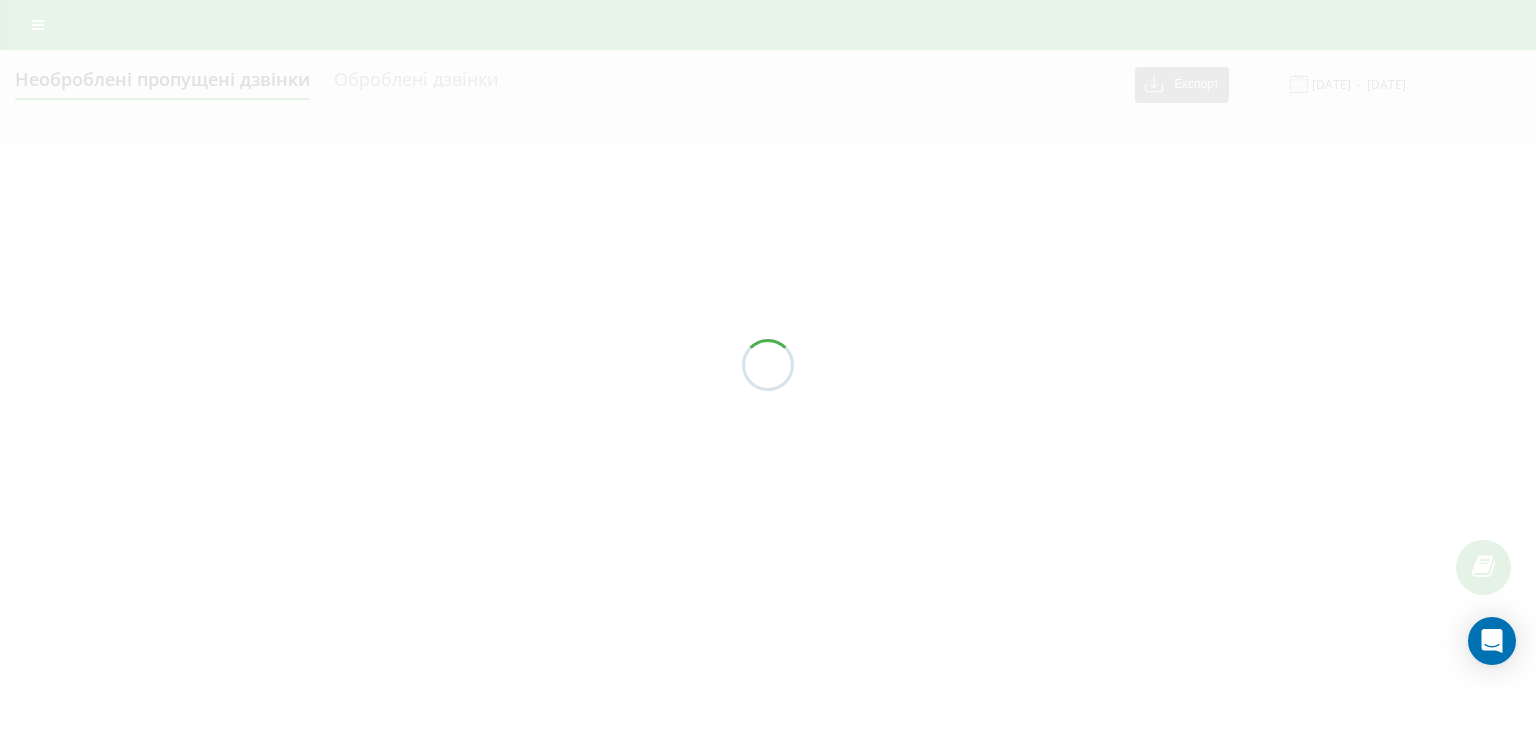 scroll, scrollTop: 0, scrollLeft: 0, axis: both 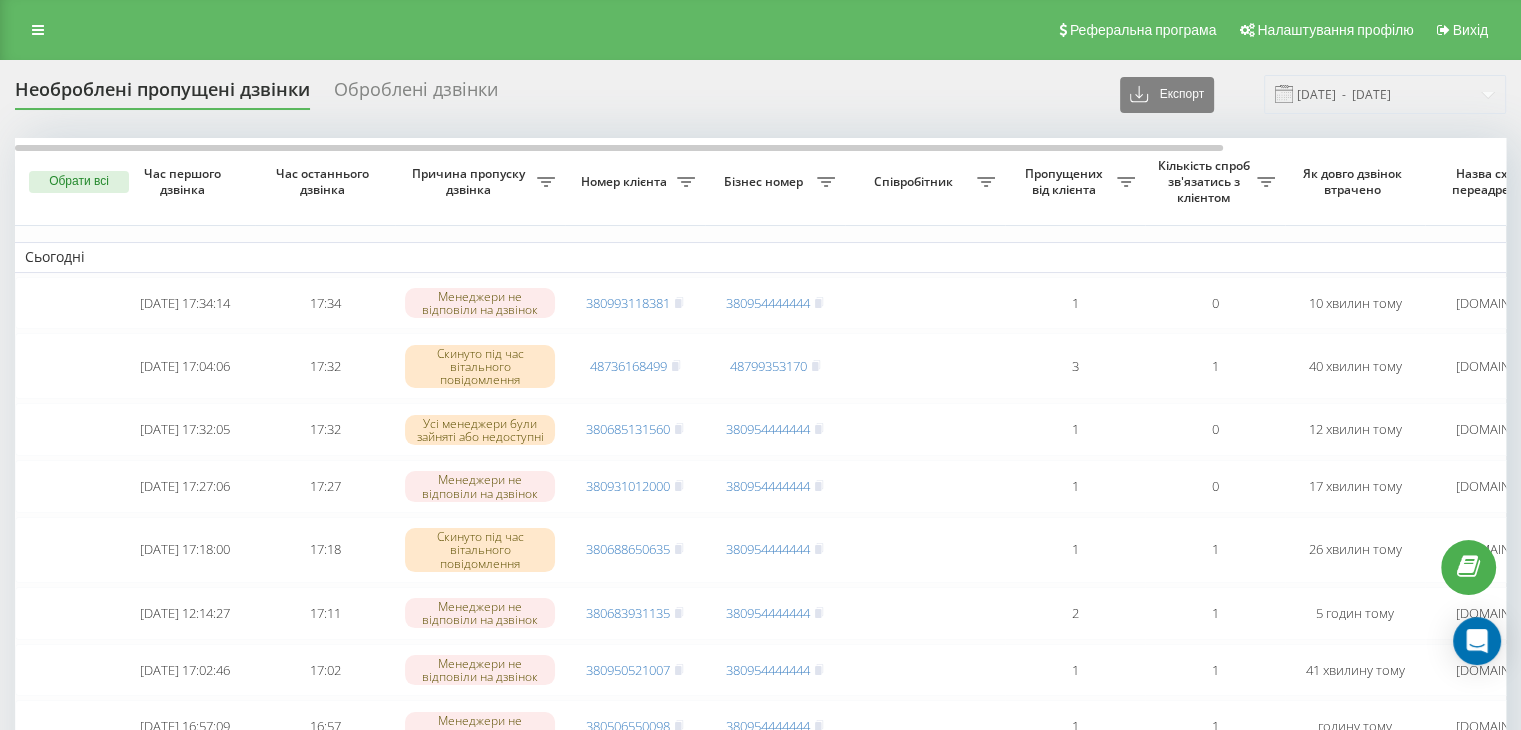 click on "Необроблені пропущені дзвінки Оброблені дзвінки Експорт .csv .xlsx [DATE]  -  [DATE]" at bounding box center (760, 94) 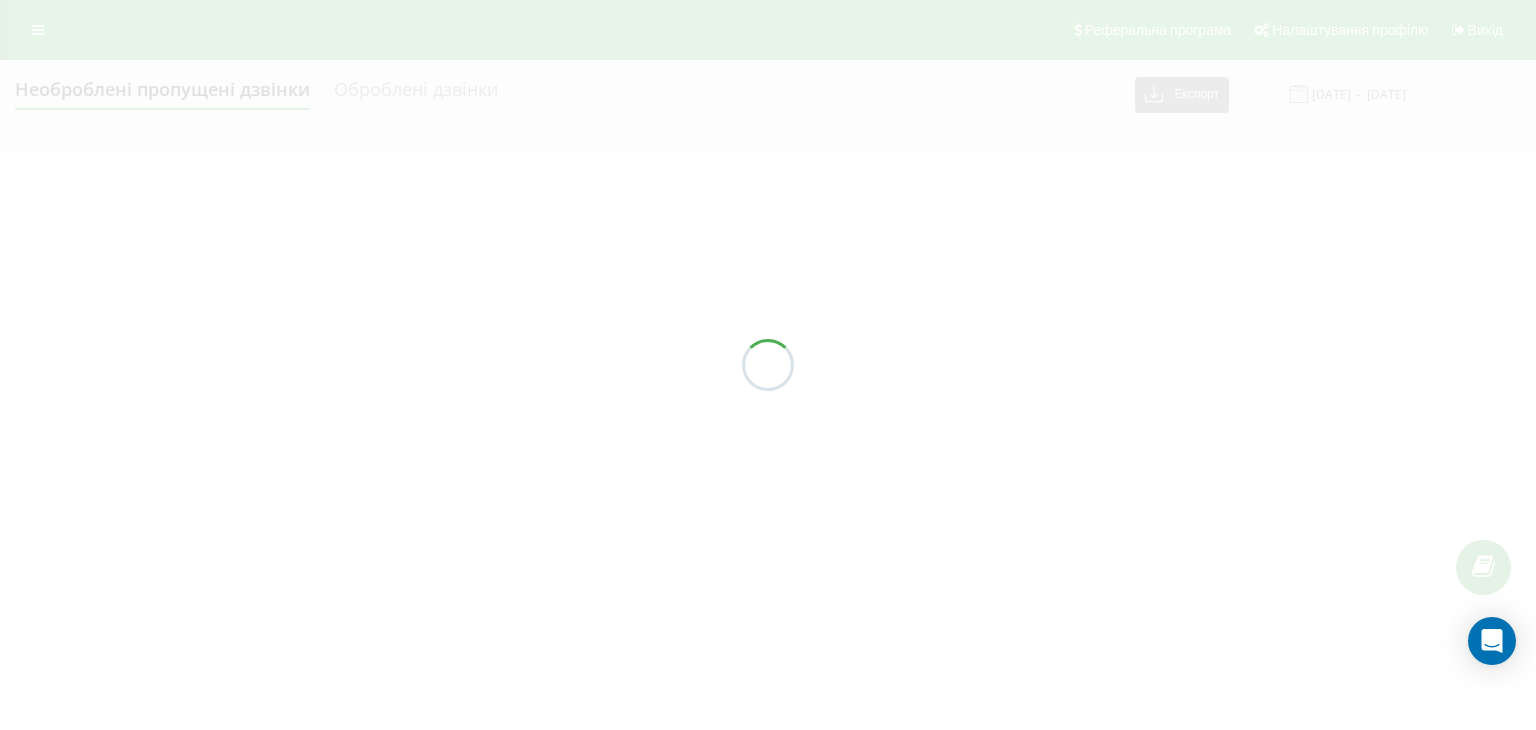 scroll, scrollTop: 0, scrollLeft: 0, axis: both 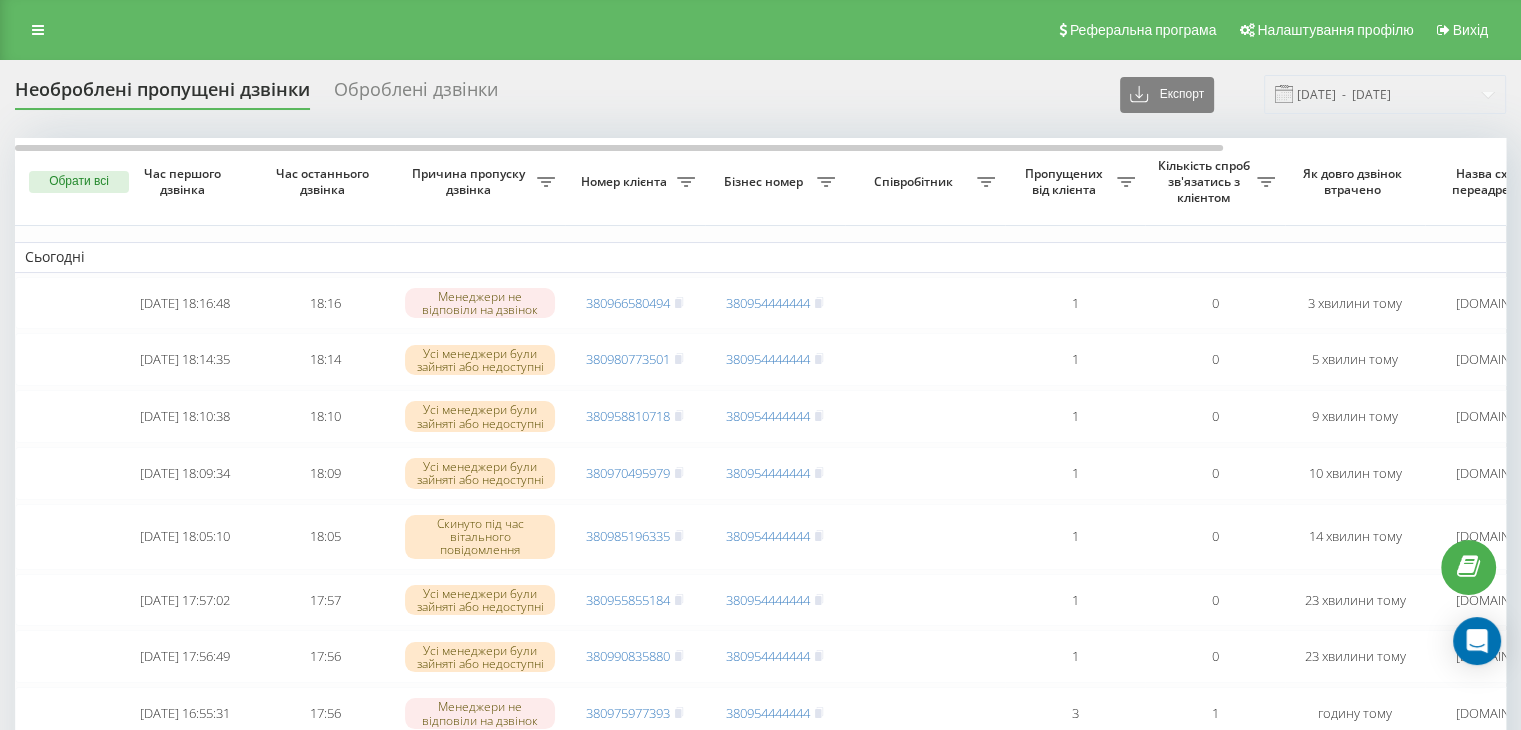 click on "Реферальна програма Налаштування профілю Вихід" at bounding box center (760, 30) 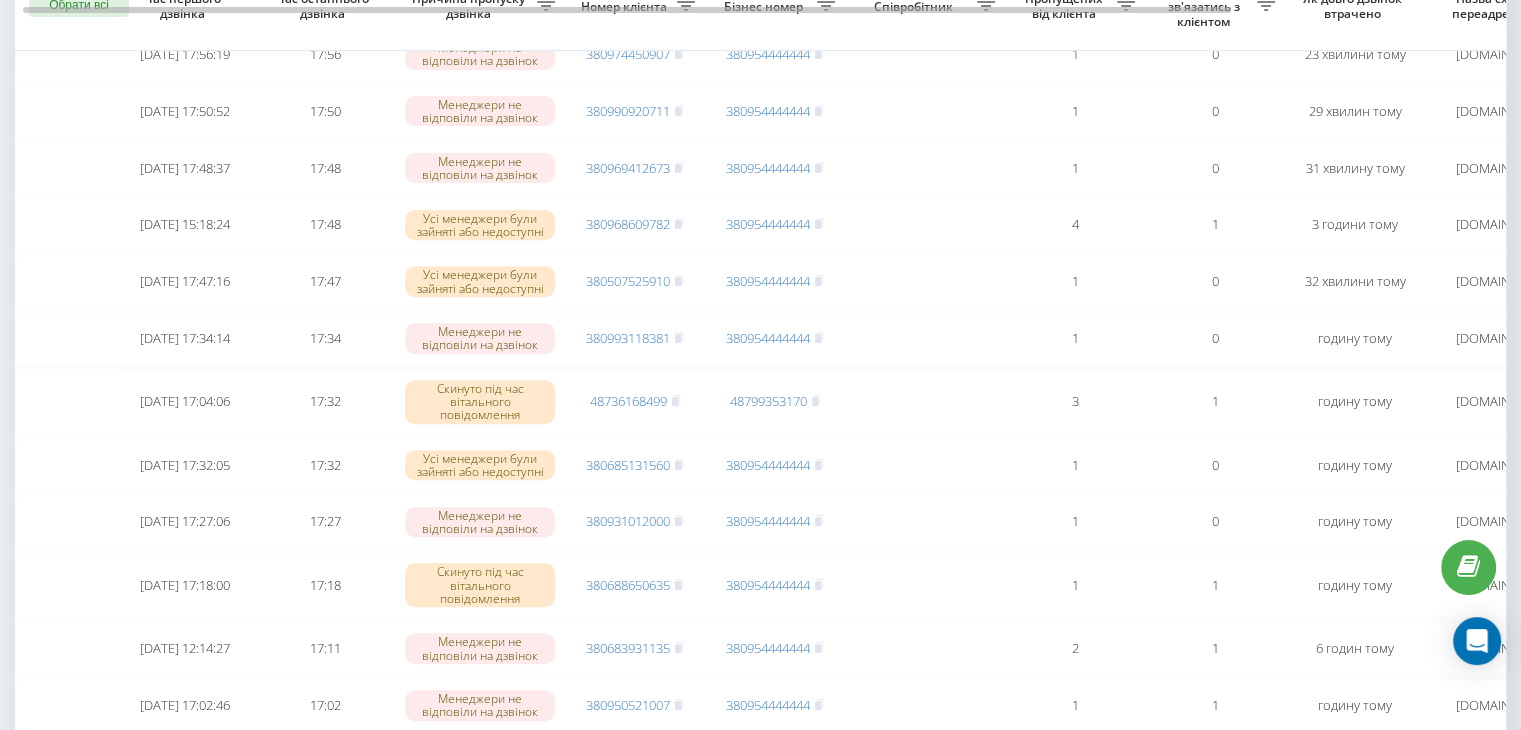 scroll, scrollTop: 667, scrollLeft: 0, axis: vertical 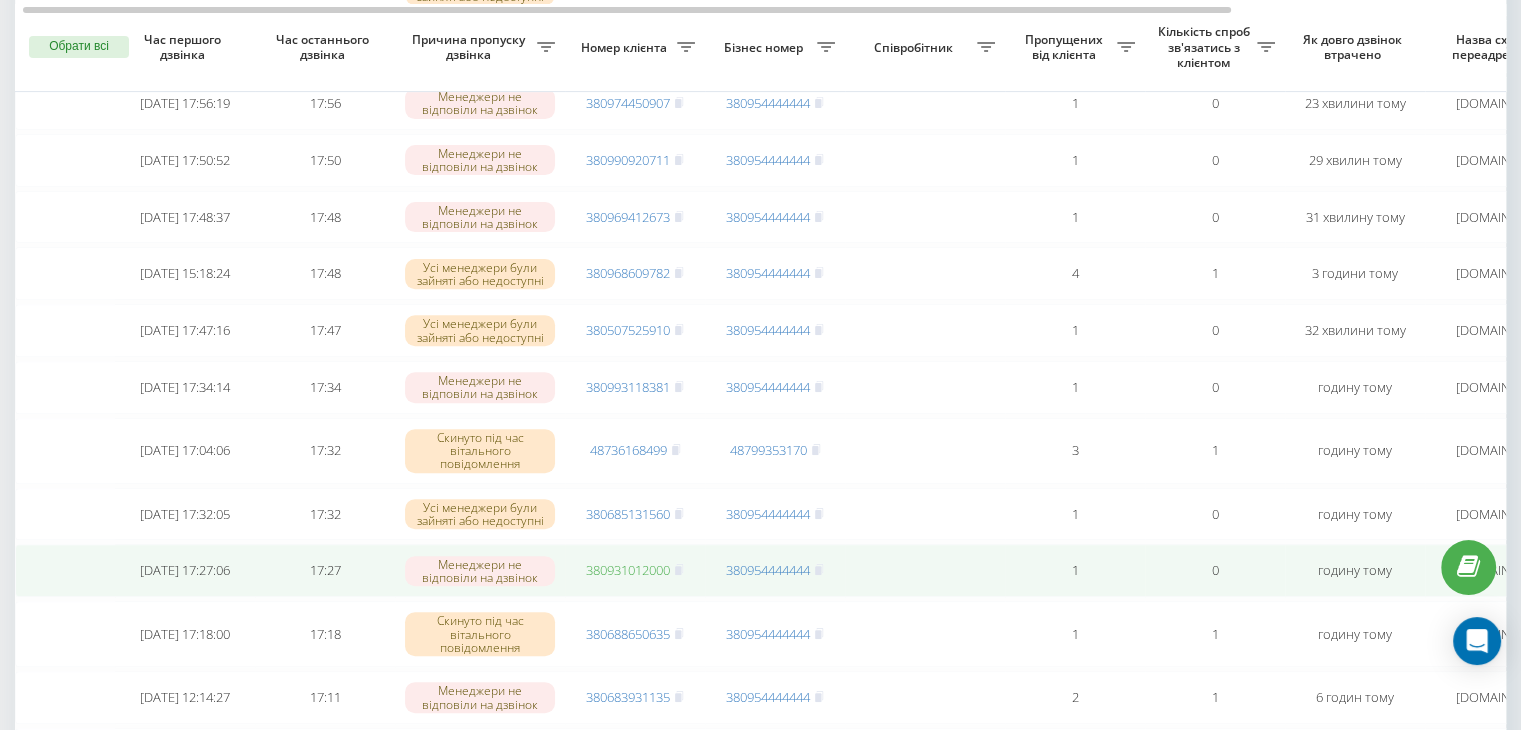 click on "380931012000" at bounding box center (628, 570) 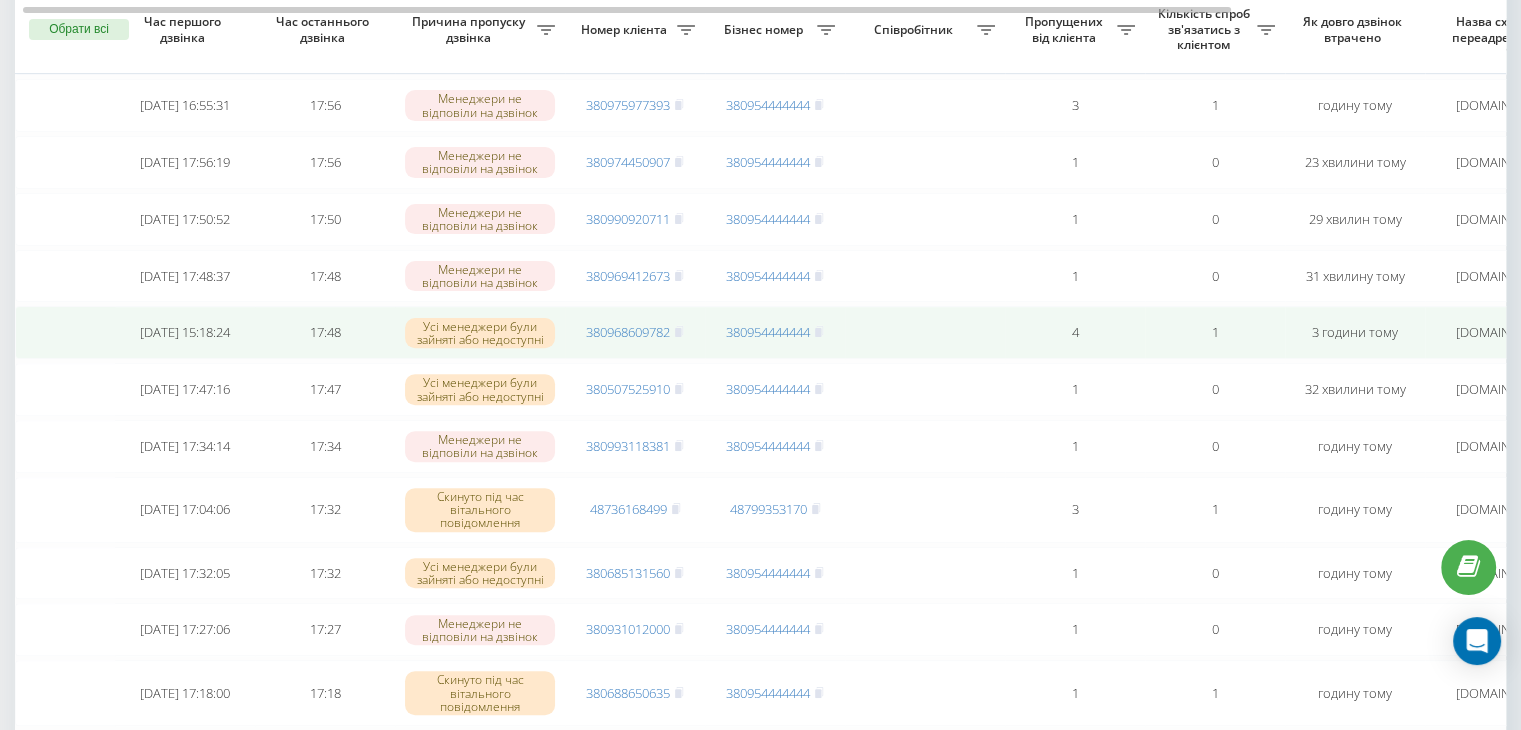 scroll, scrollTop: 571, scrollLeft: 0, axis: vertical 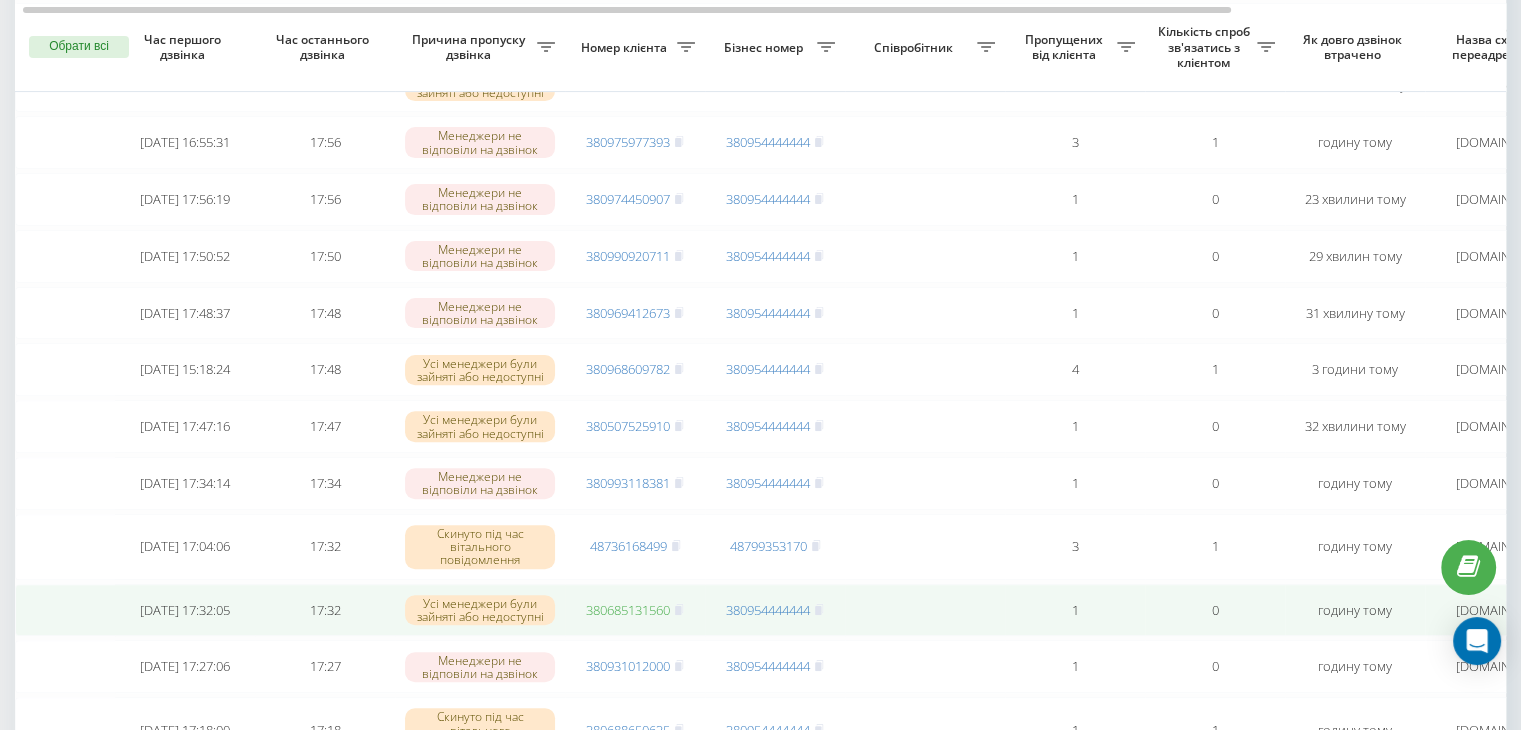 click on "380685131560" at bounding box center (628, 610) 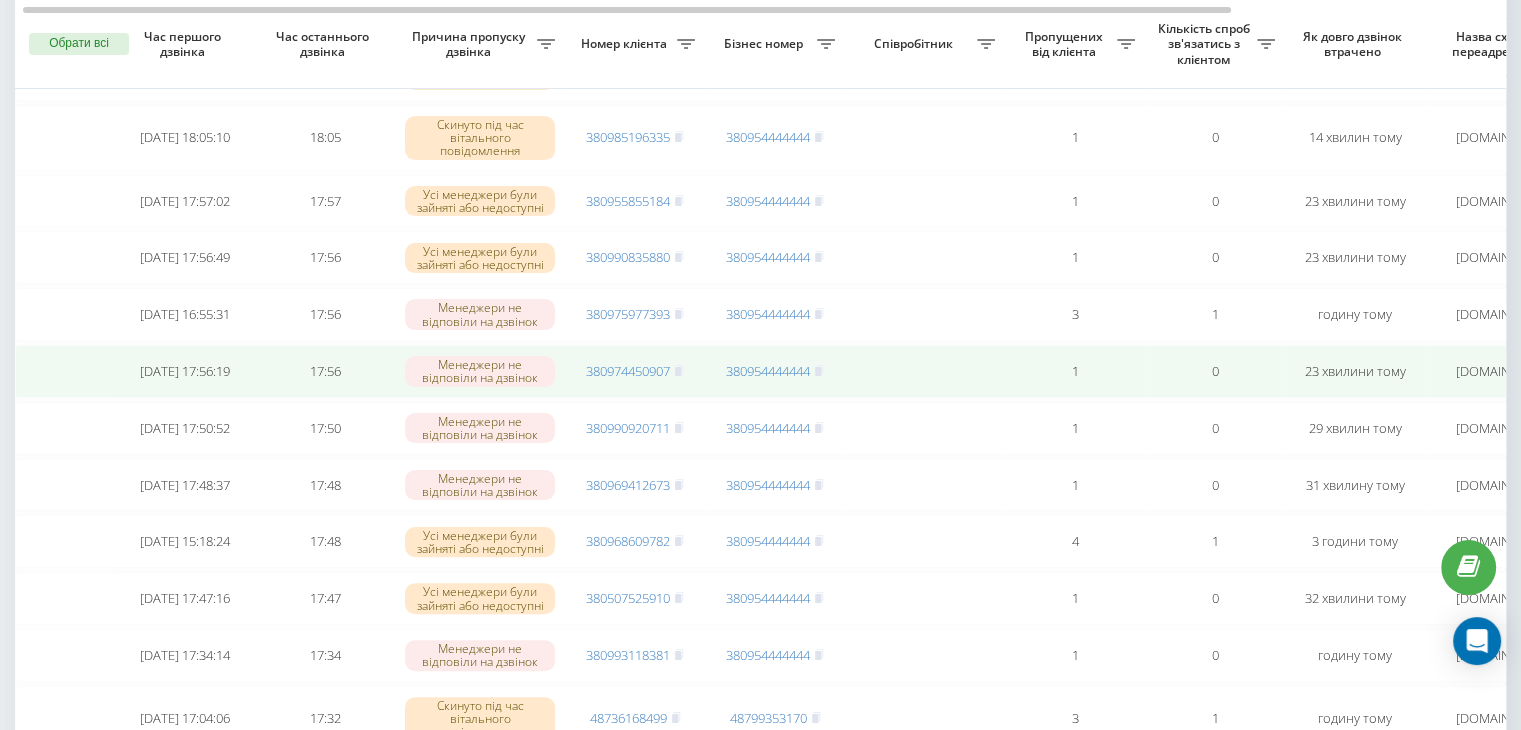 scroll, scrollTop: 396, scrollLeft: 0, axis: vertical 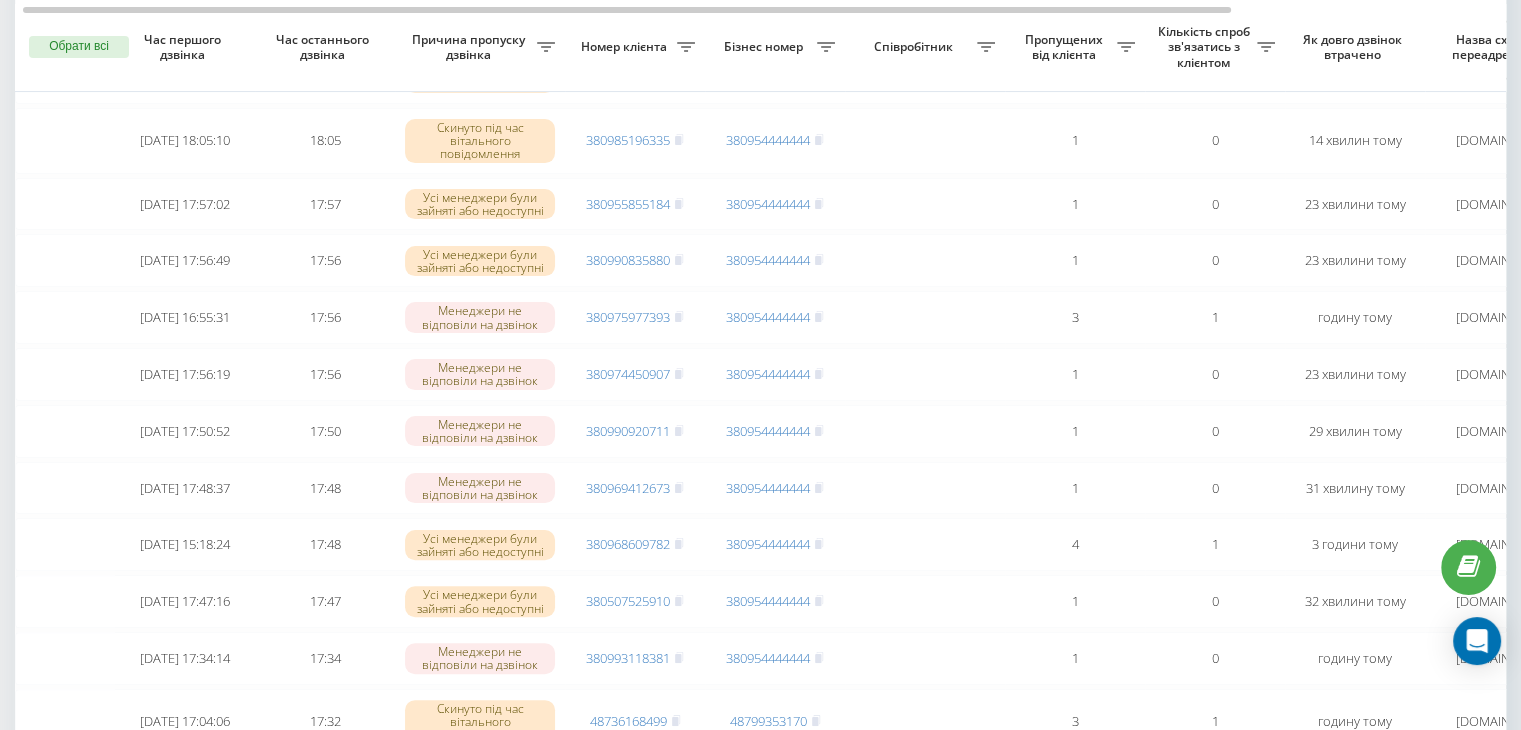 click on "Як довго дзвінок втрачено" at bounding box center (1355, 48) 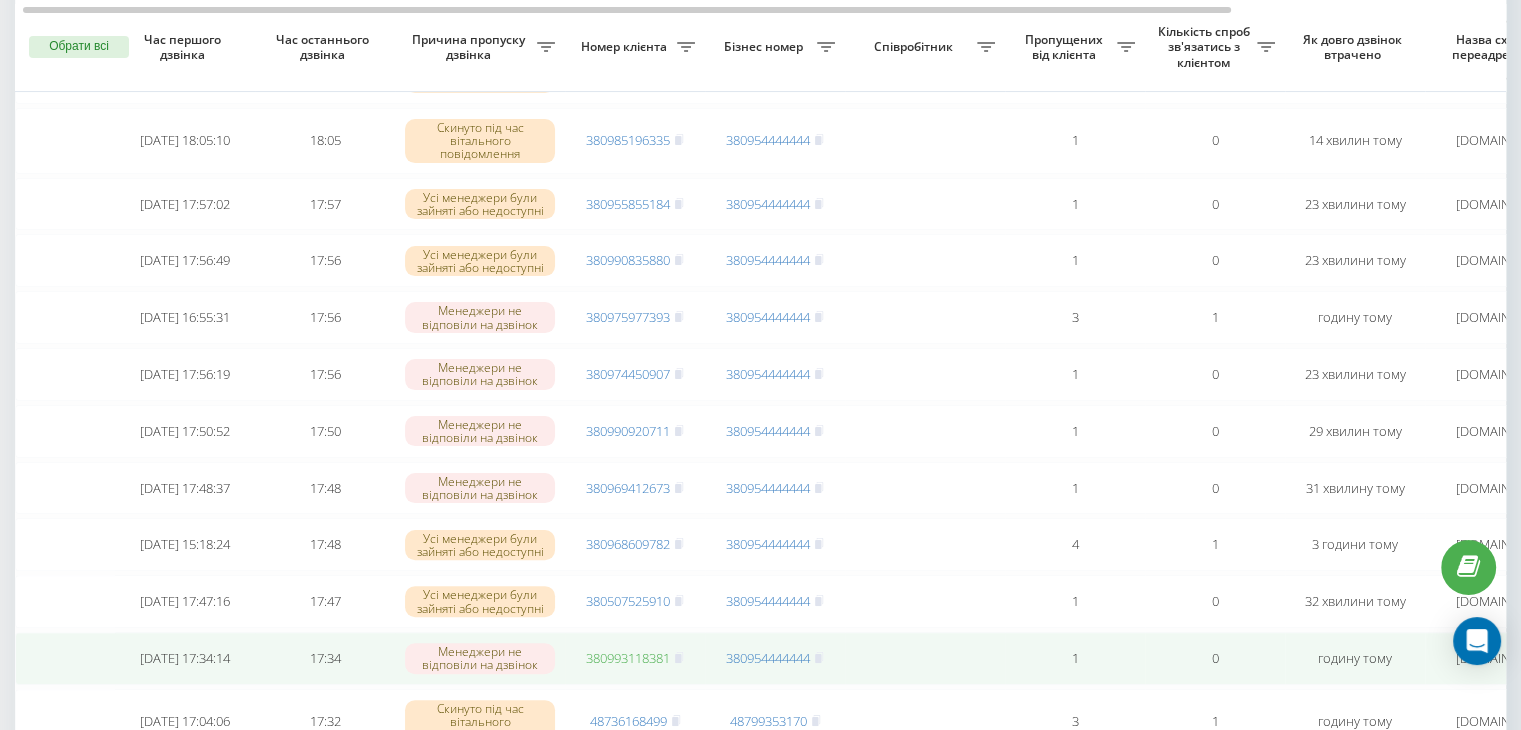 click on "380993118381" at bounding box center (628, 658) 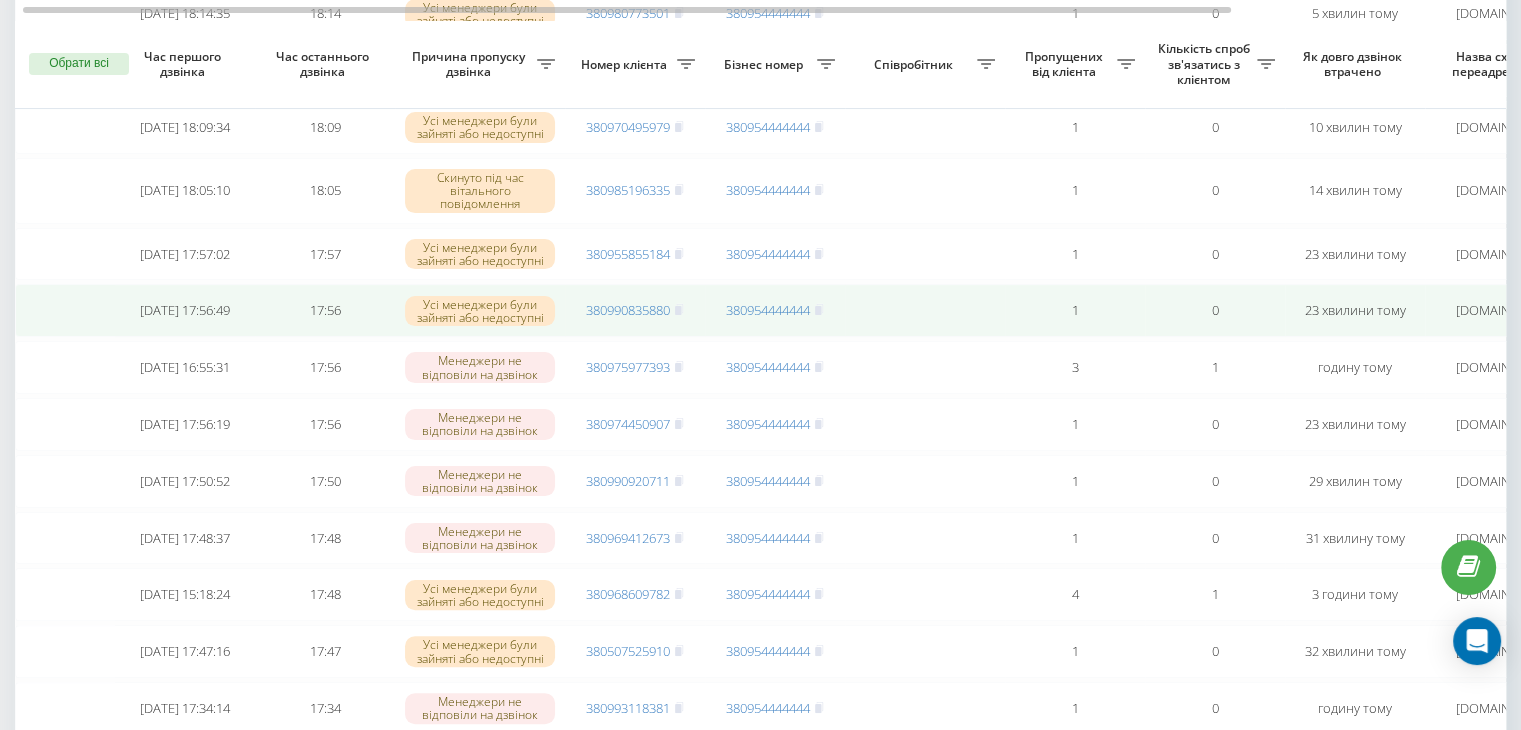 scroll, scrollTop: 339, scrollLeft: 0, axis: vertical 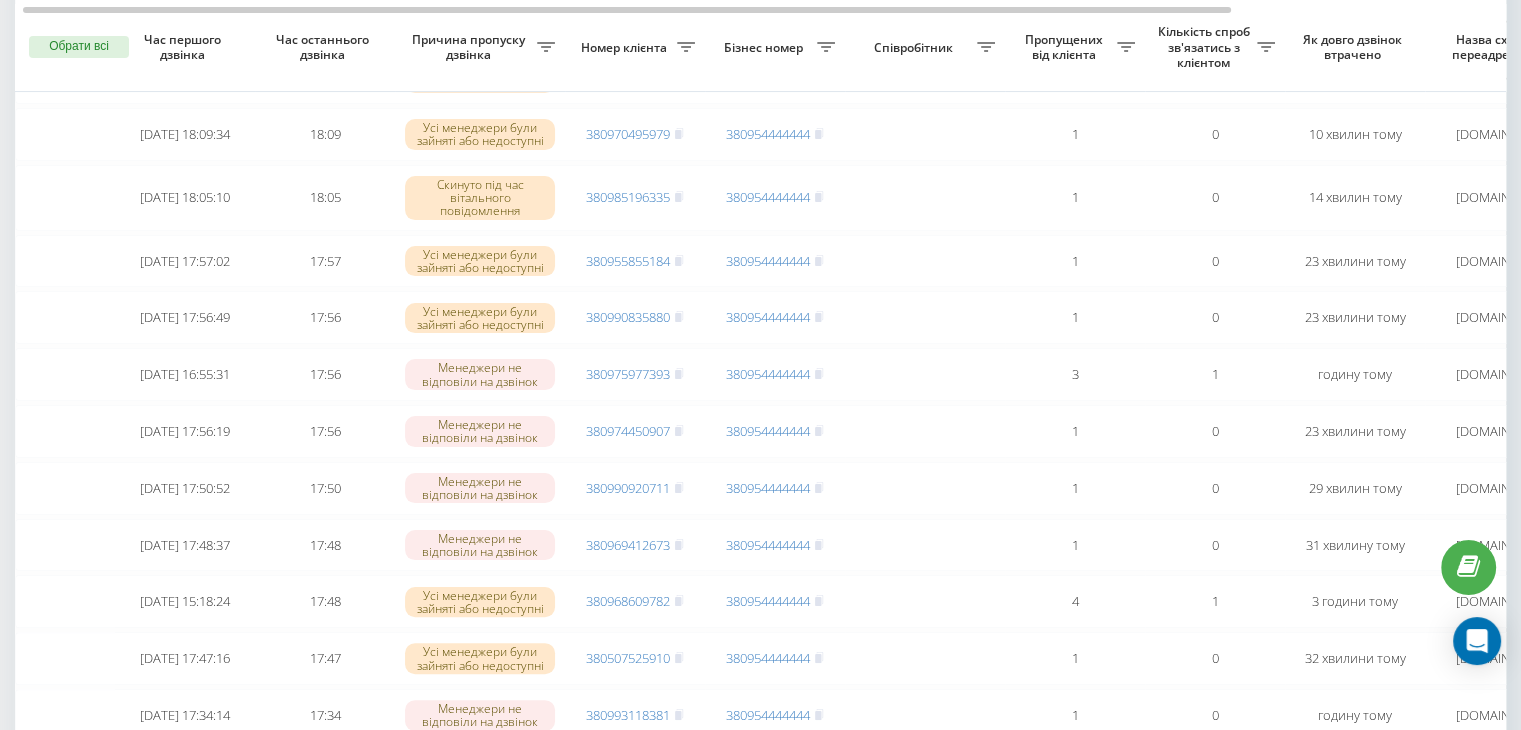 click on "Як довго дзвінок втрачено" at bounding box center [1355, 47] 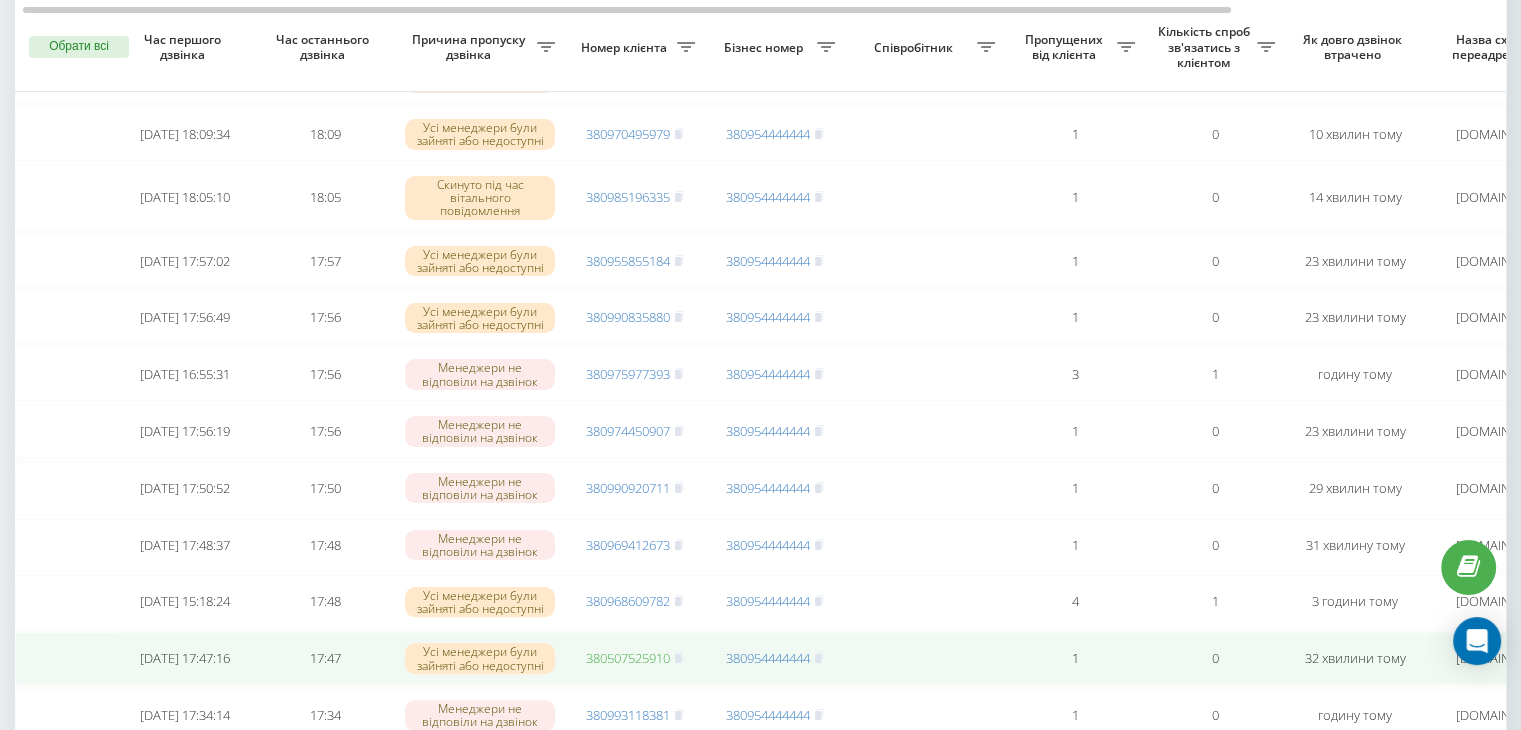click on "380507525910" at bounding box center [628, 658] 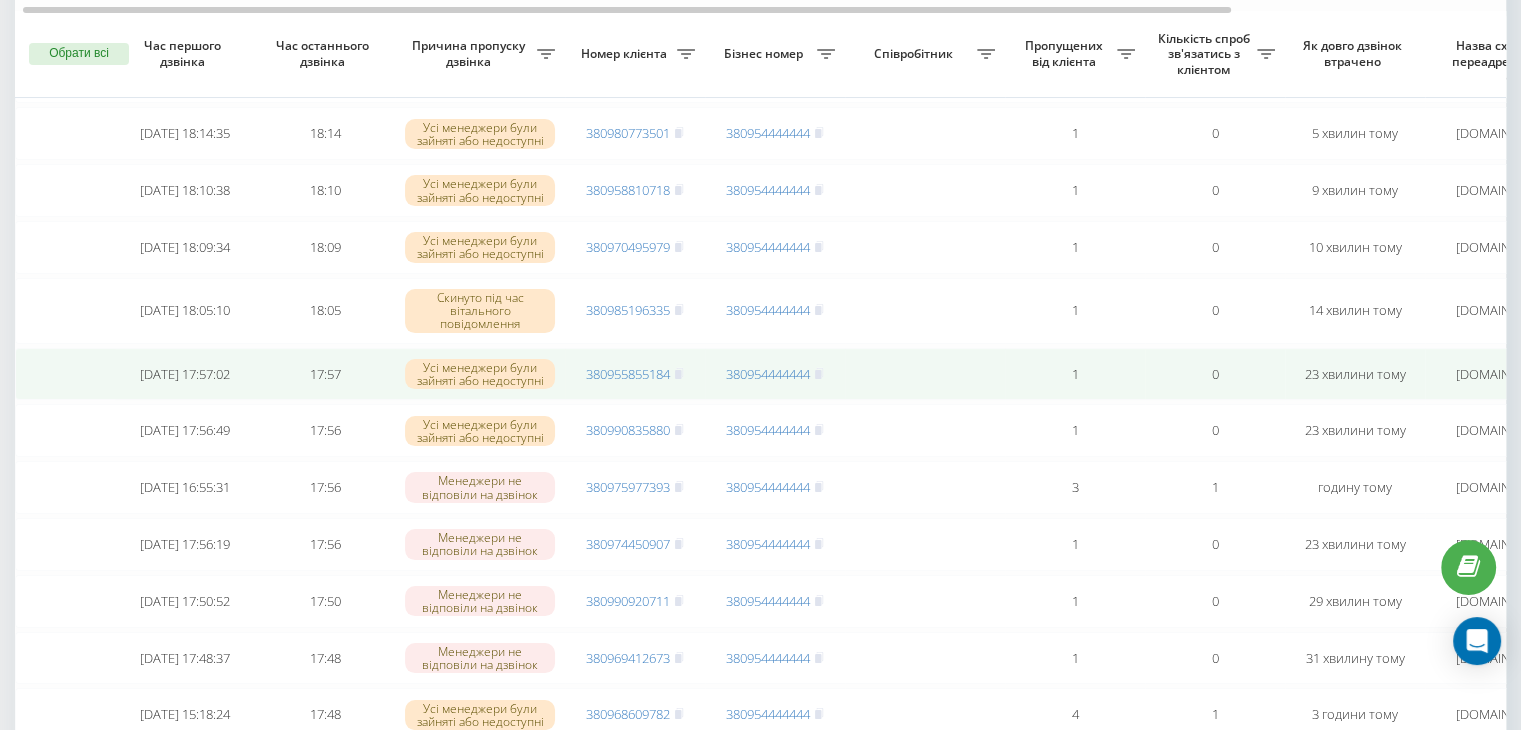 scroll, scrollTop: 215, scrollLeft: 0, axis: vertical 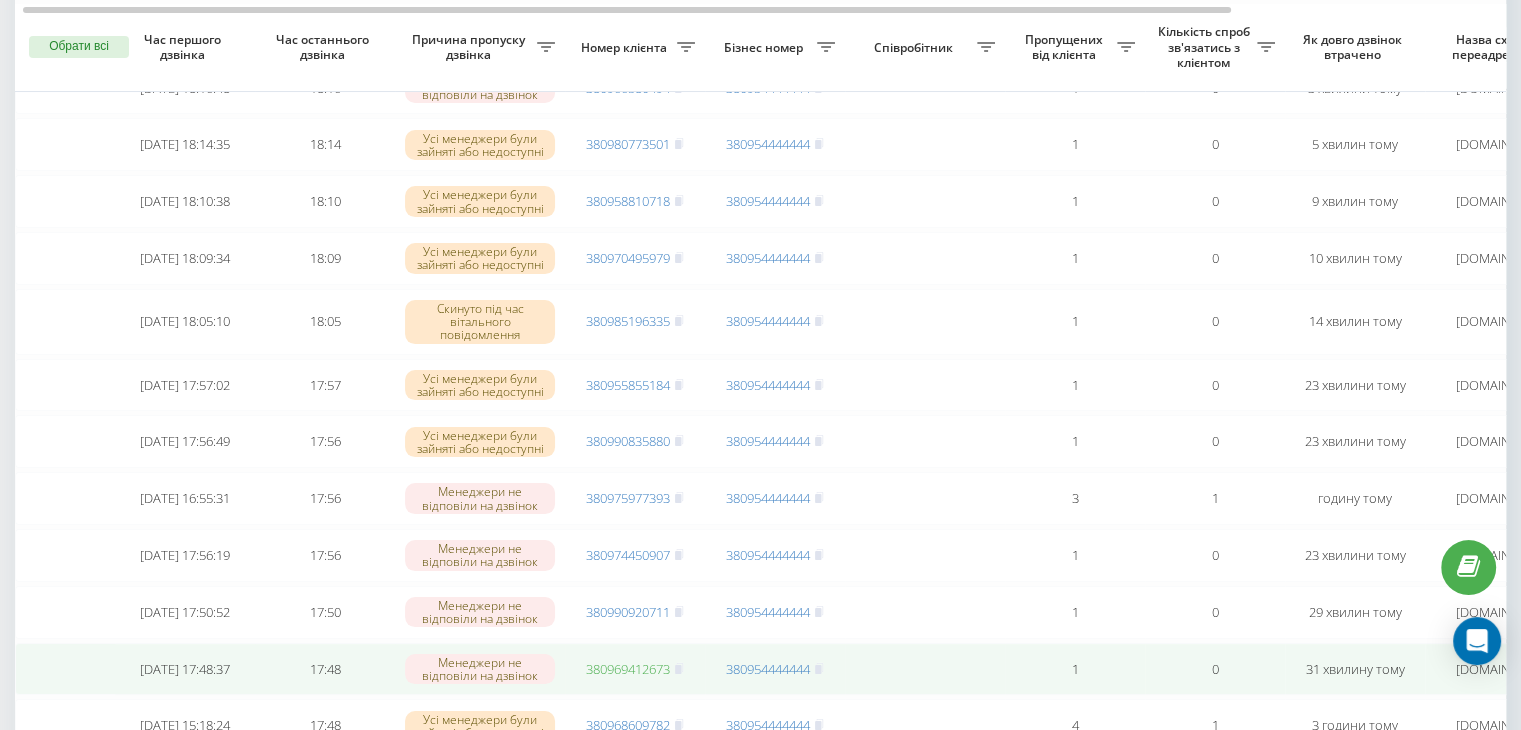 click on "380969412673" at bounding box center (628, 669) 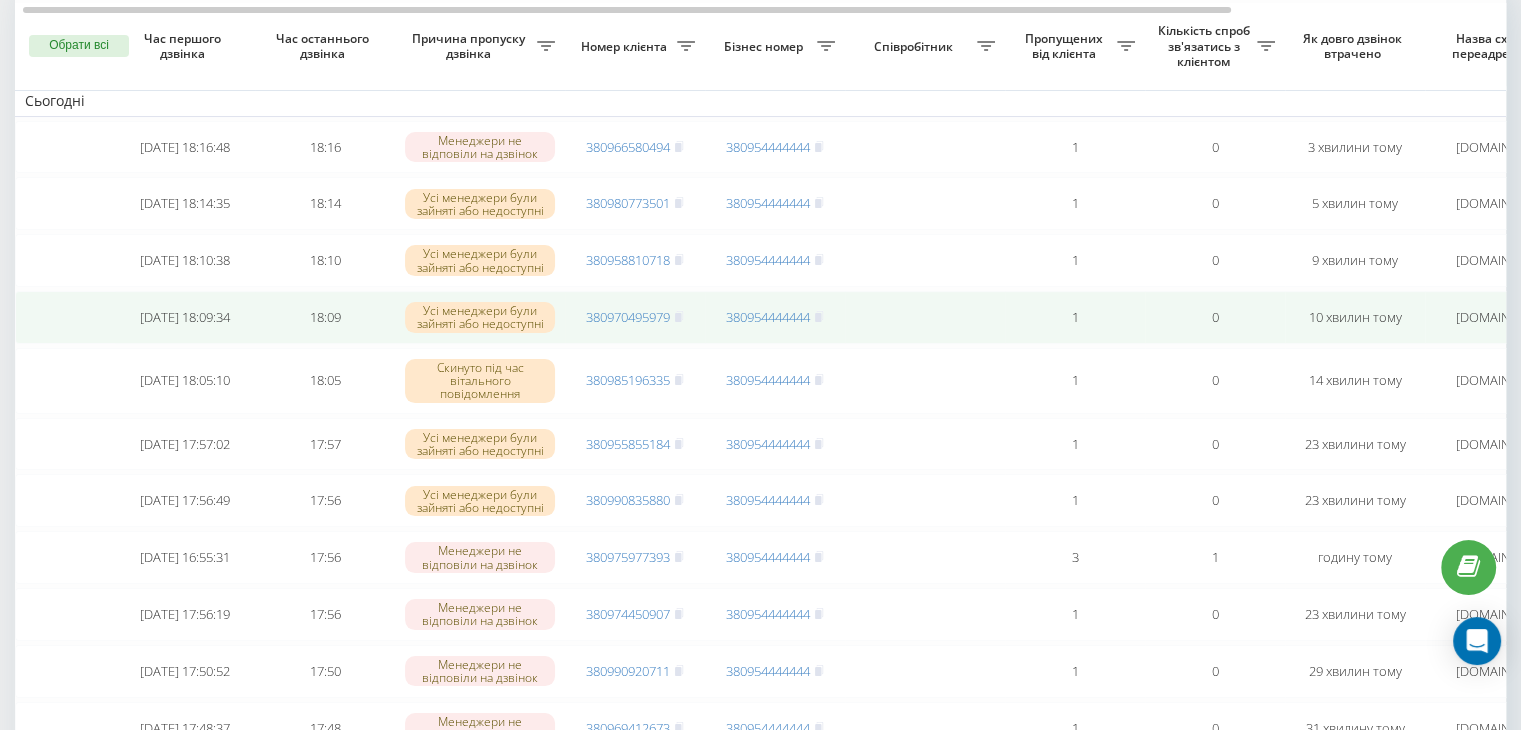 scroll, scrollTop: 155, scrollLeft: 0, axis: vertical 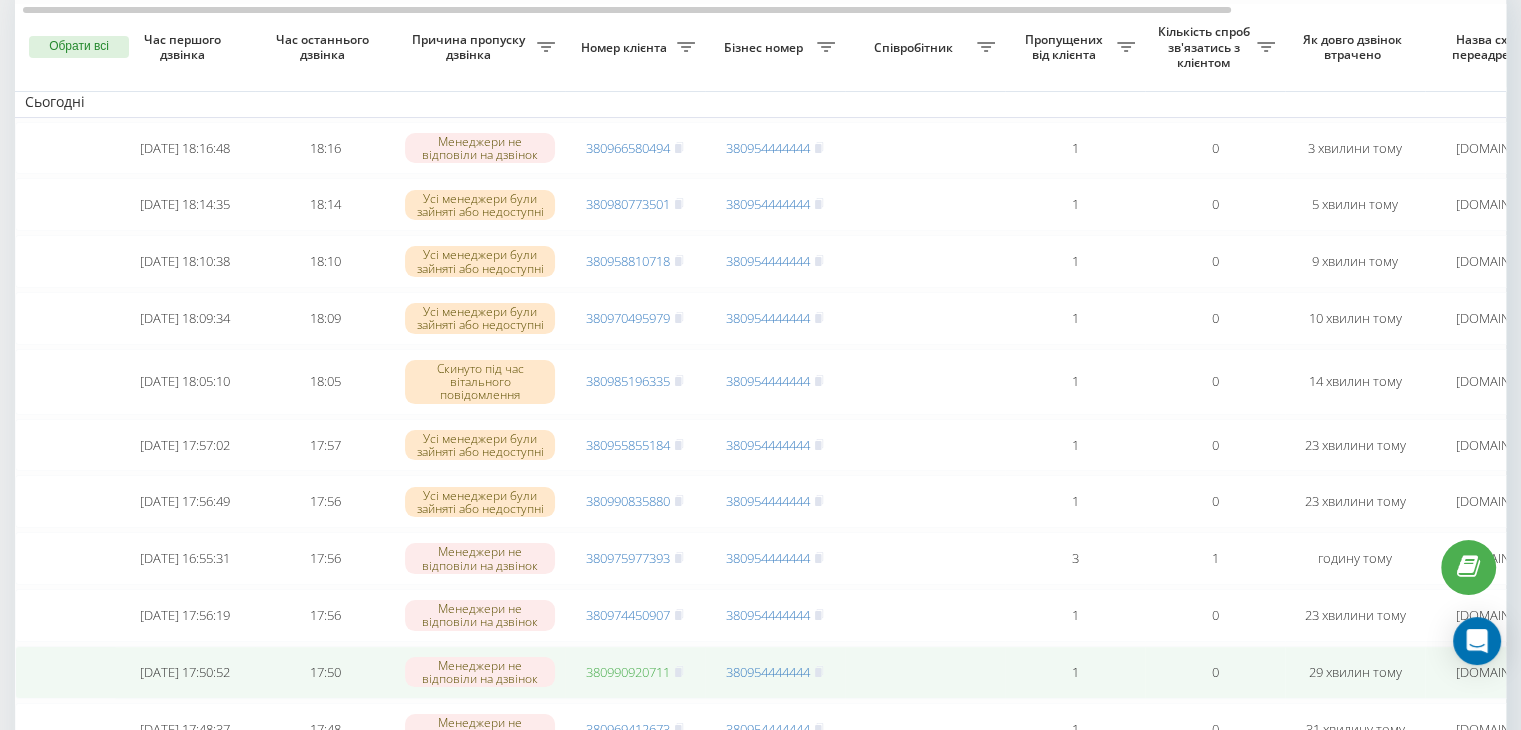 click on "380990920711" at bounding box center (628, 672) 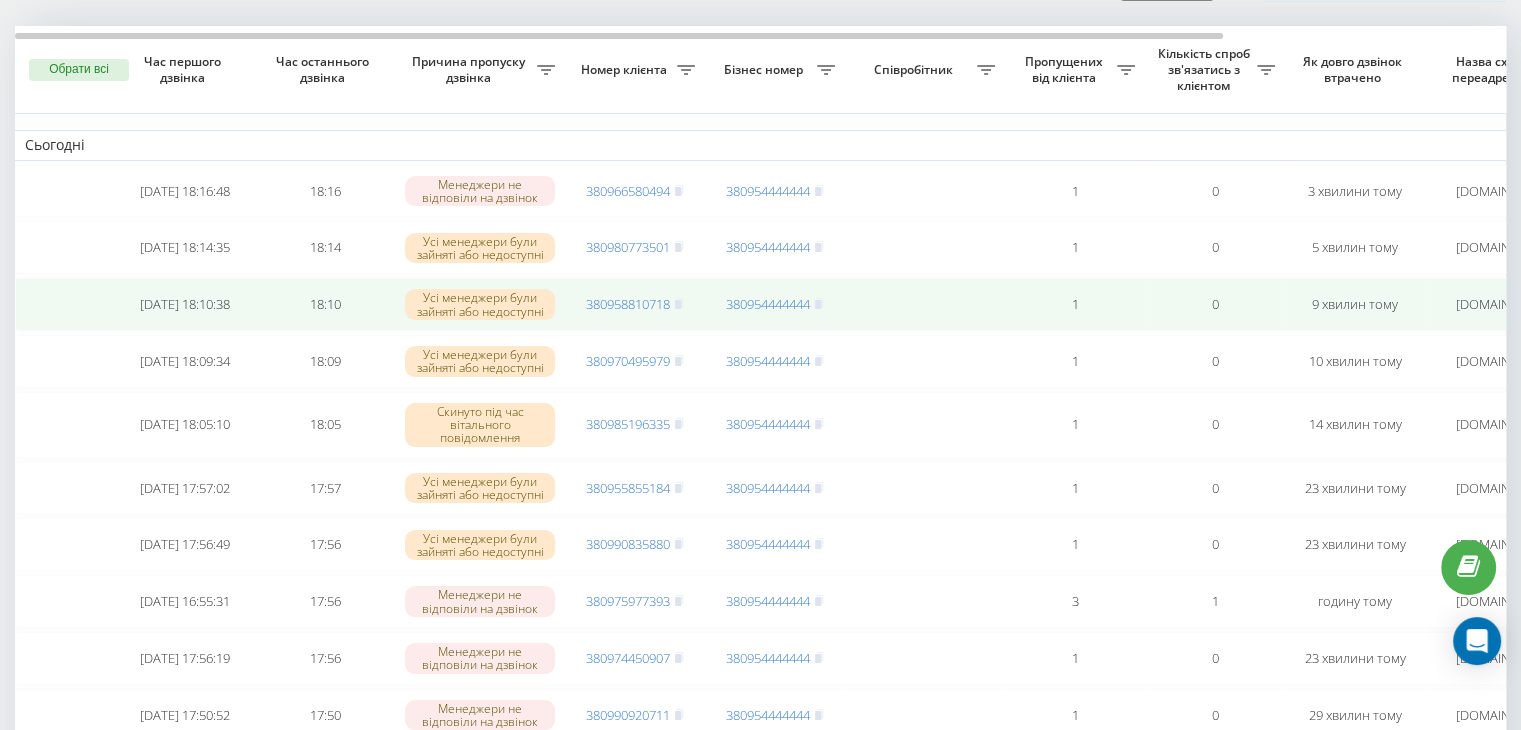 scroll, scrollTop: 100, scrollLeft: 0, axis: vertical 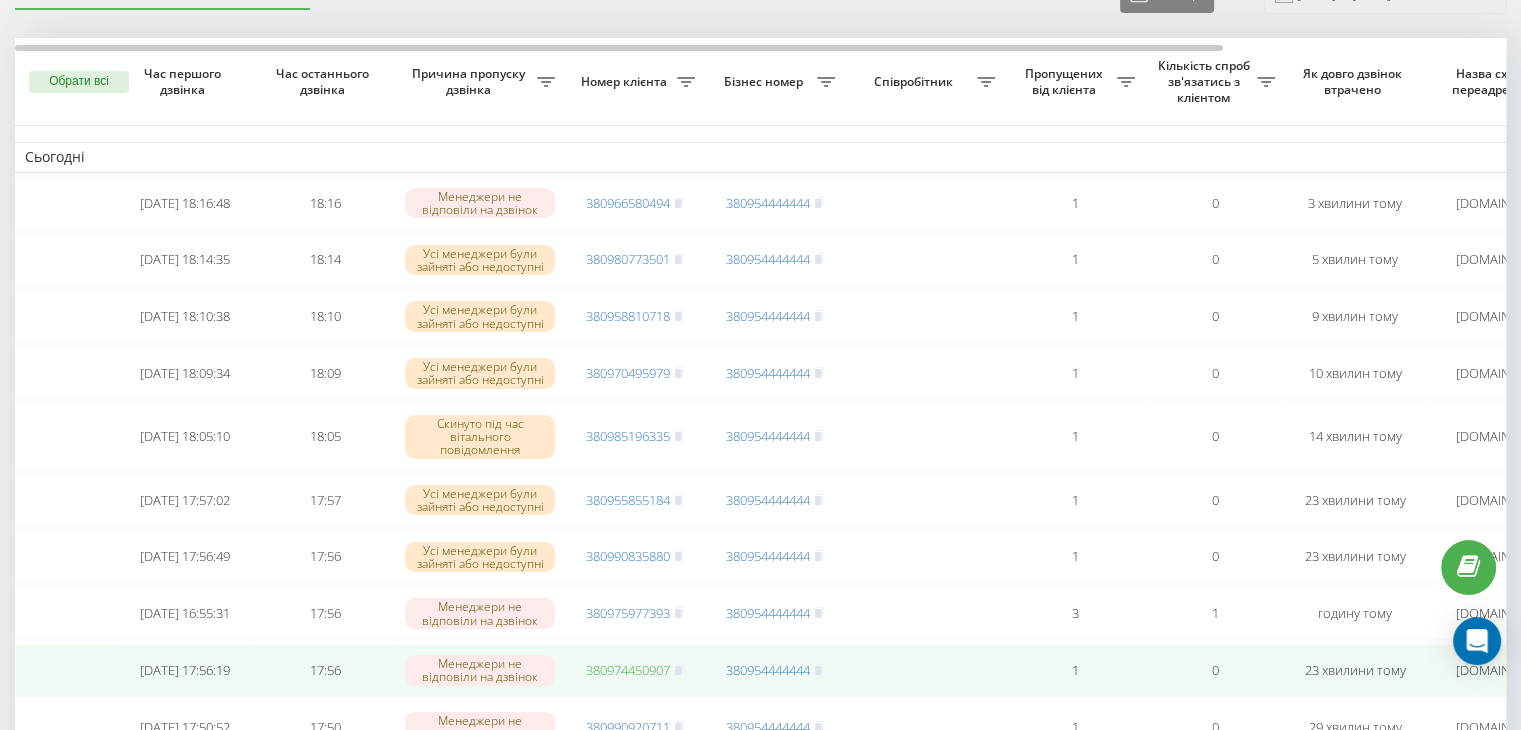 click on "380974450907" at bounding box center (628, 670) 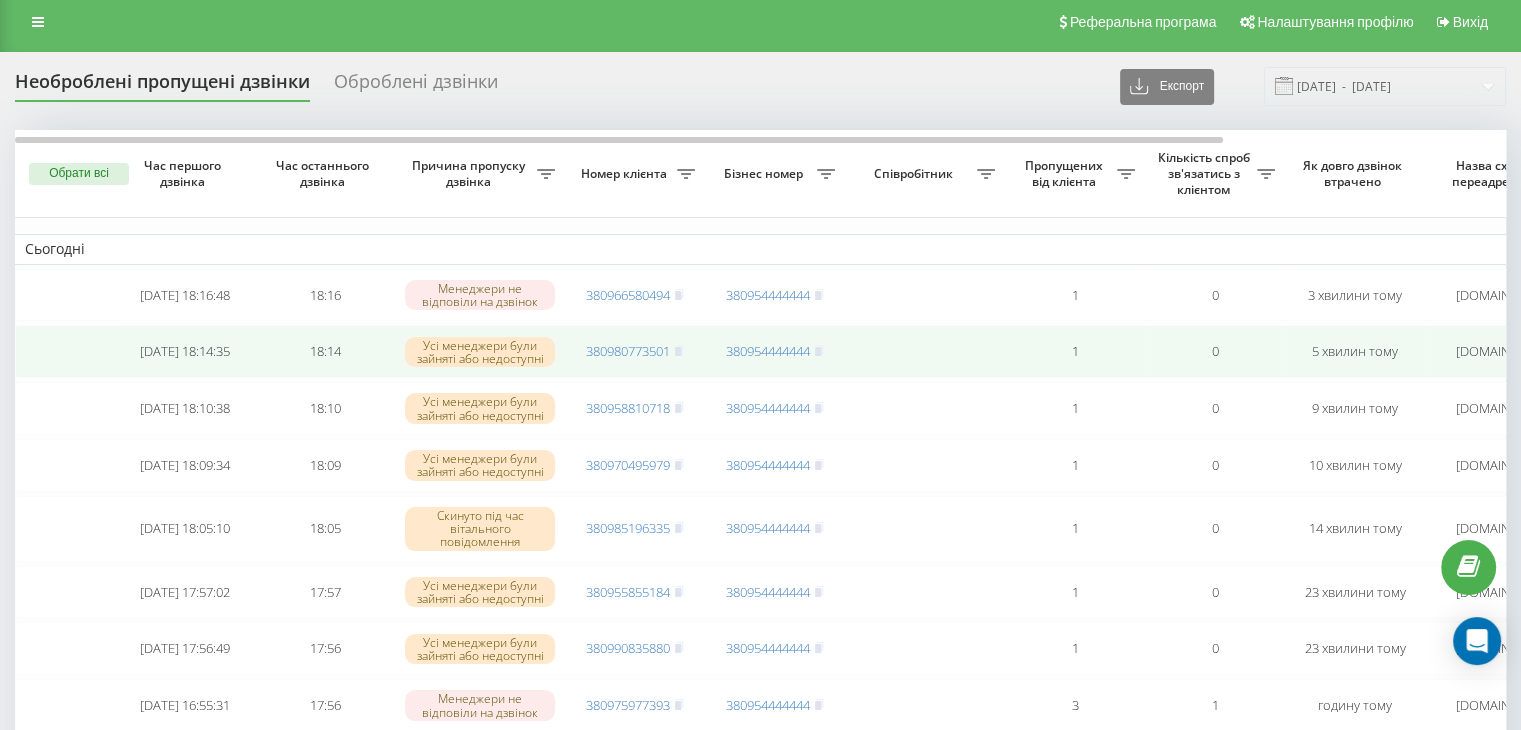 scroll, scrollTop: 0, scrollLeft: 0, axis: both 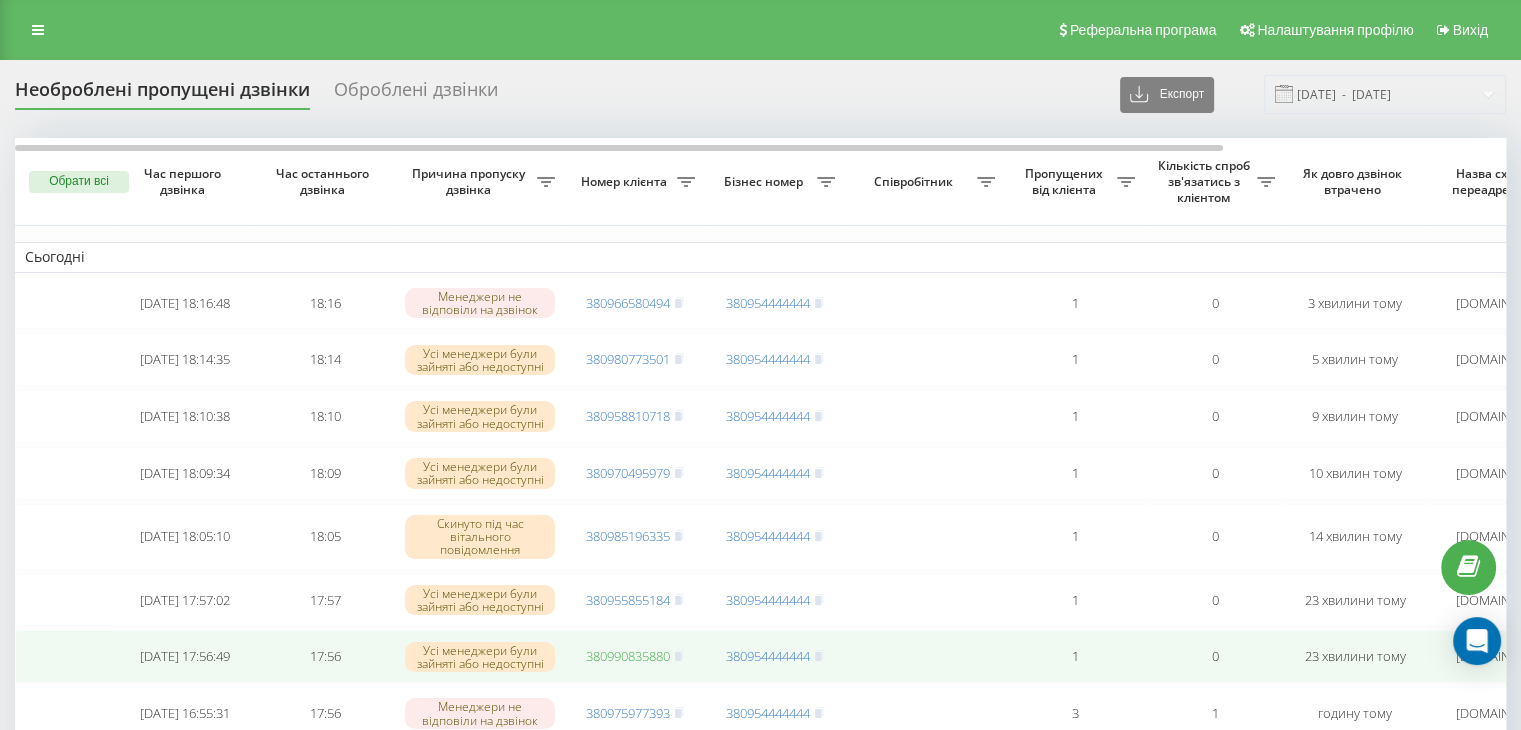 click on "380990835880" at bounding box center [628, 656] 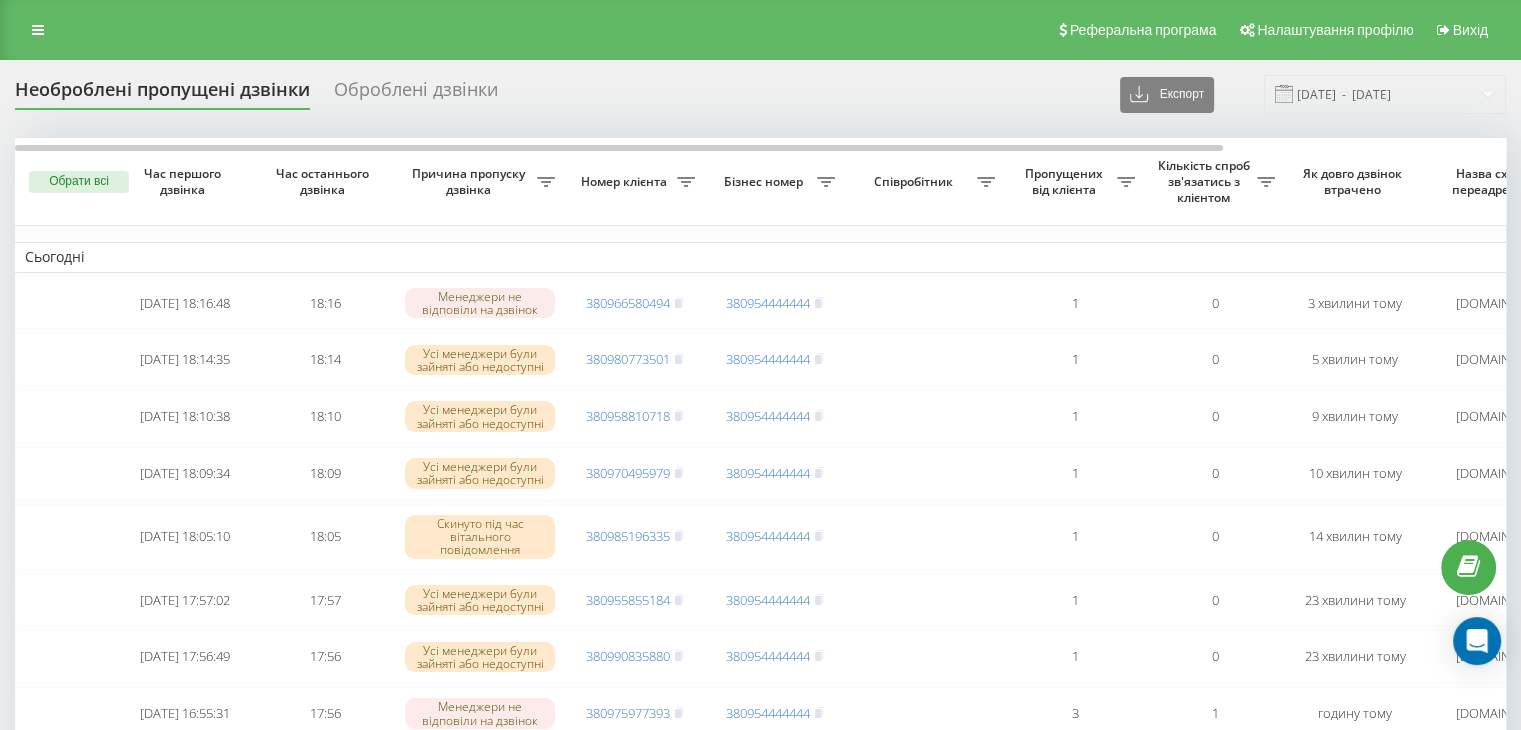 click on "Як довго дзвінок втрачено" at bounding box center [1355, 182] 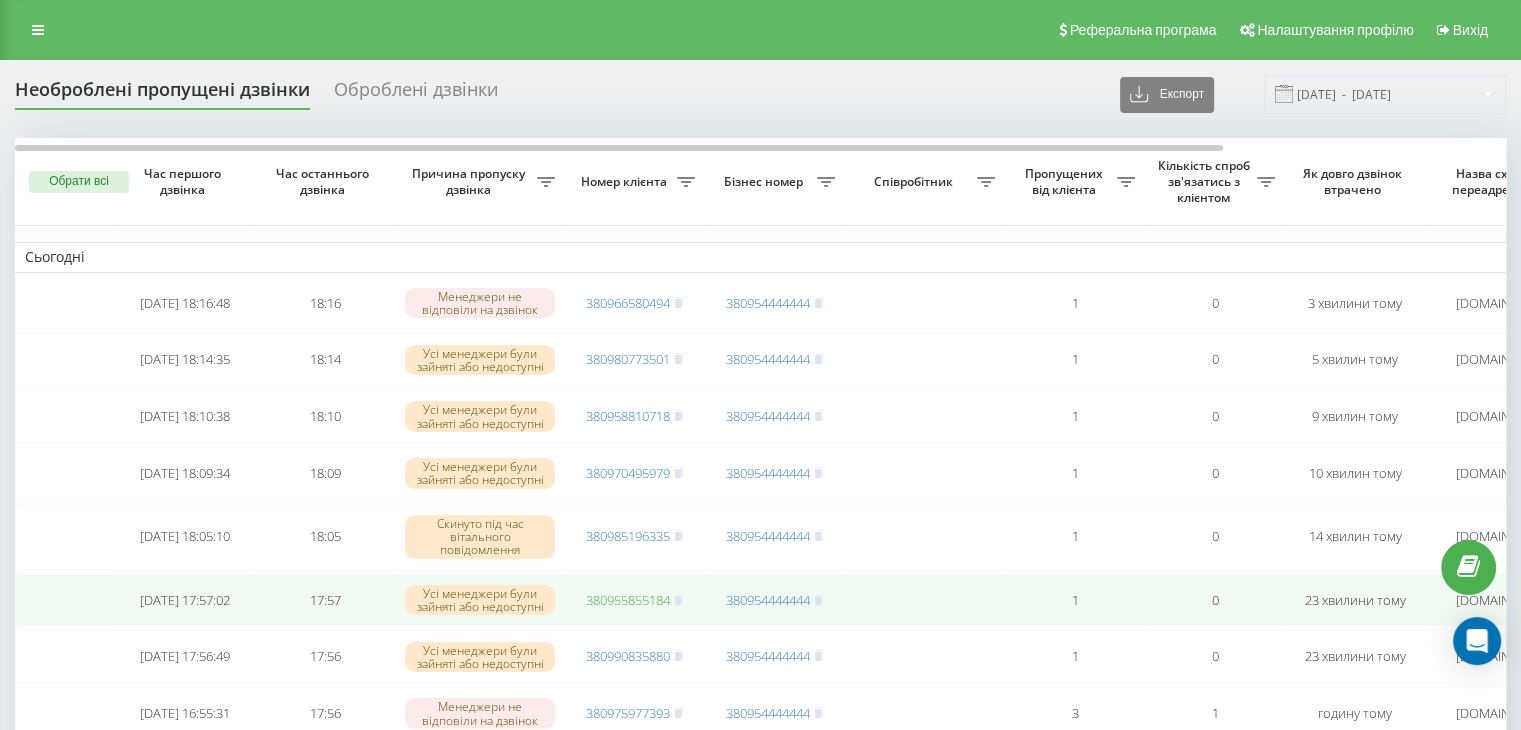 click on "380955855184" at bounding box center (628, 600) 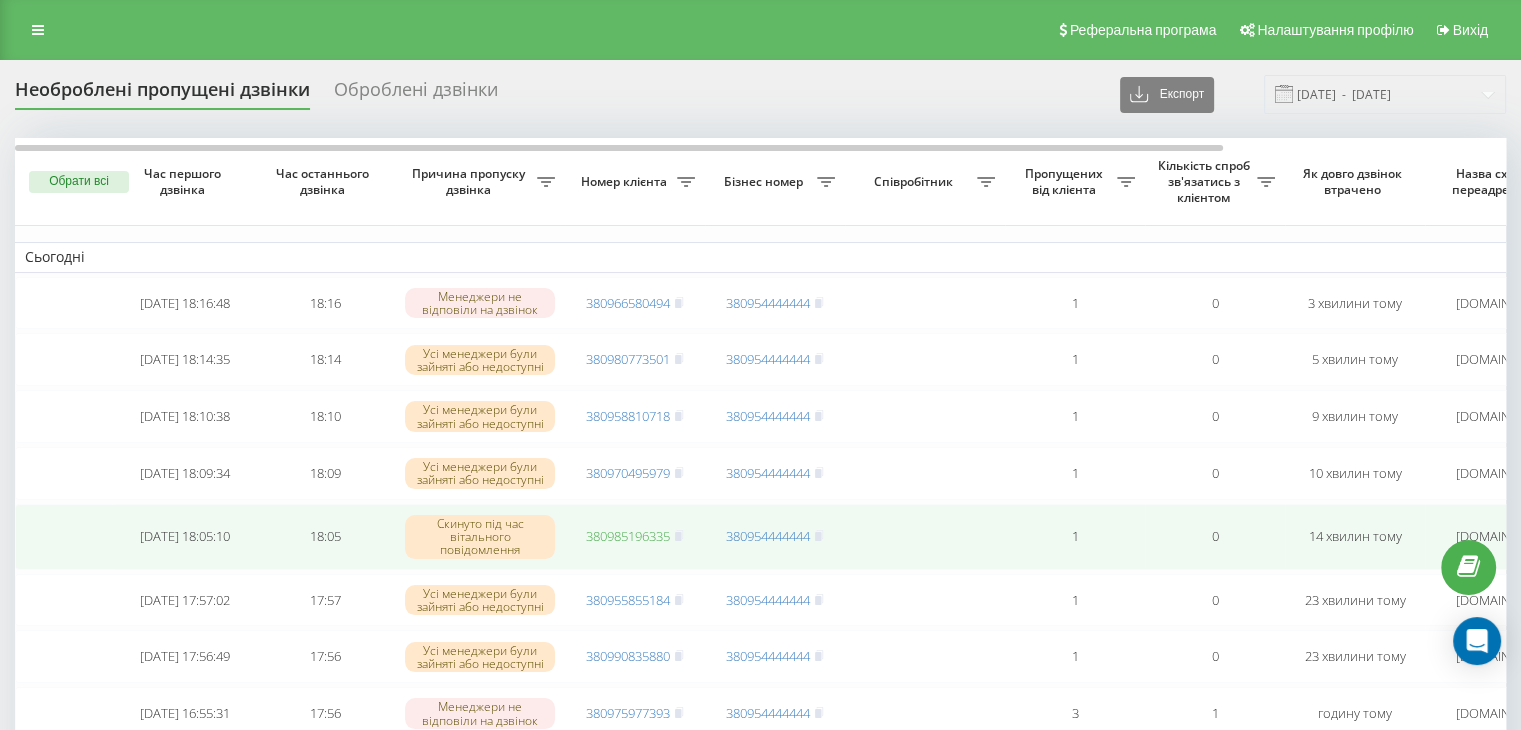 click on "380985196335" at bounding box center [628, 536] 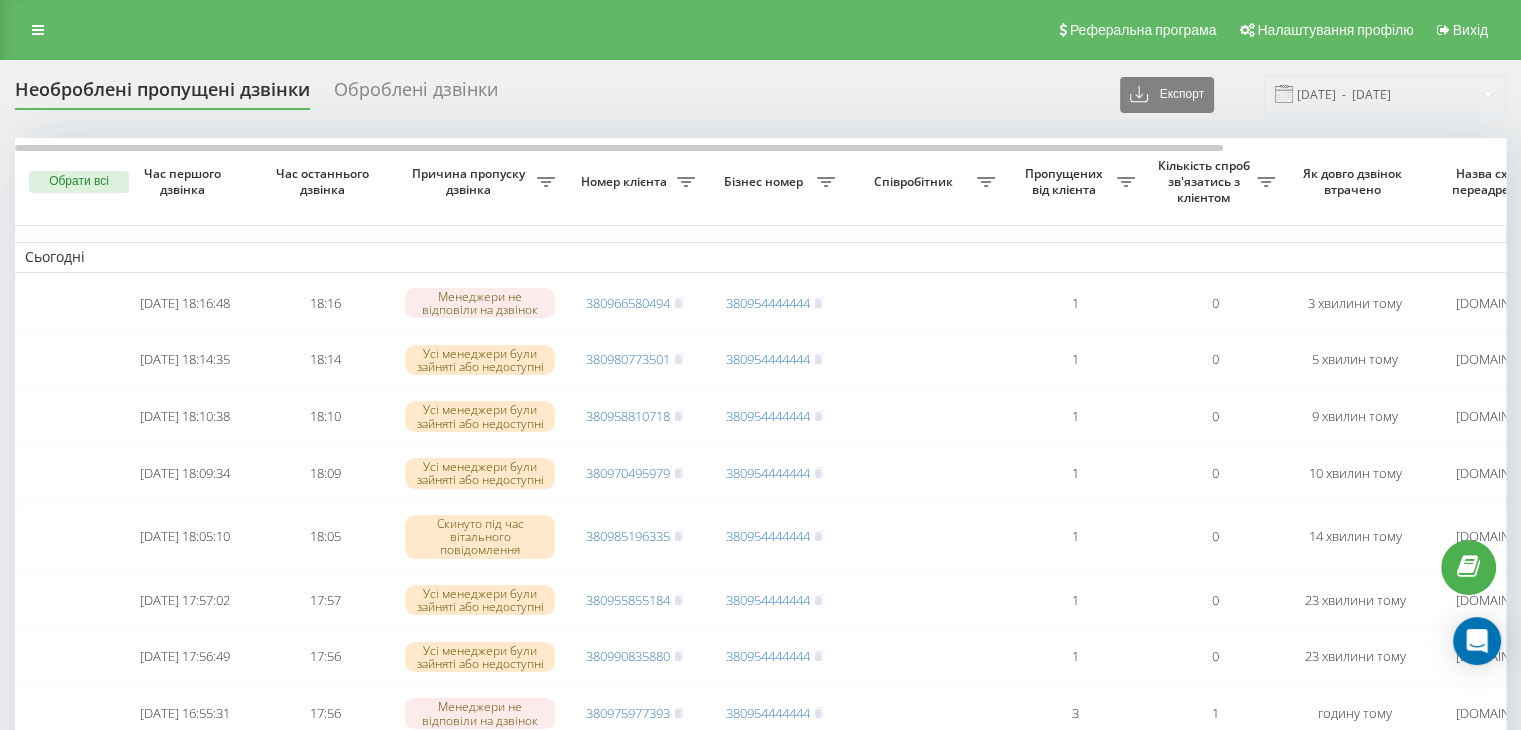 click on "Як довго дзвінок втрачено" at bounding box center [1355, 182] 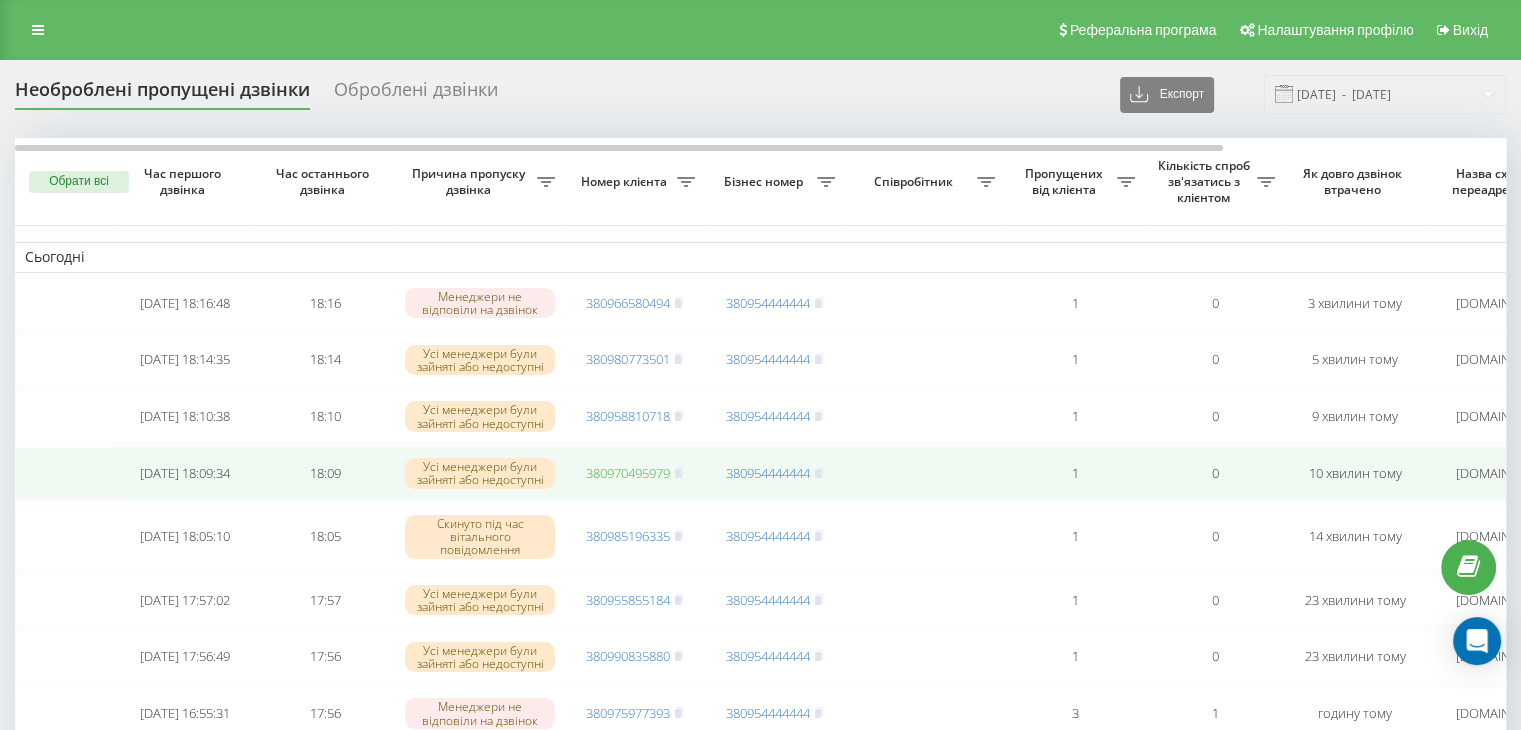 click on "380970495979" at bounding box center (628, 473) 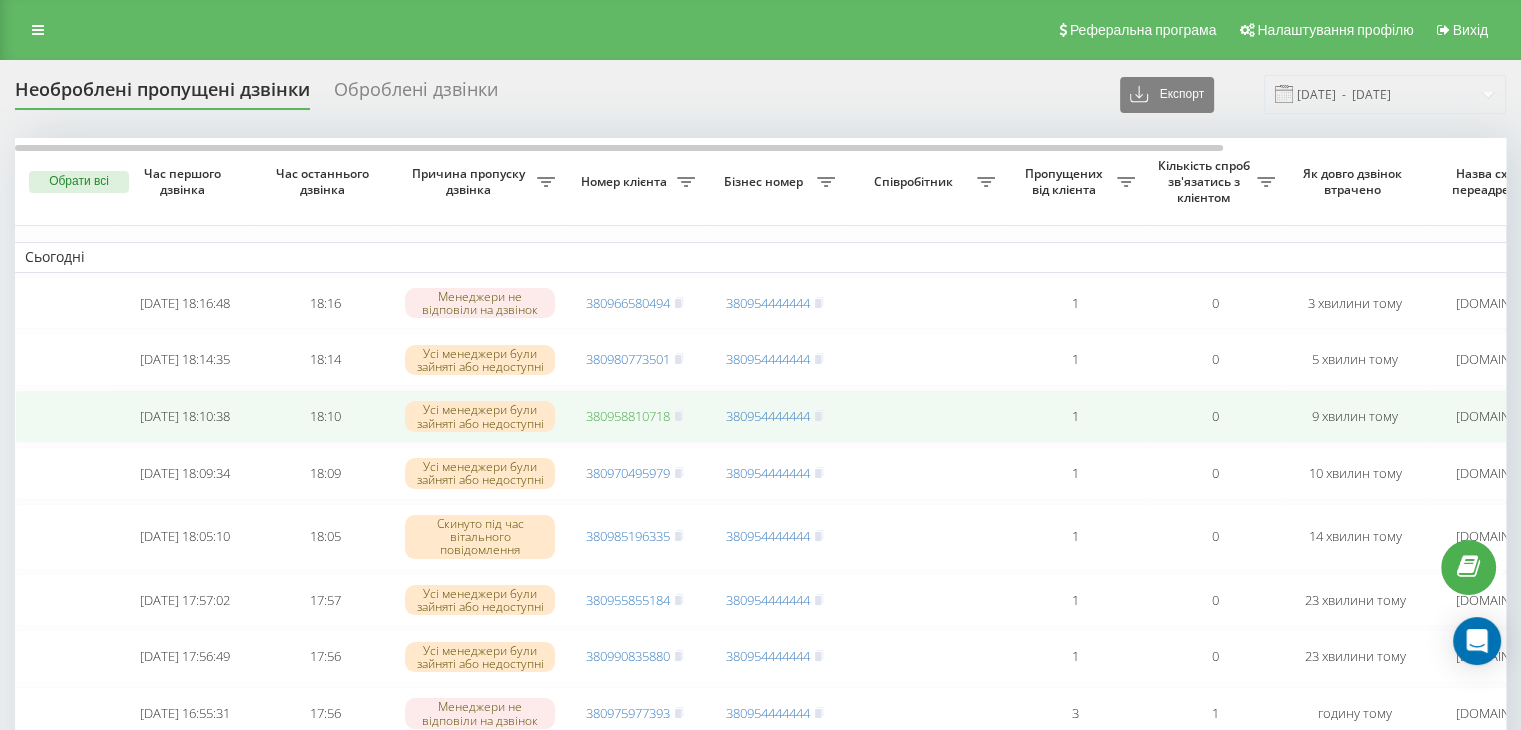 click on "380958810718" at bounding box center [628, 416] 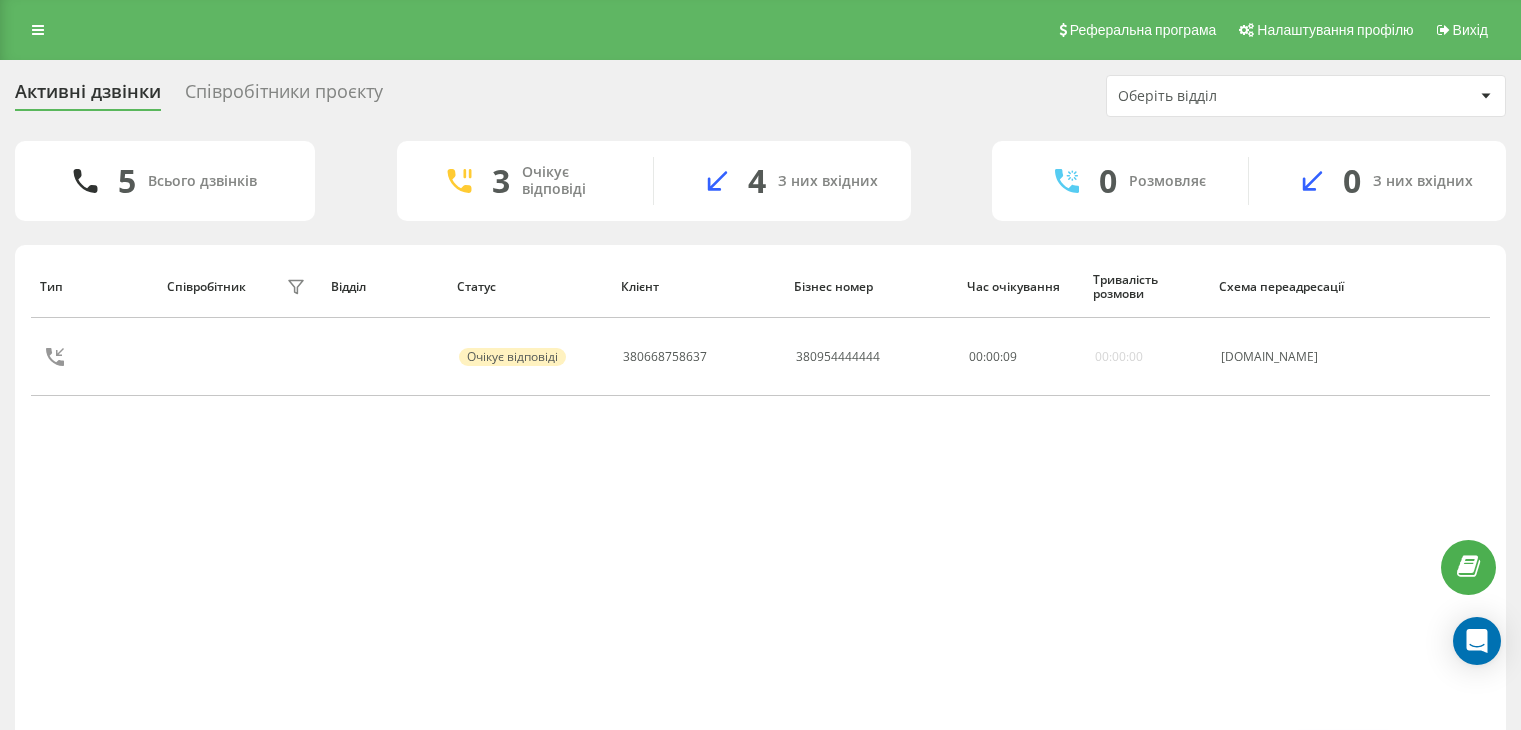scroll, scrollTop: 34, scrollLeft: 0, axis: vertical 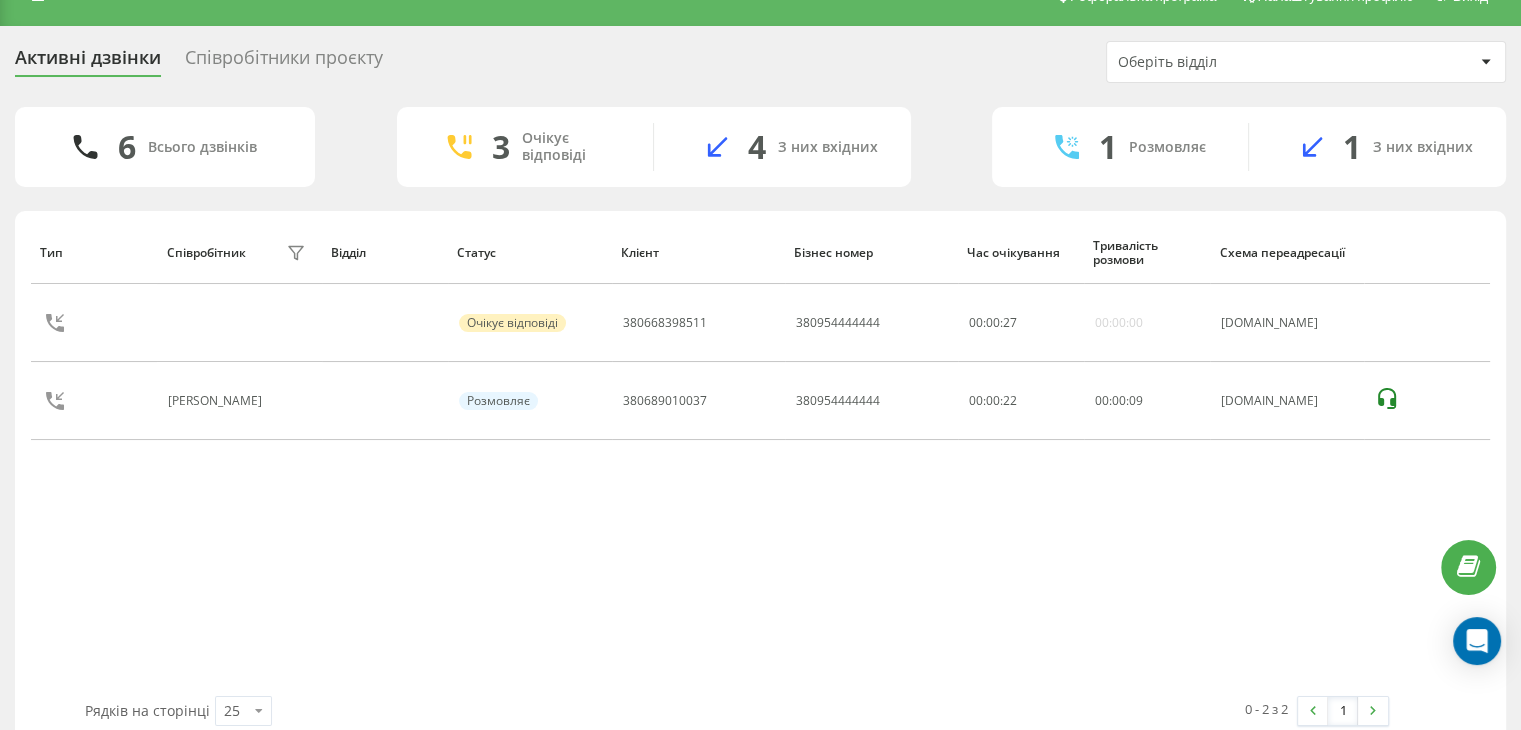 click on "Активні дзвінки Співробітники проєкту Оберіть відділ" at bounding box center (760, 62) 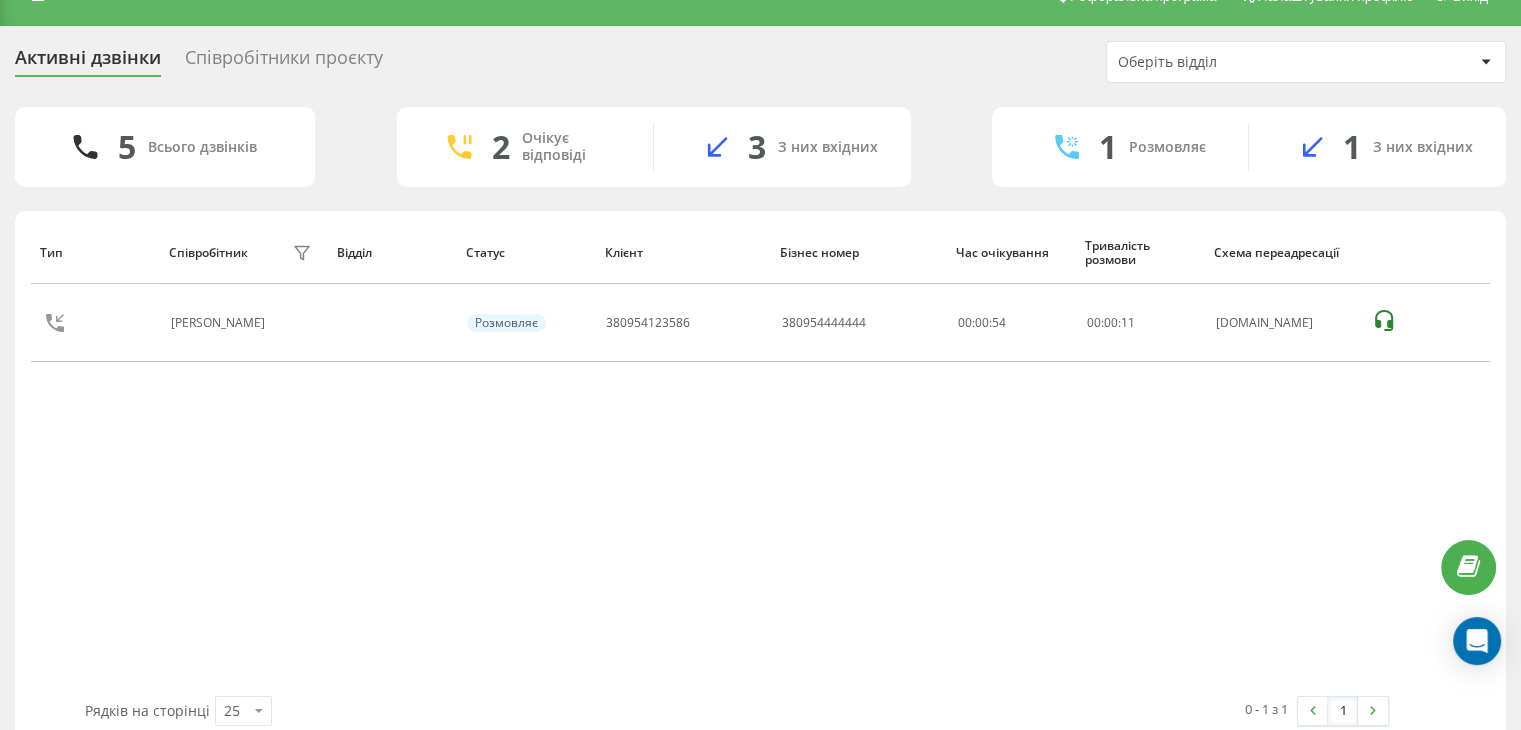 click on "Тип Співробітник  фільтру  Відділ Статус Клієнт Бізнес номер Час очікування Тривалість розмови Схема переадресації [PERSON_NAME] 380954123586 380954444444 00:00:54 00 : 00 : 11 [DOMAIN_NAME]" at bounding box center (760, 458) 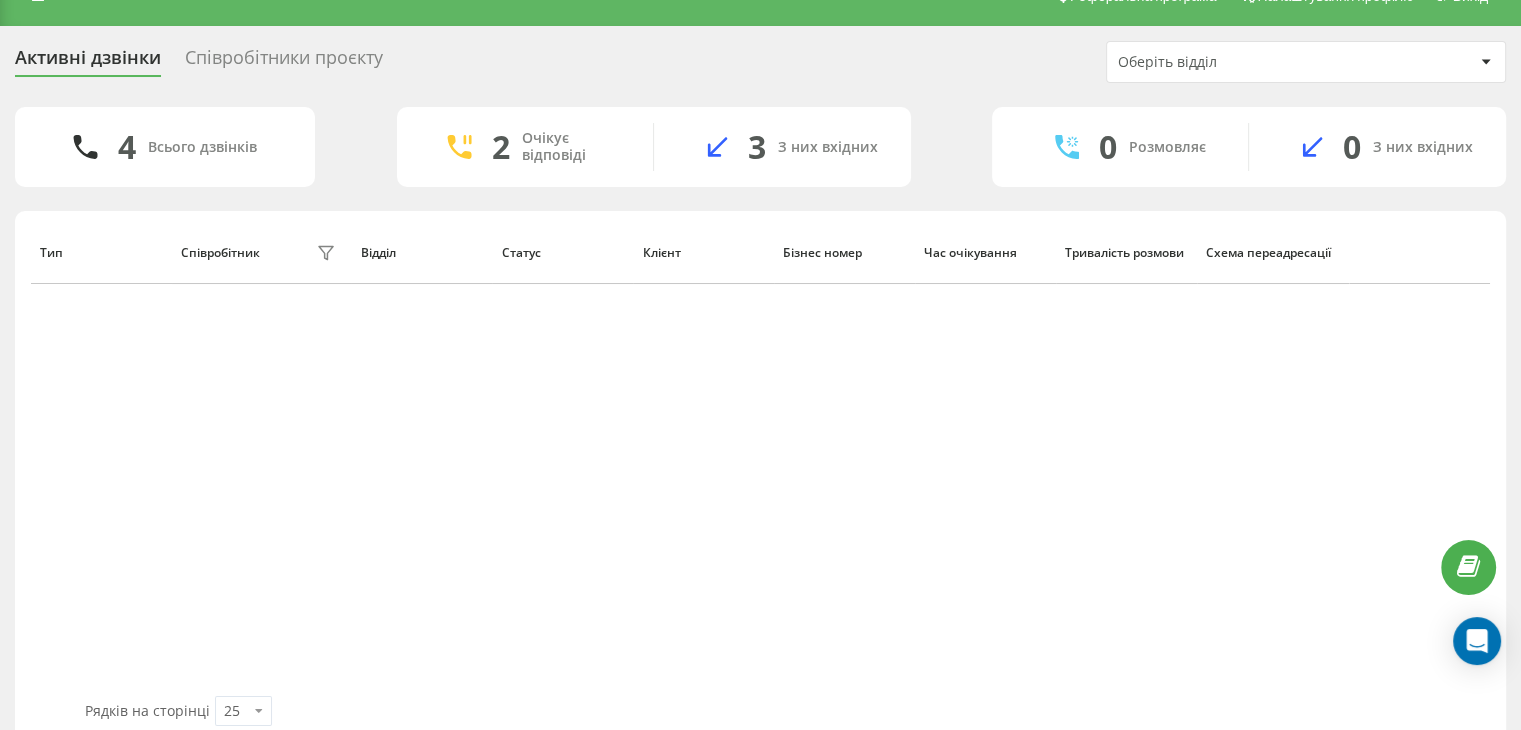 click on "Активні дзвінки Співробітники проєкту Оберіть відділ" at bounding box center (760, 62) 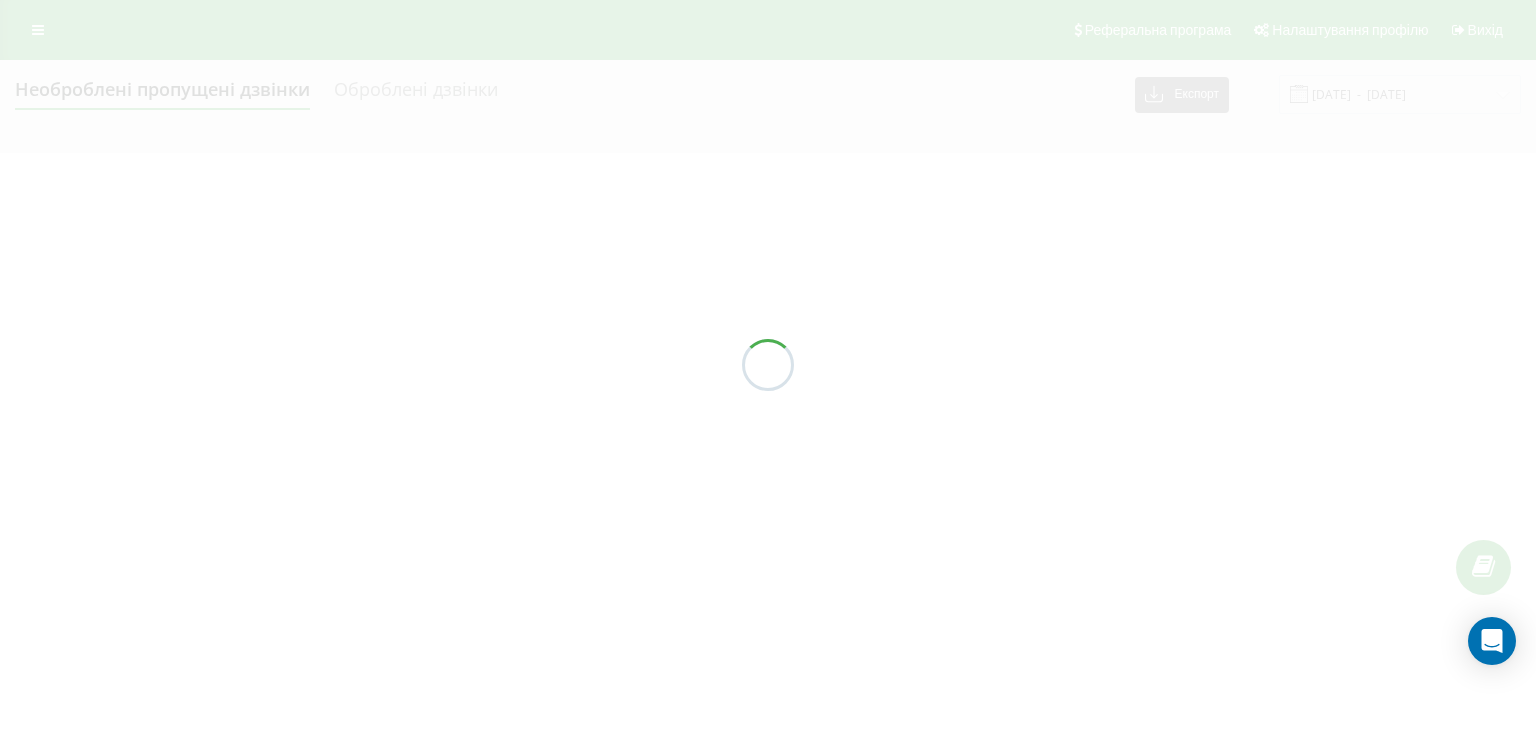 scroll, scrollTop: 0, scrollLeft: 0, axis: both 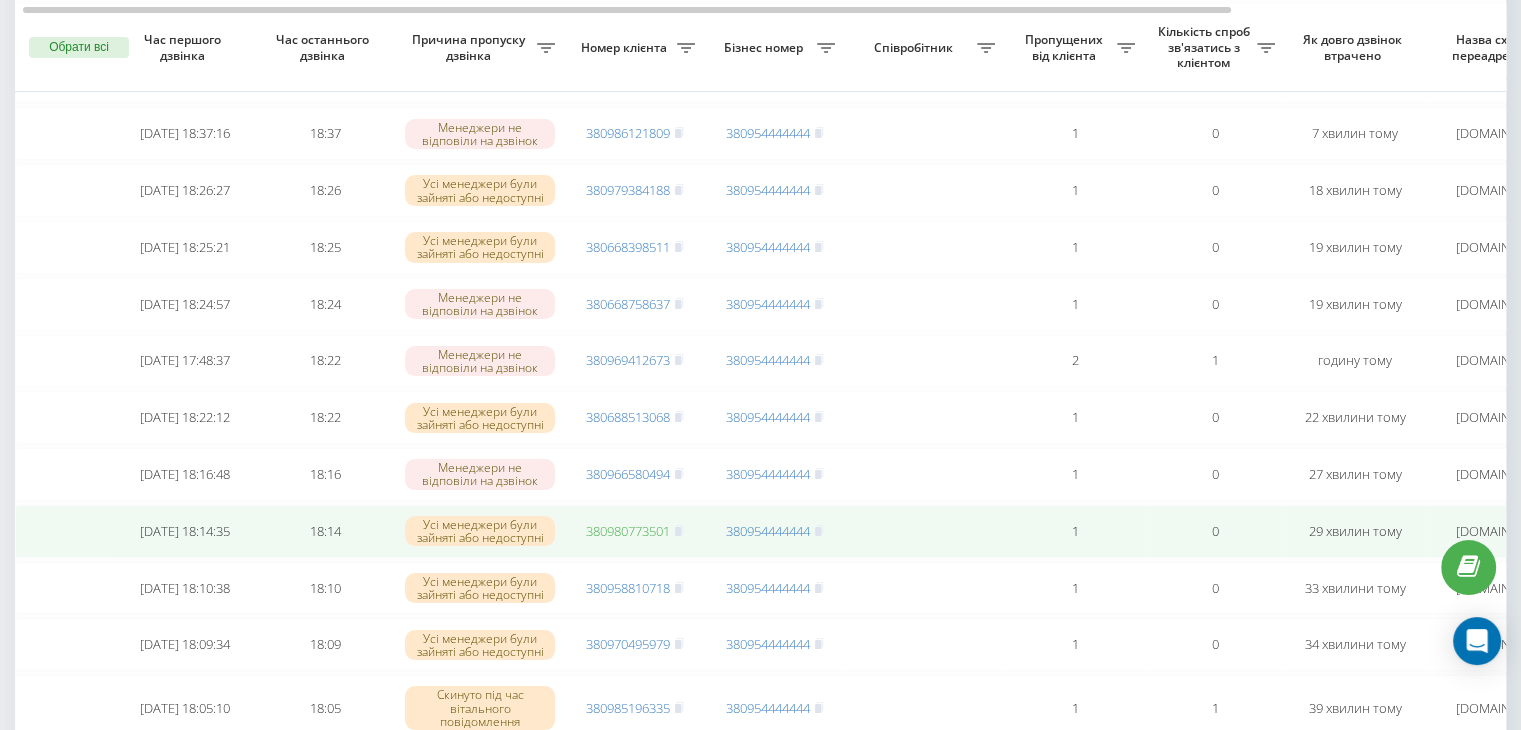 click on "380980773501" at bounding box center (628, 531) 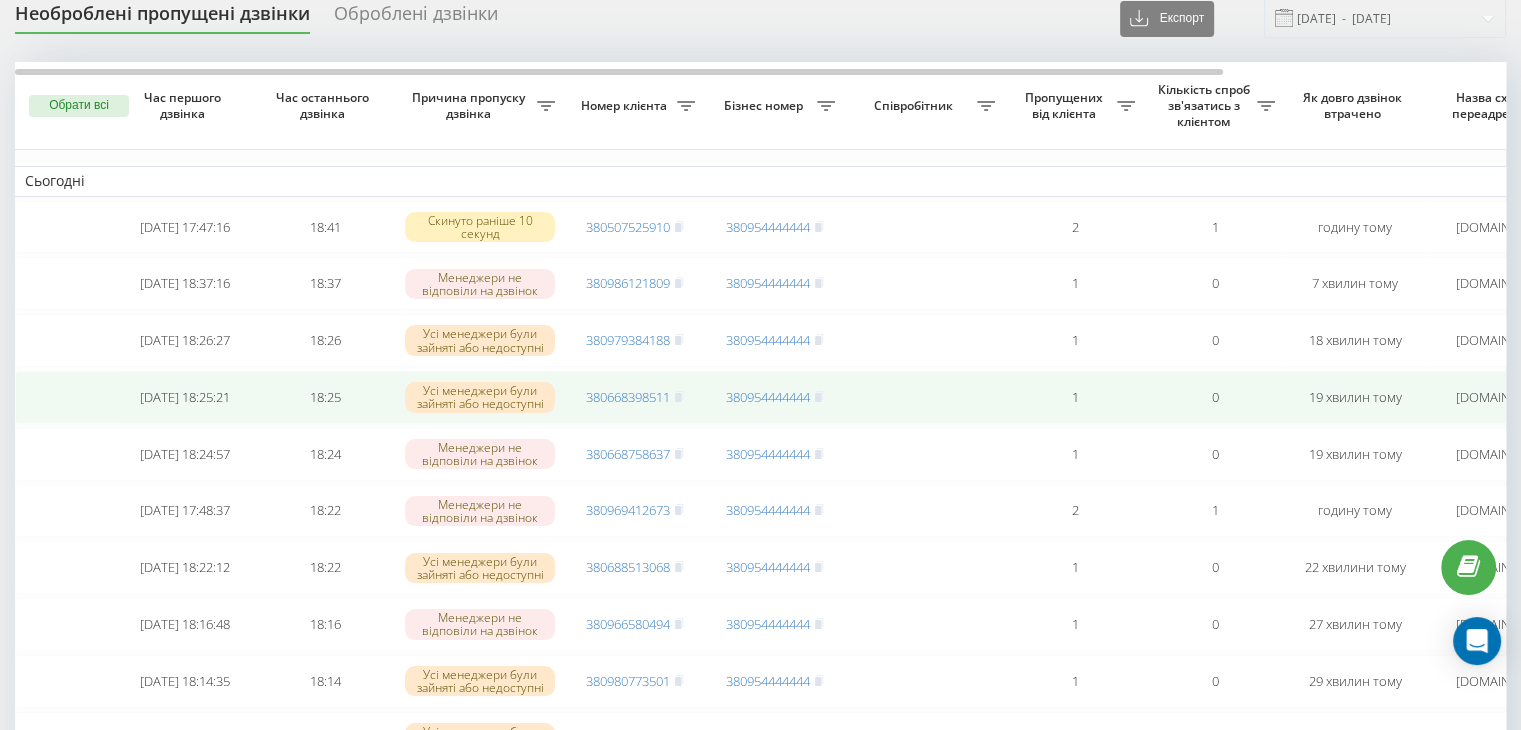 scroll, scrollTop: 70, scrollLeft: 0, axis: vertical 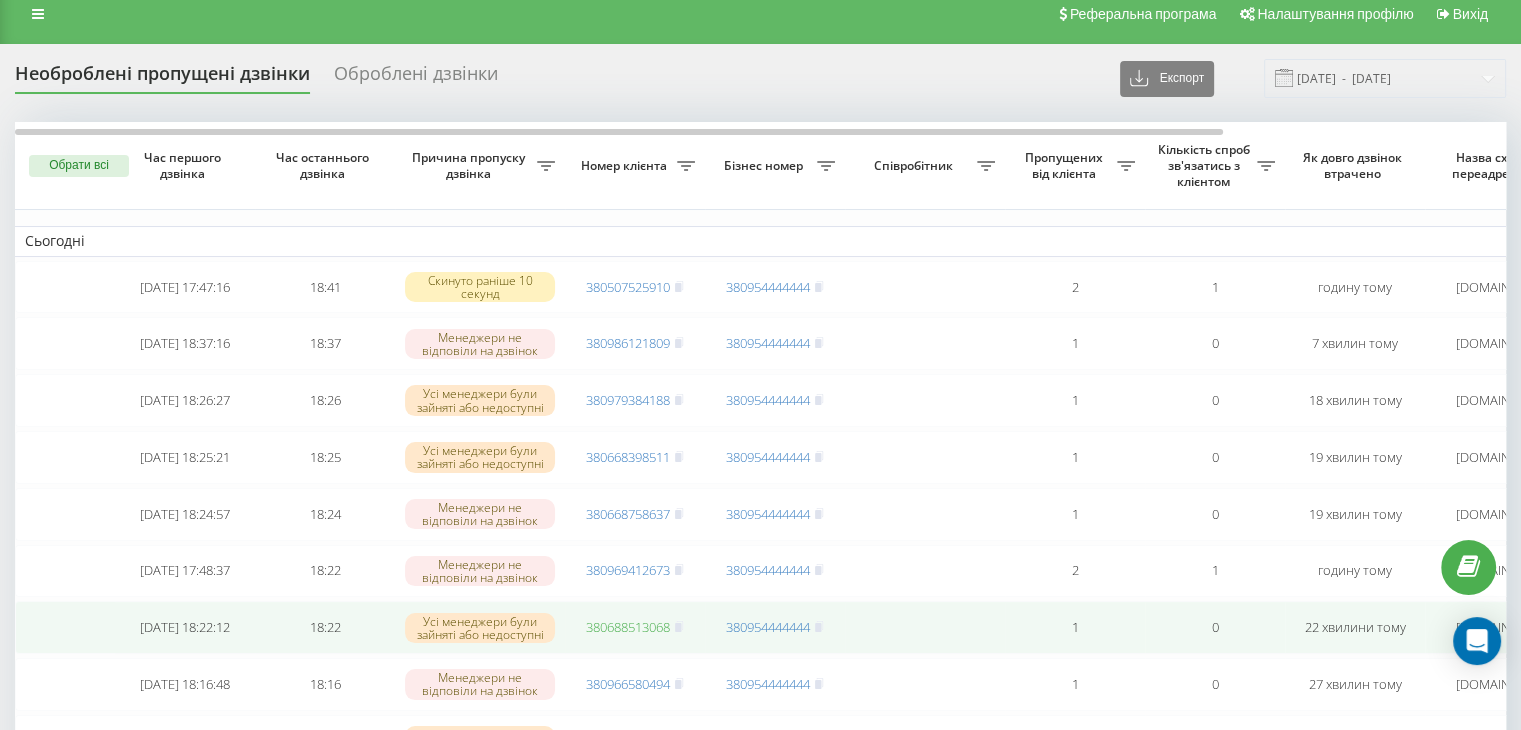 click on "380688513068" at bounding box center (628, 627) 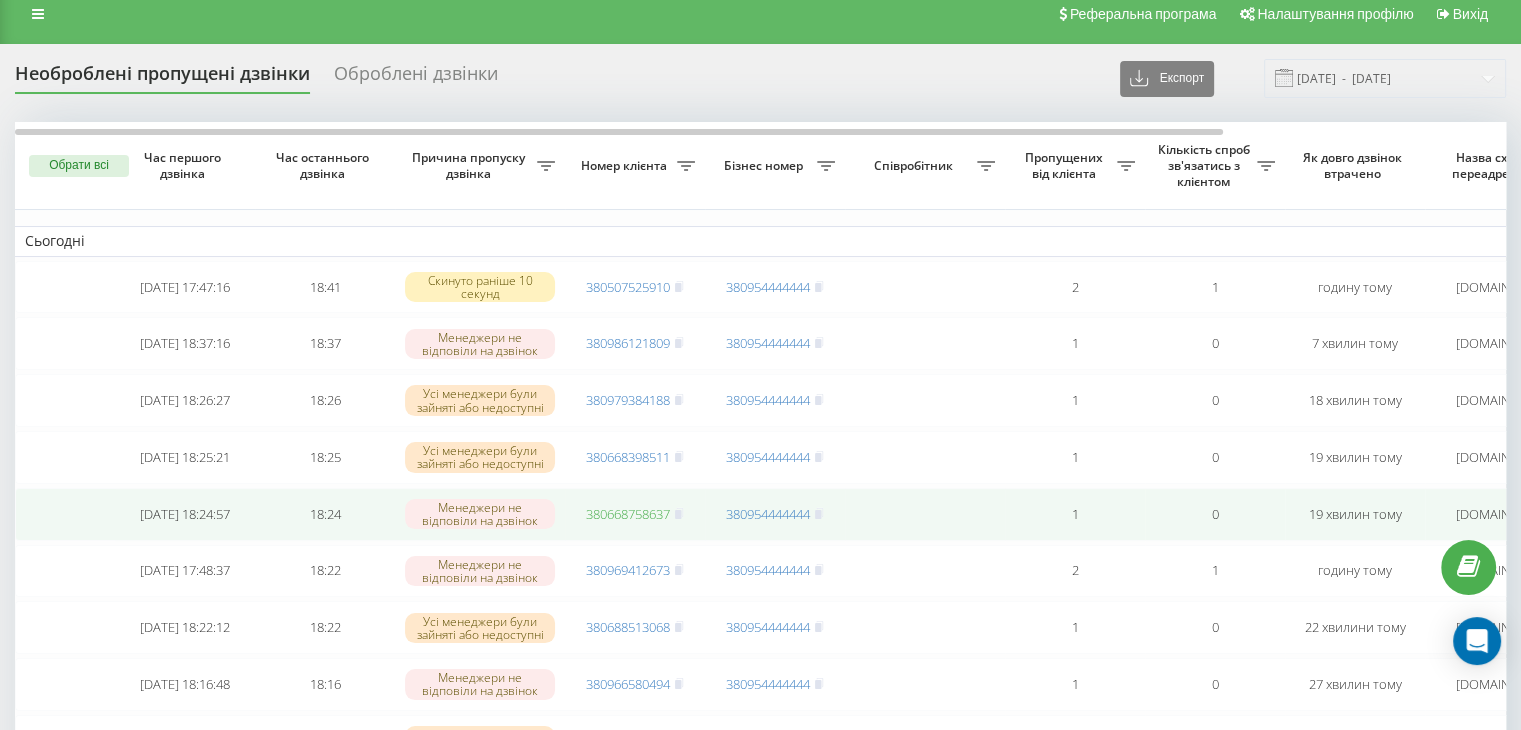 click on "380668758637" at bounding box center (628, 514) 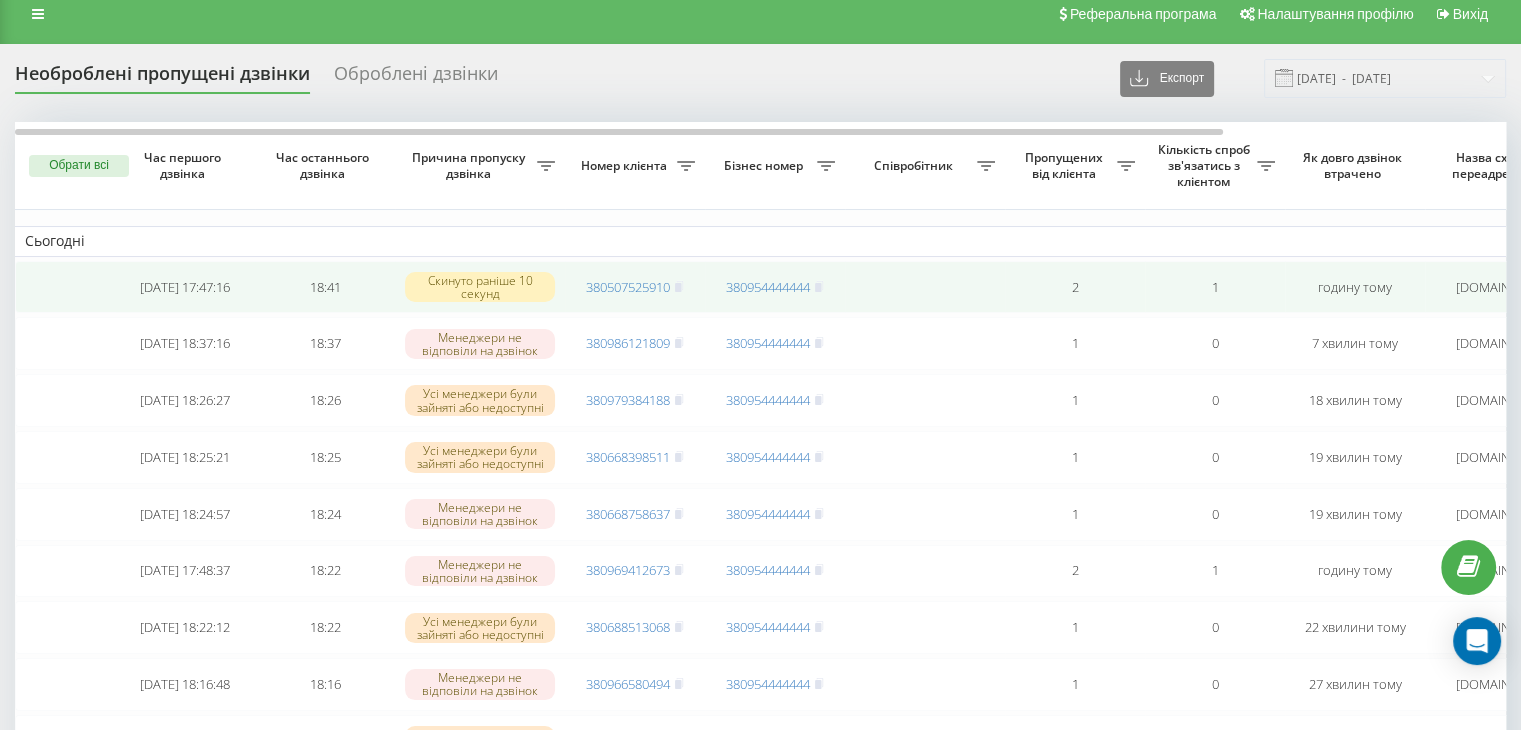 scroll, scrollTop: 0, scrollLeft: 0, axis: both 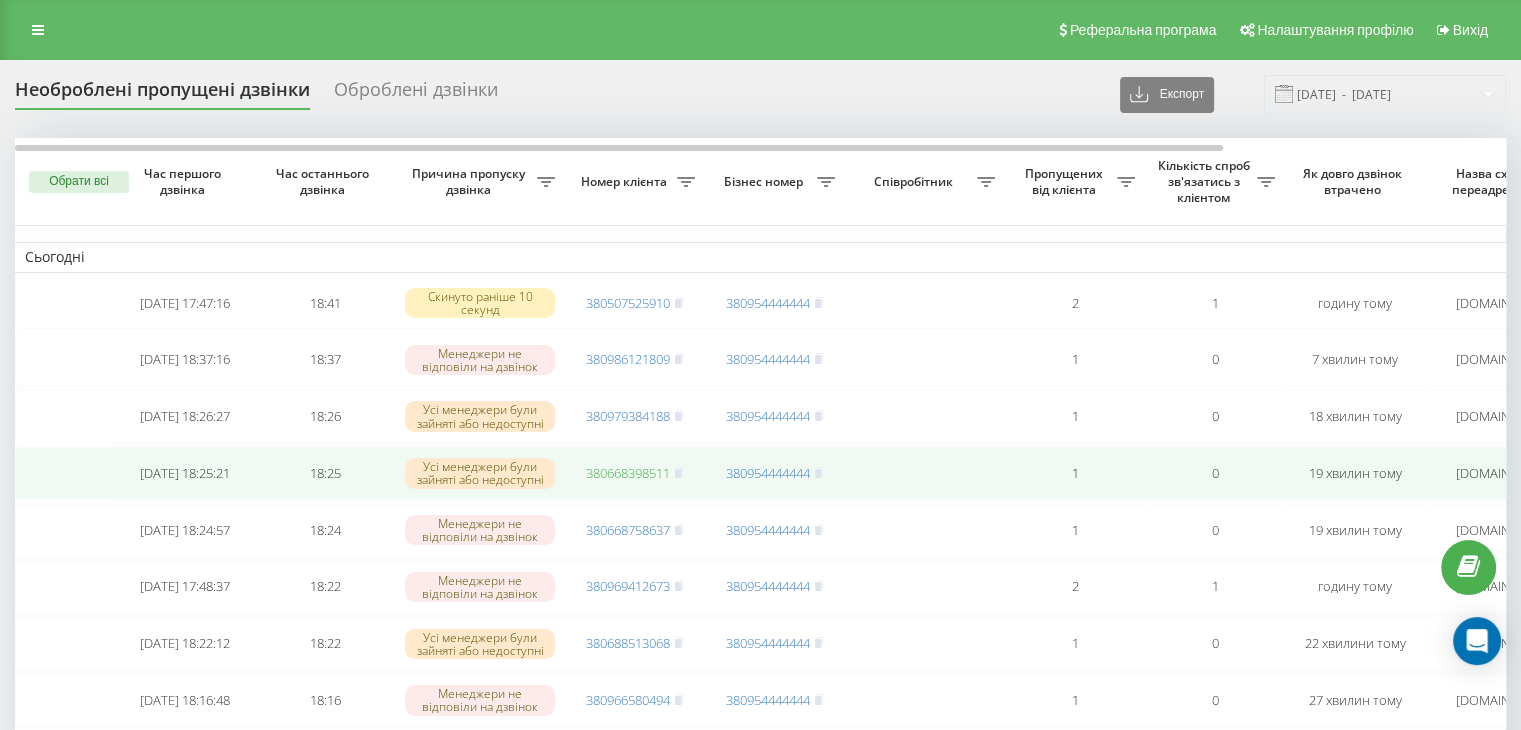 click on "380668398511" at bounding box center [628, 473] 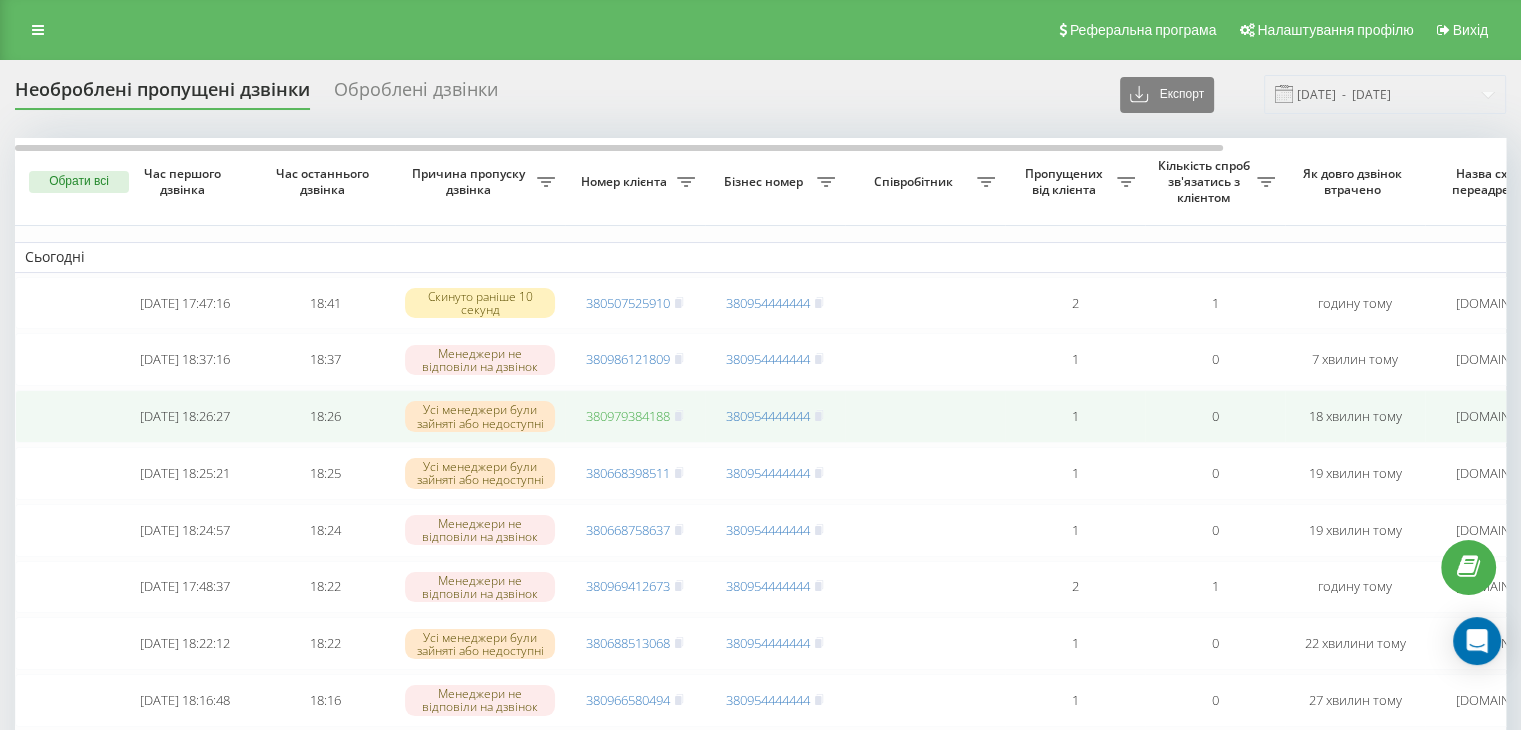 click on "380979384188" at bounding box center [628, 416] 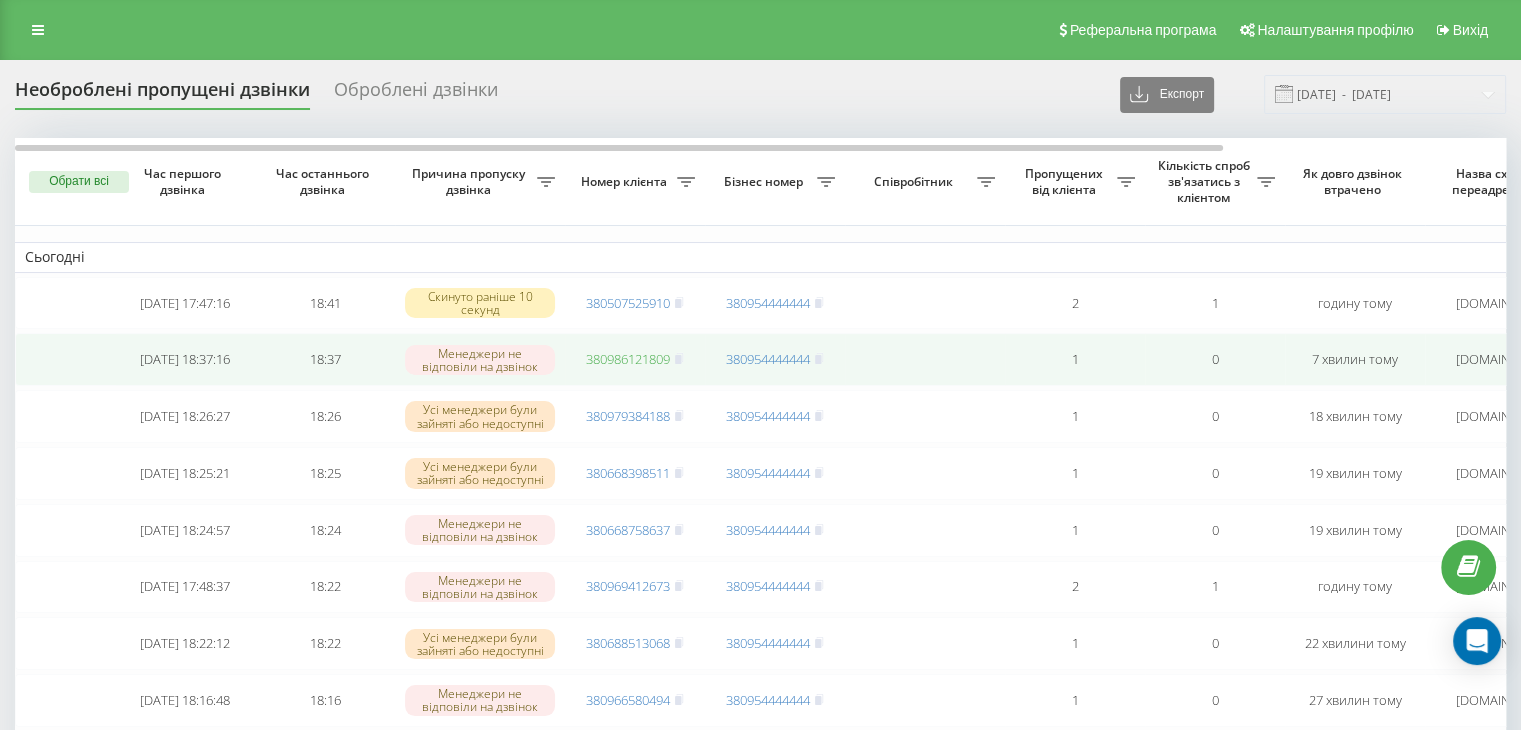 click on "380986121809" at bounding box center (628, 359) 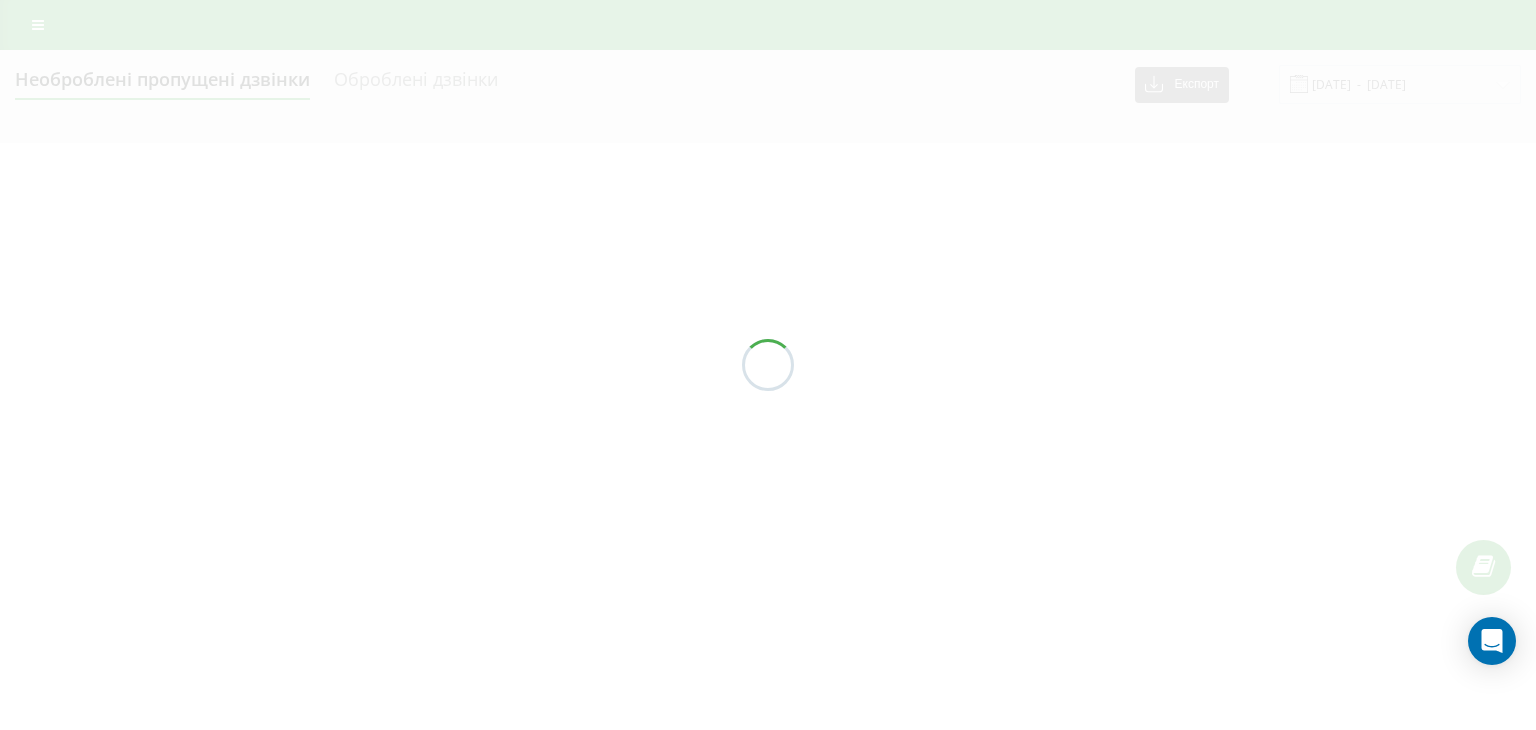 scroll, scrollTop: 0, scrollLeft: 0, axis: both 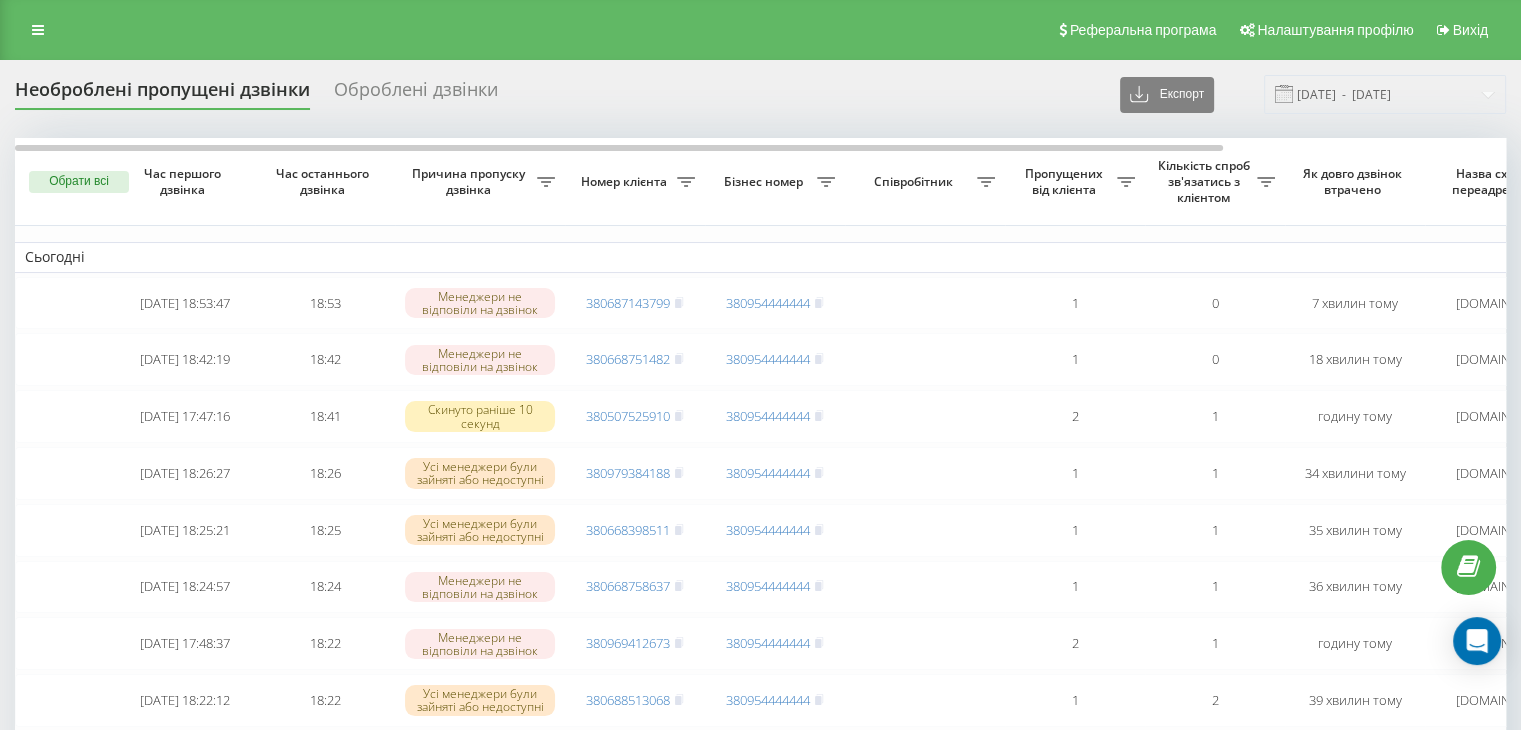 click on "Реферальна програма Налаштування профілю Вихід" at bounding box center [760, 30] 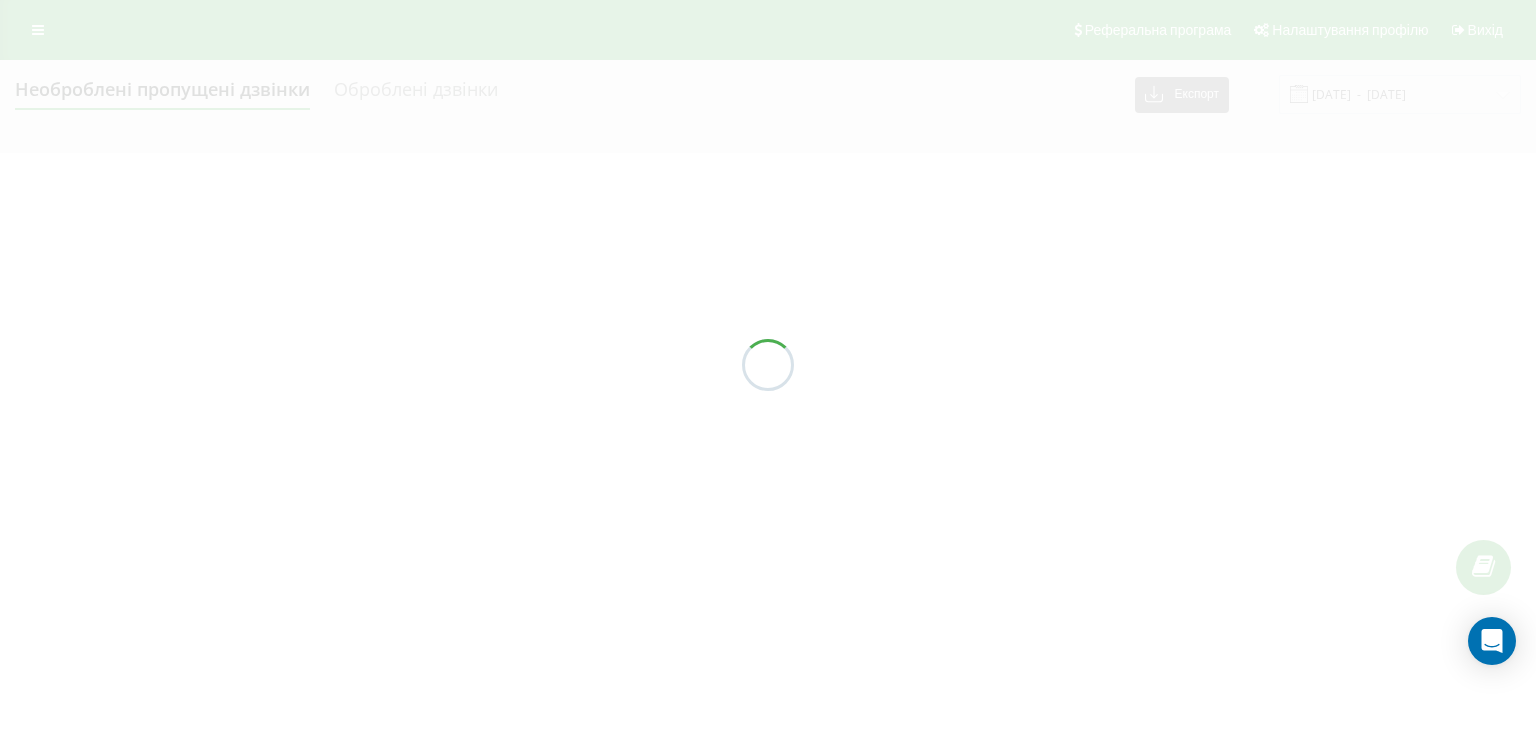 scroll, scrollTop: 0, scrollLeft: 0, axis: both 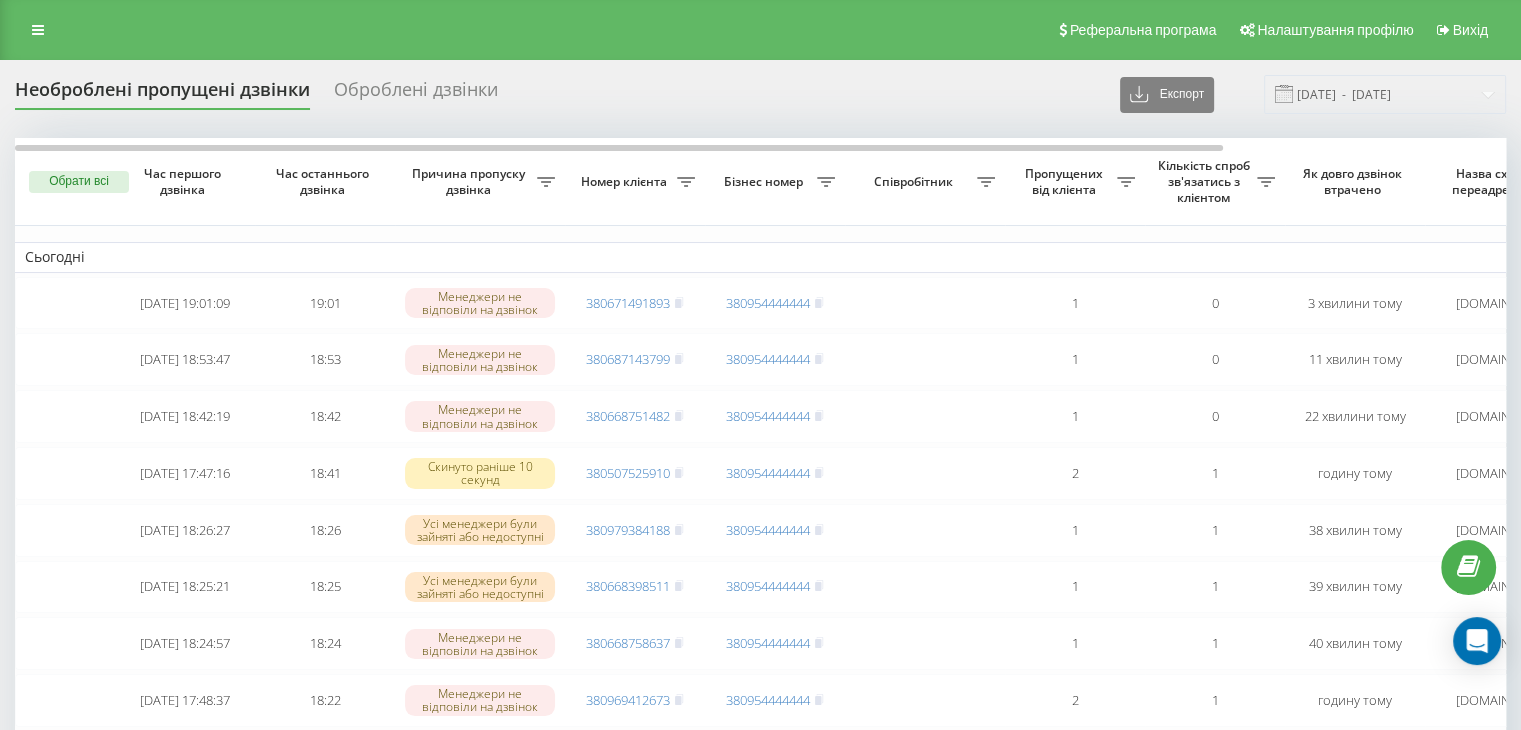 click on "Необроблені пропущені дзвінки Оброблені дзвінки Експорт .csv .xlsx [DATE]  -  [DATE]" at bounding box center [760, 94] 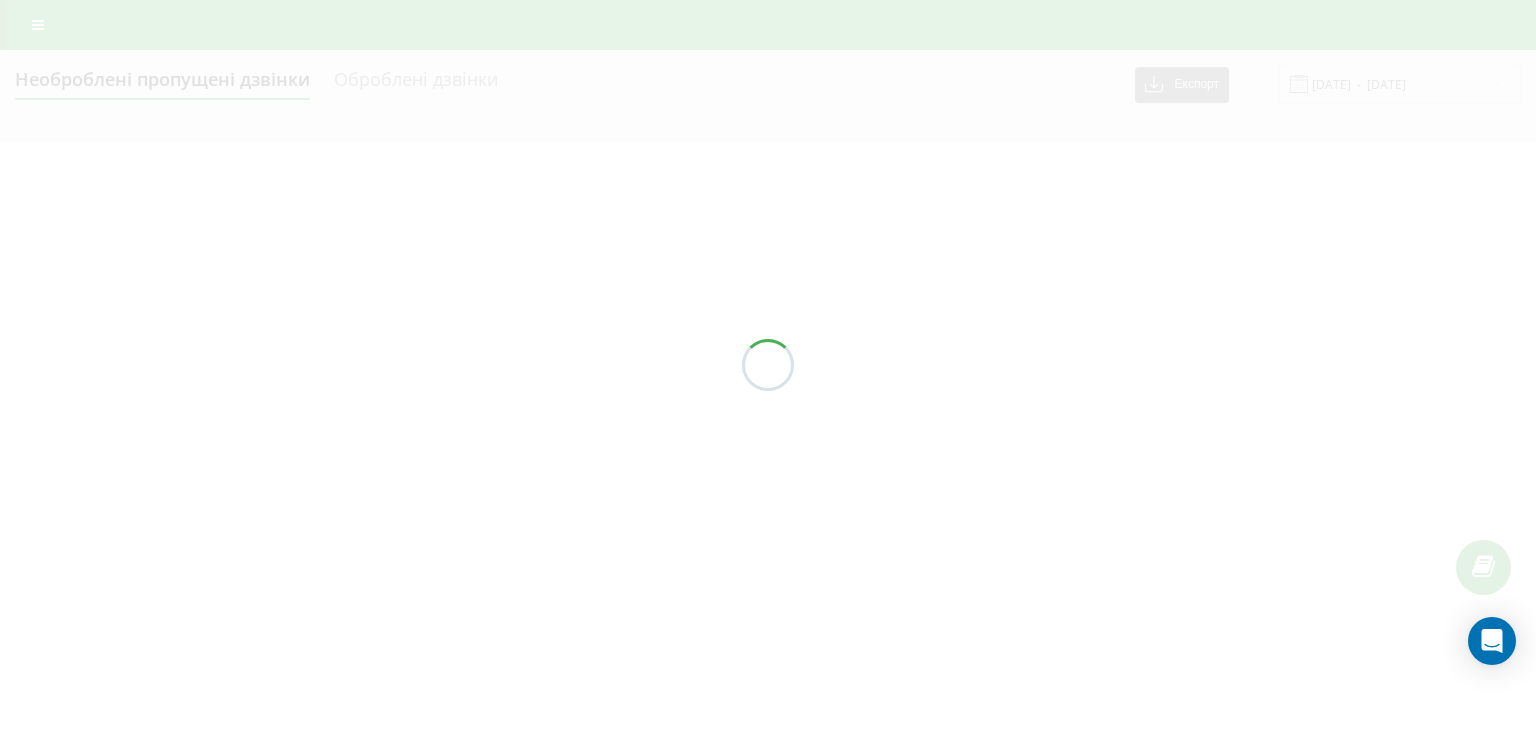 scroll, scrollTop: 0, scrollLeft: 0, axis: both 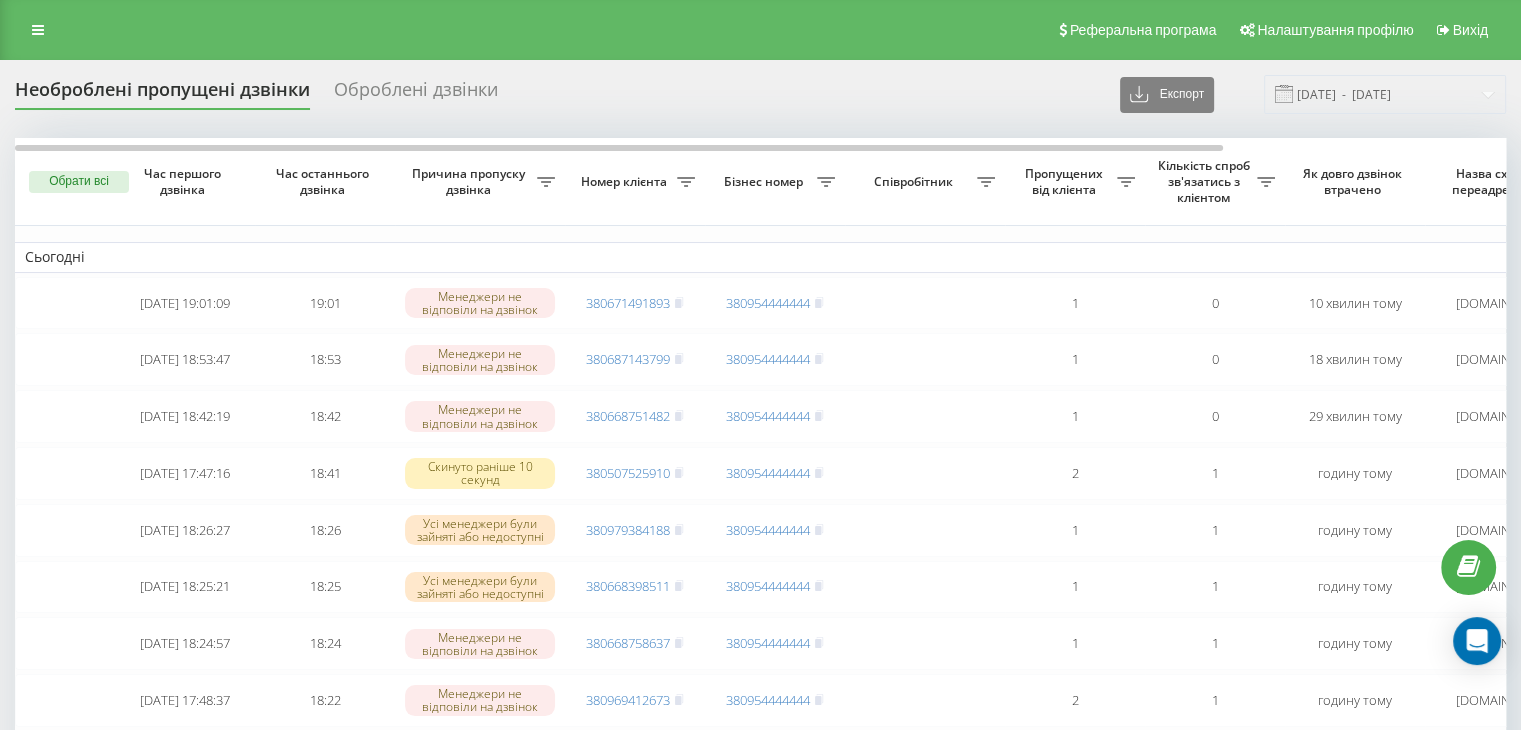 click on "Необроблені пропущені дзвінки Оброблені дзвінки Експорт .csv .xlsx [DATE]  -  [DATE]" at bounding box center (760, 94) 